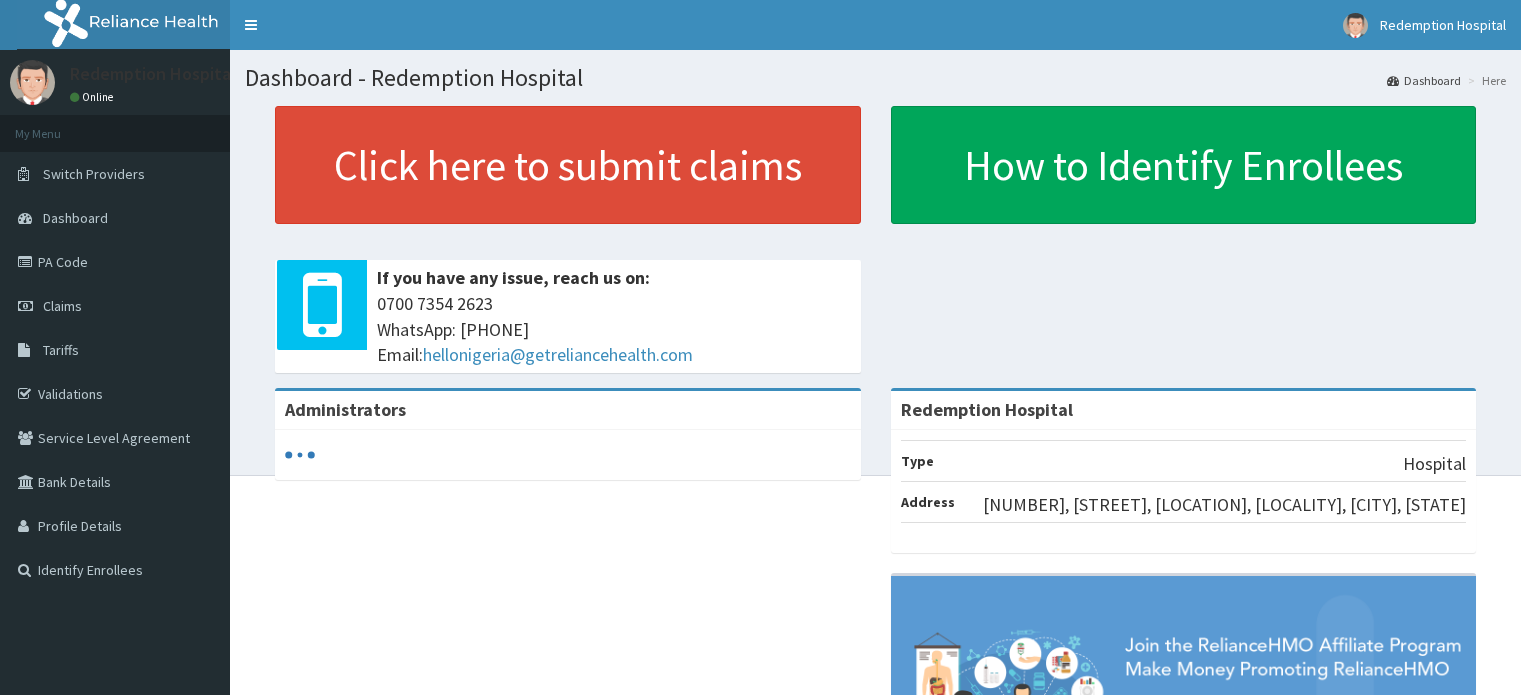 scroll, scrollTop: 0, scrollLeft: 0, axis: both 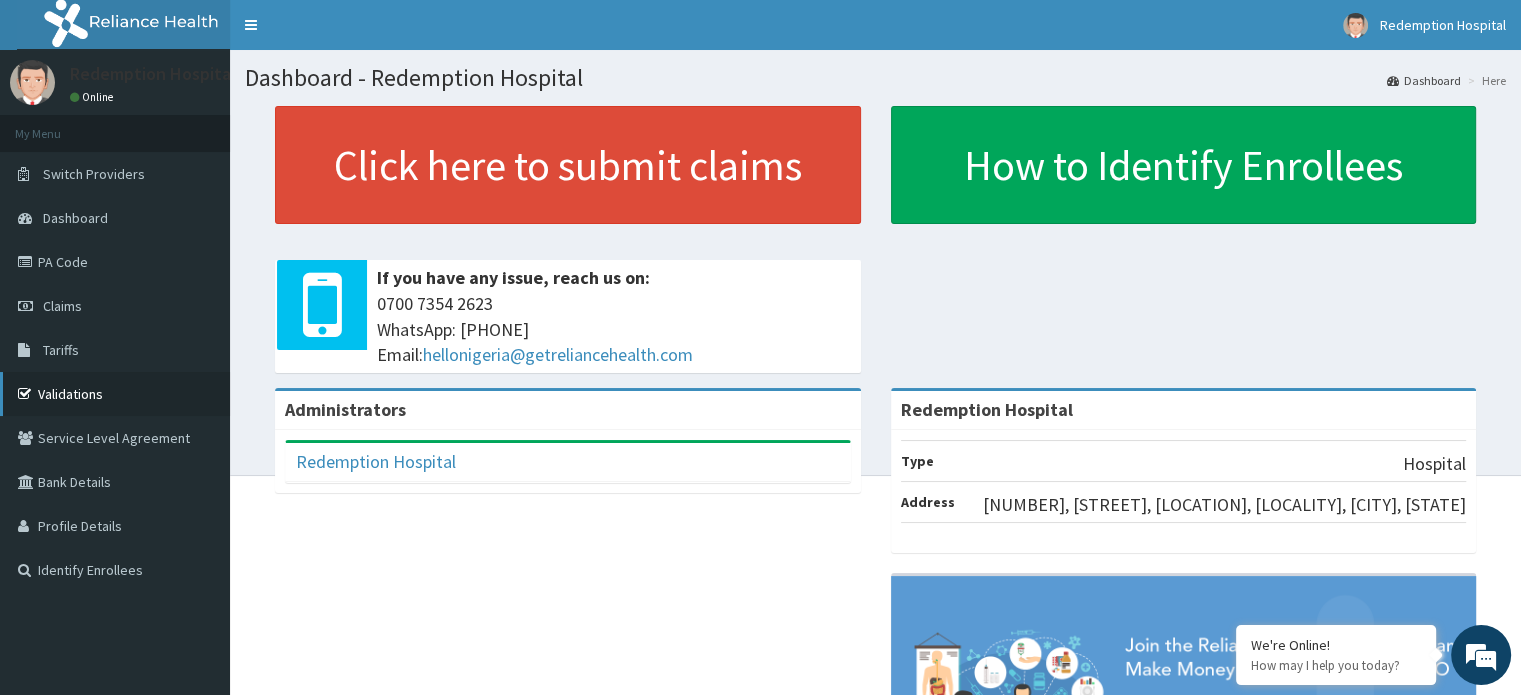 click on "Validations" at bounding box center [115, 394] 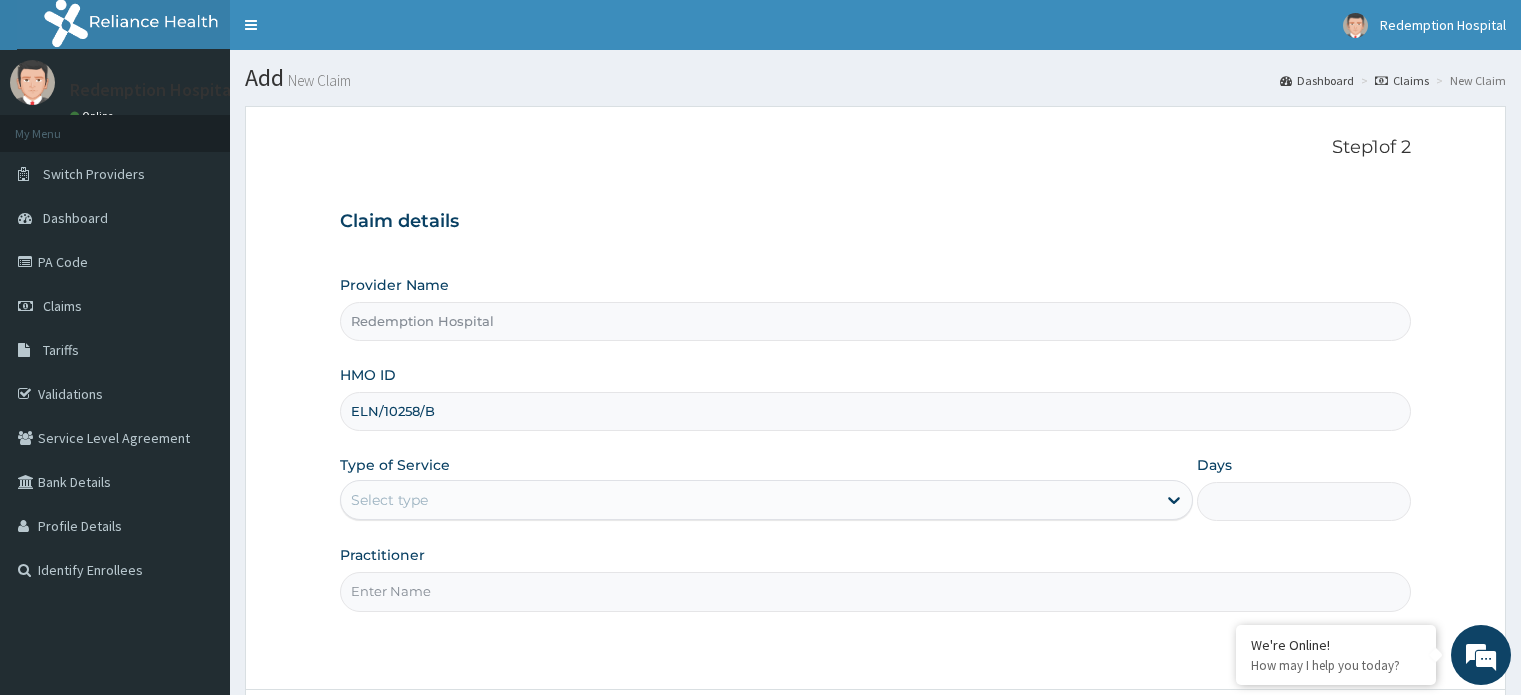 scroll, scrollTop: 0, scrollLeft: 0, axis: both 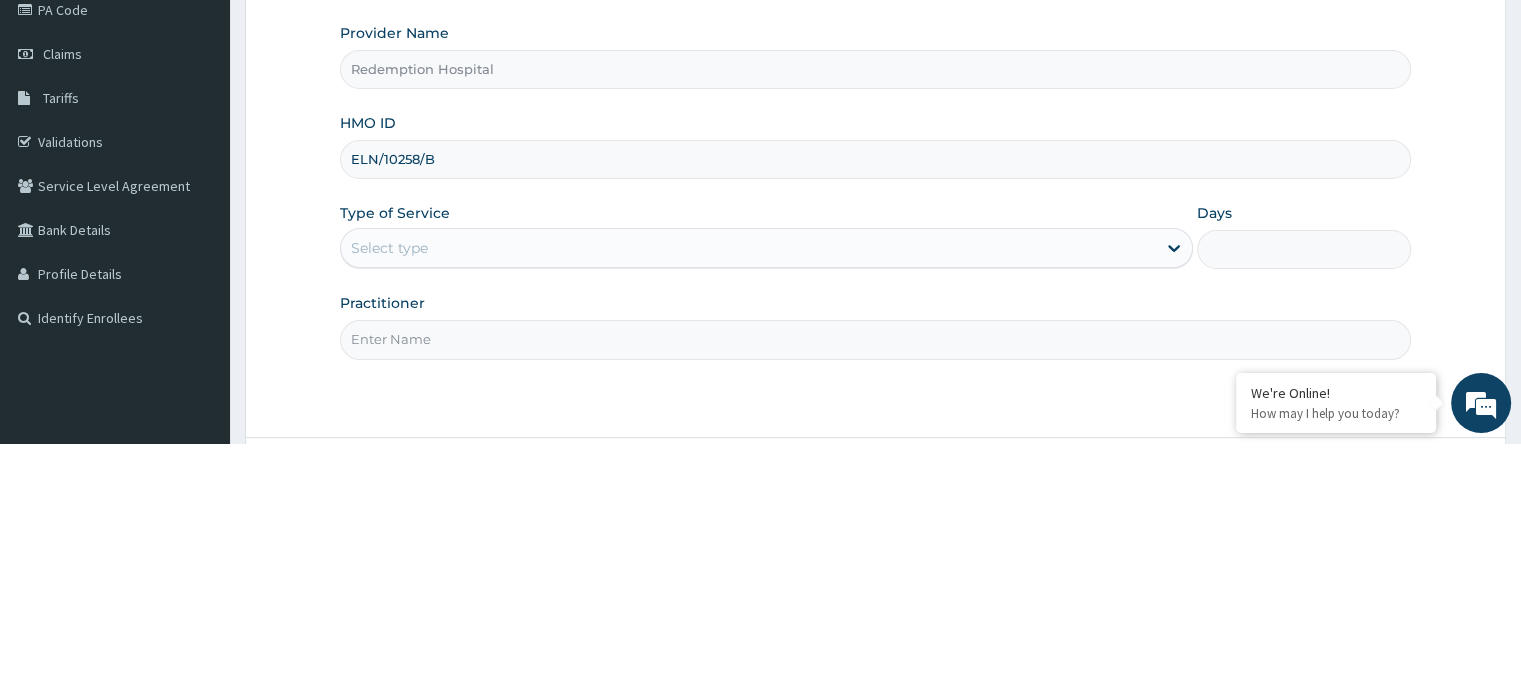 type on "ELN/10258/B" 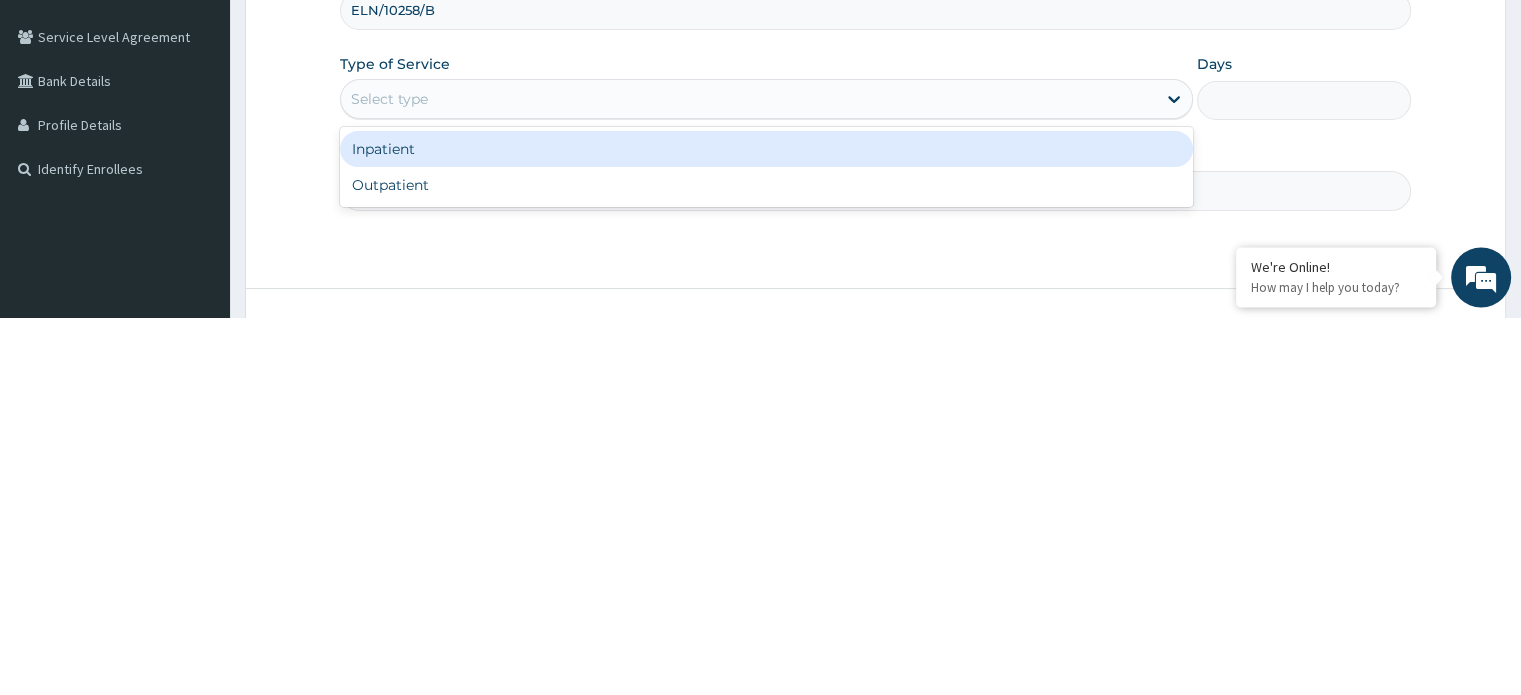 scroll, scrollTop: 24, scrollLeft: 0, axis: vertical 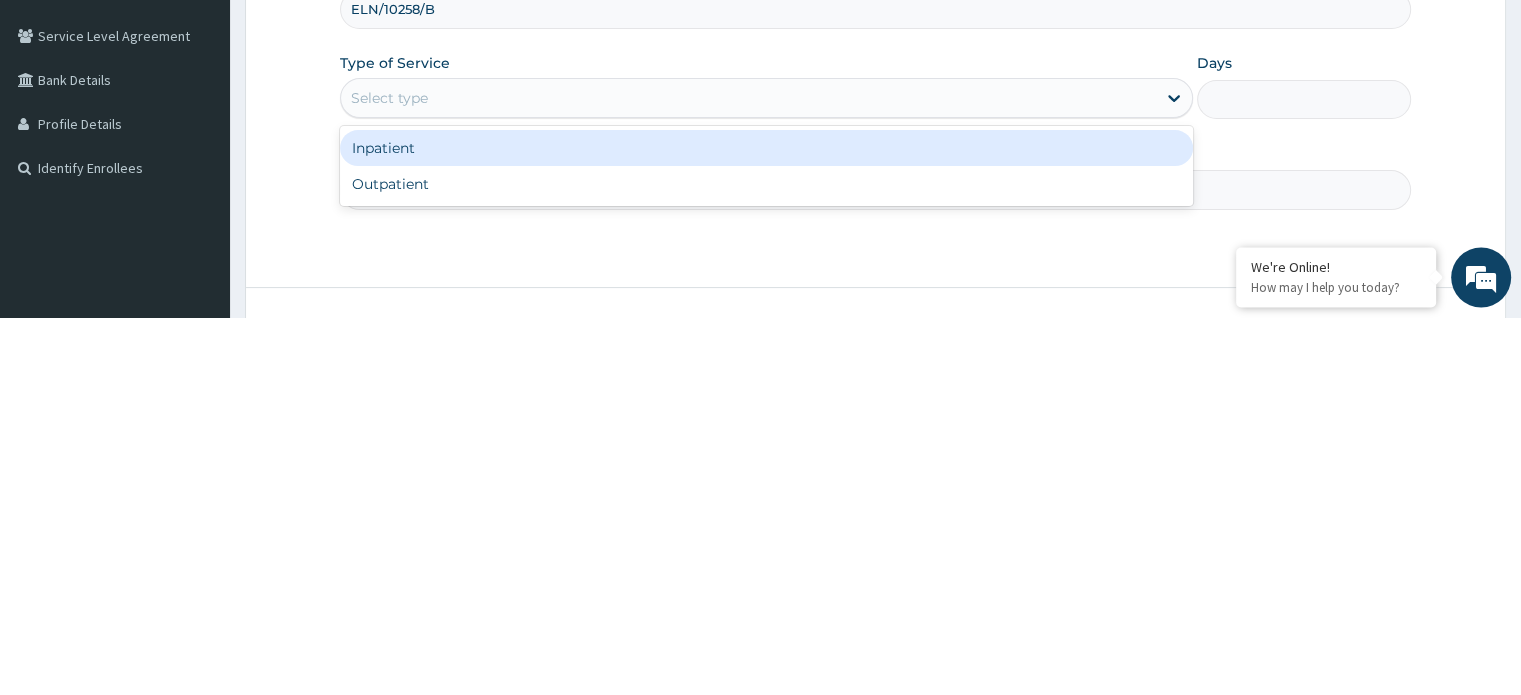 click on "Outpatient" at bounding box center (766, 562) 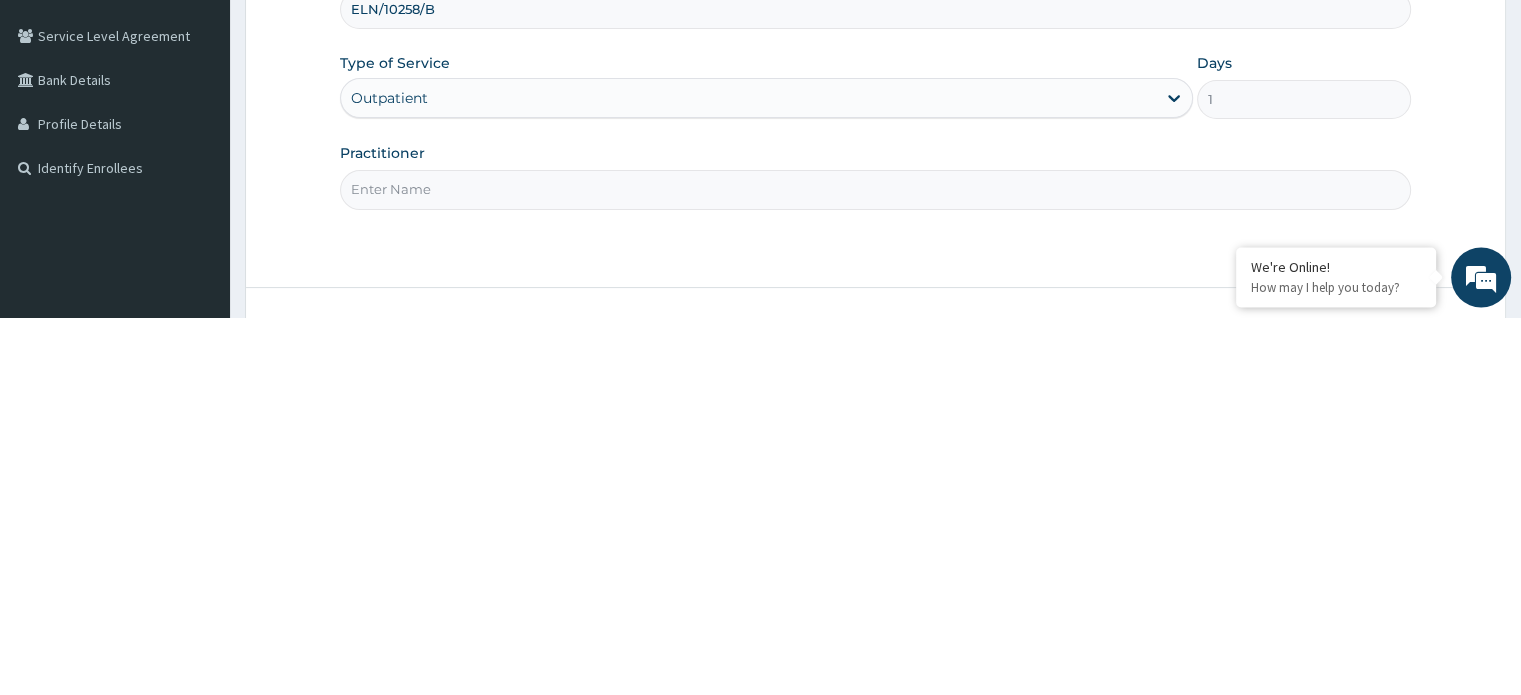 scroll, scrollTop: 0, scrollLeft: 0, axis: both 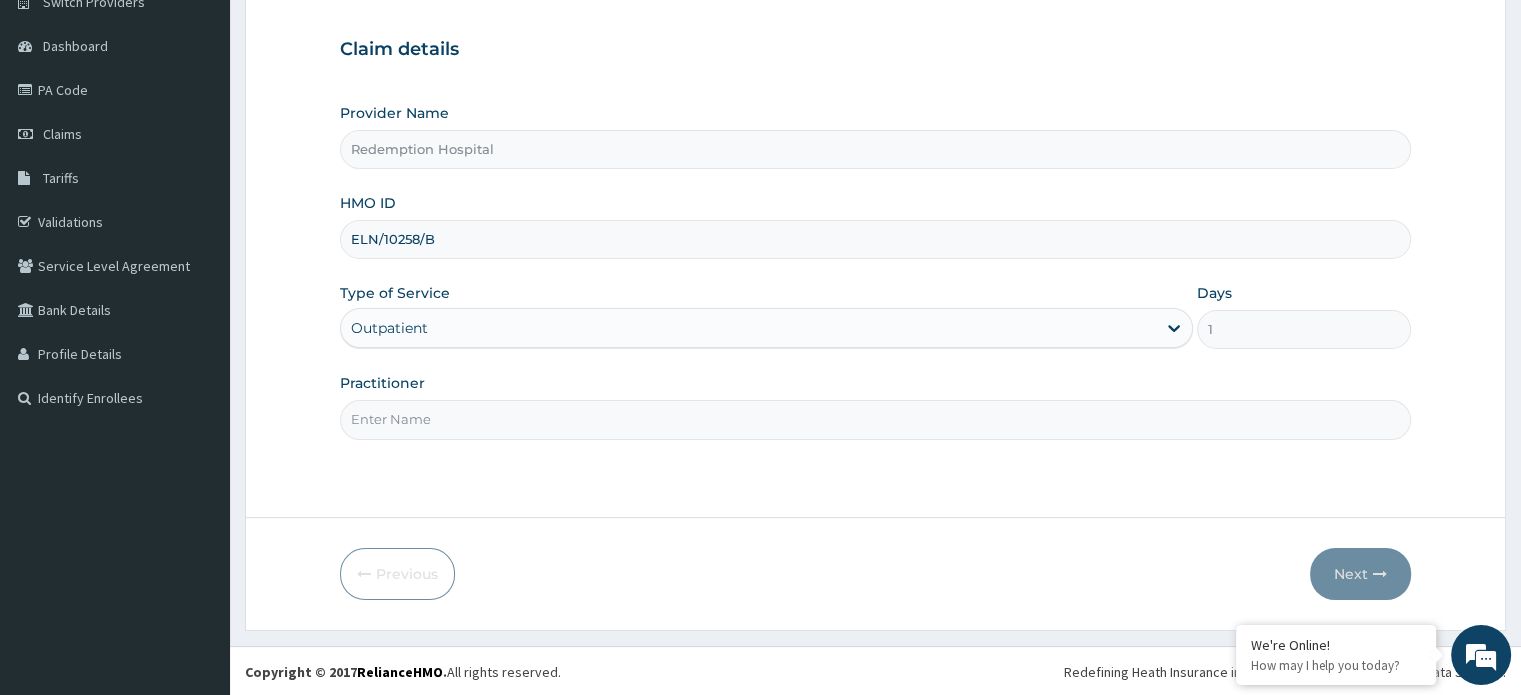 click on "Practitioner" at bounding box center [875, 419] 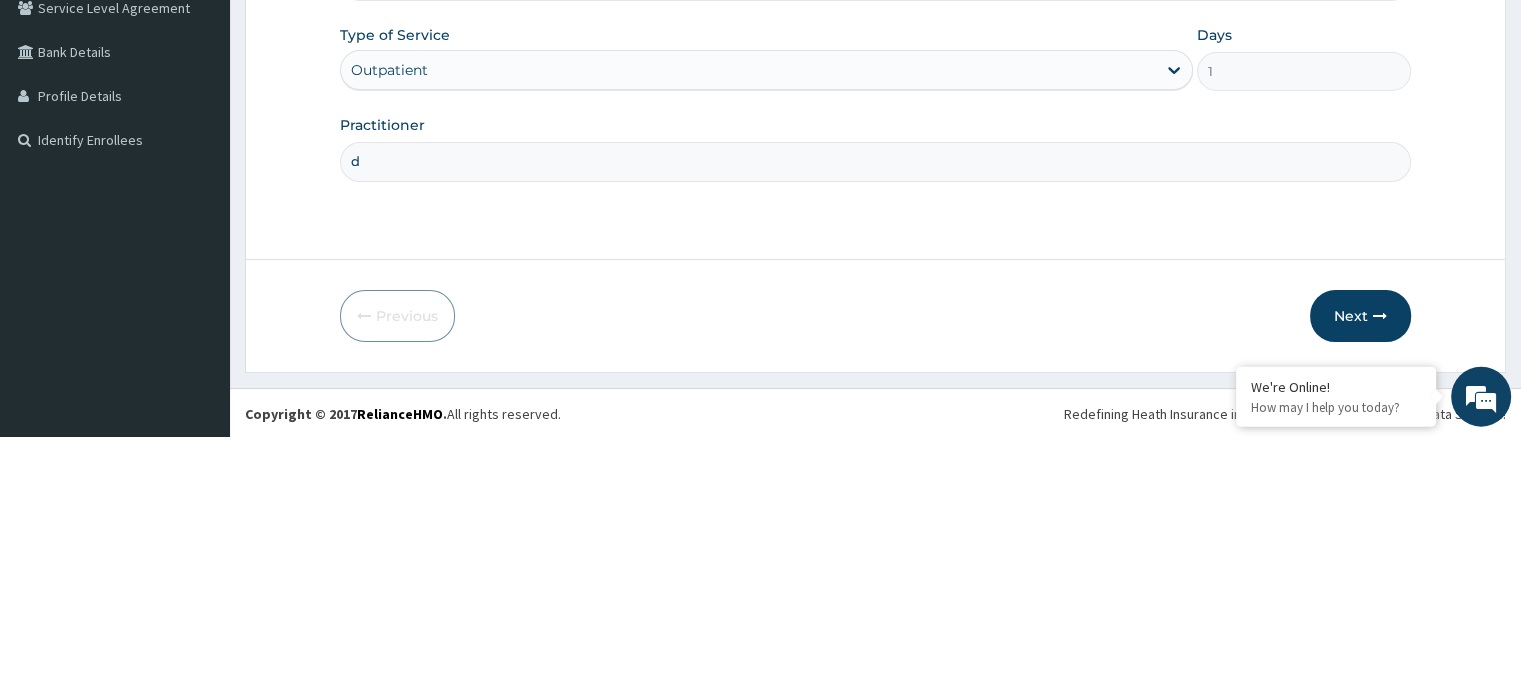 scroll, scrollTop: 172, scrollLeft: 0, axis: vertical 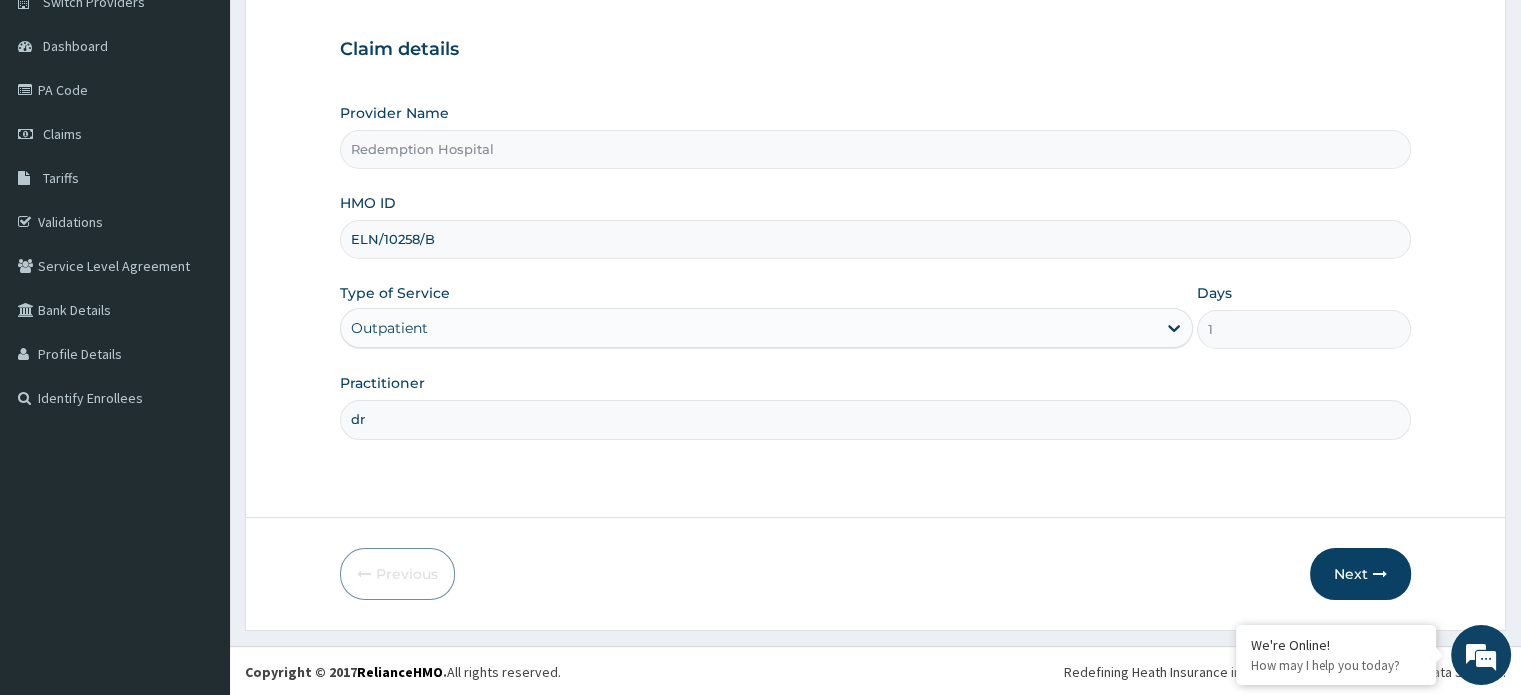 type on "DR MAUTIN" 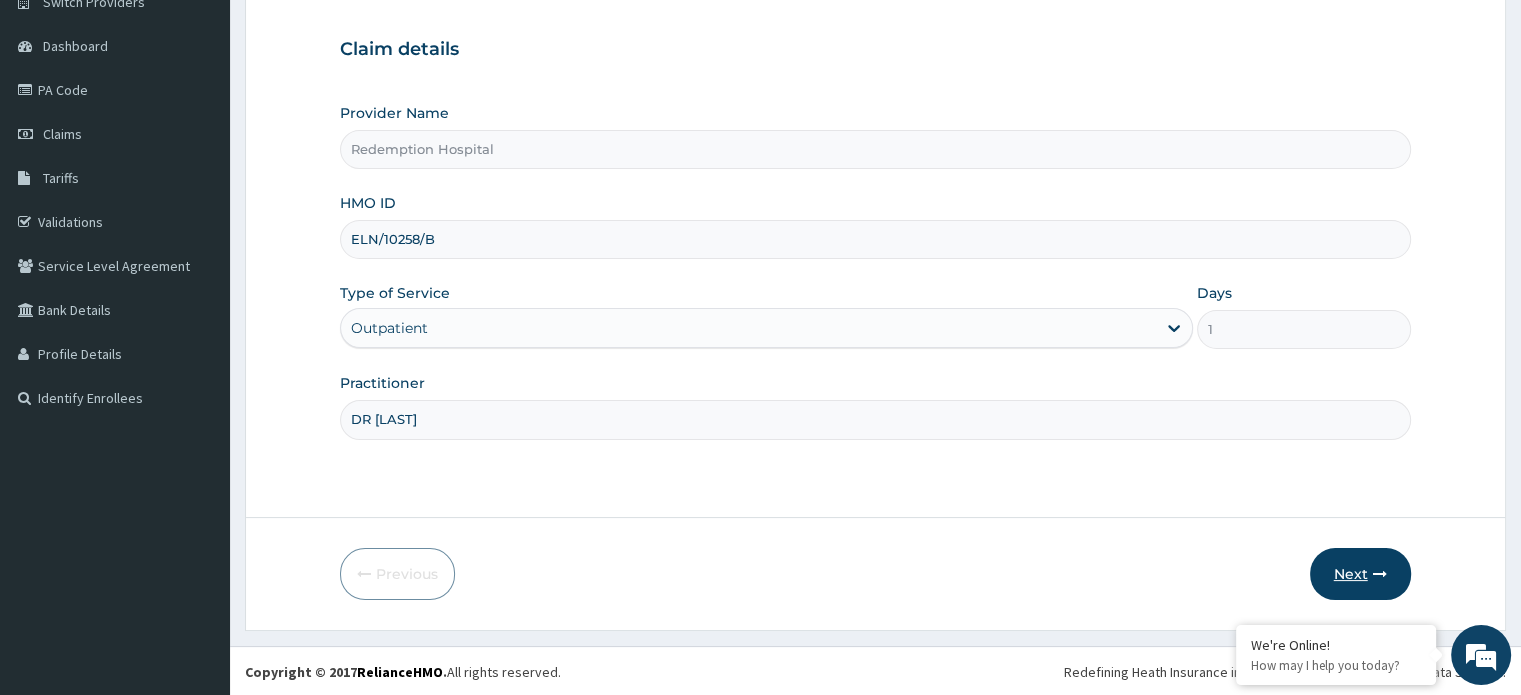 click at bounding box center [1380, 574] 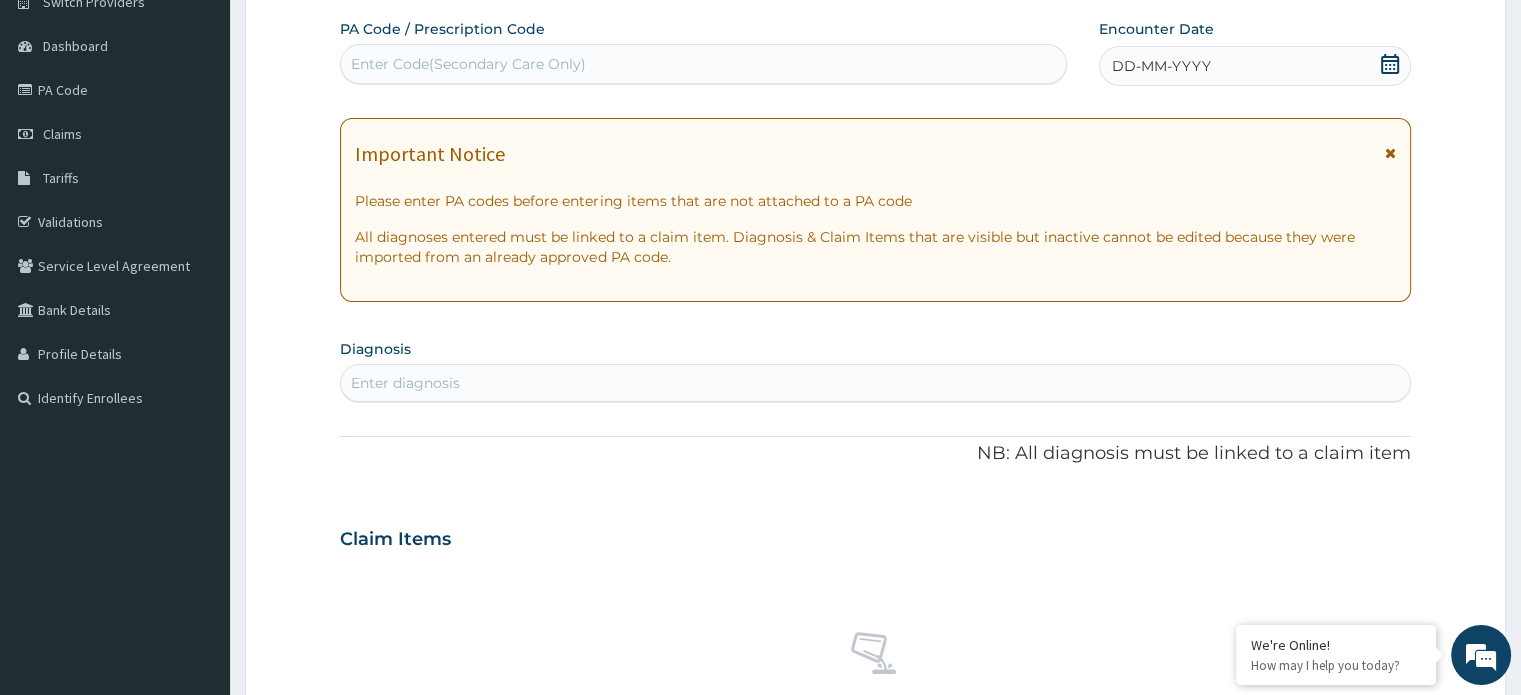 click at bounding box center (1390, 66) 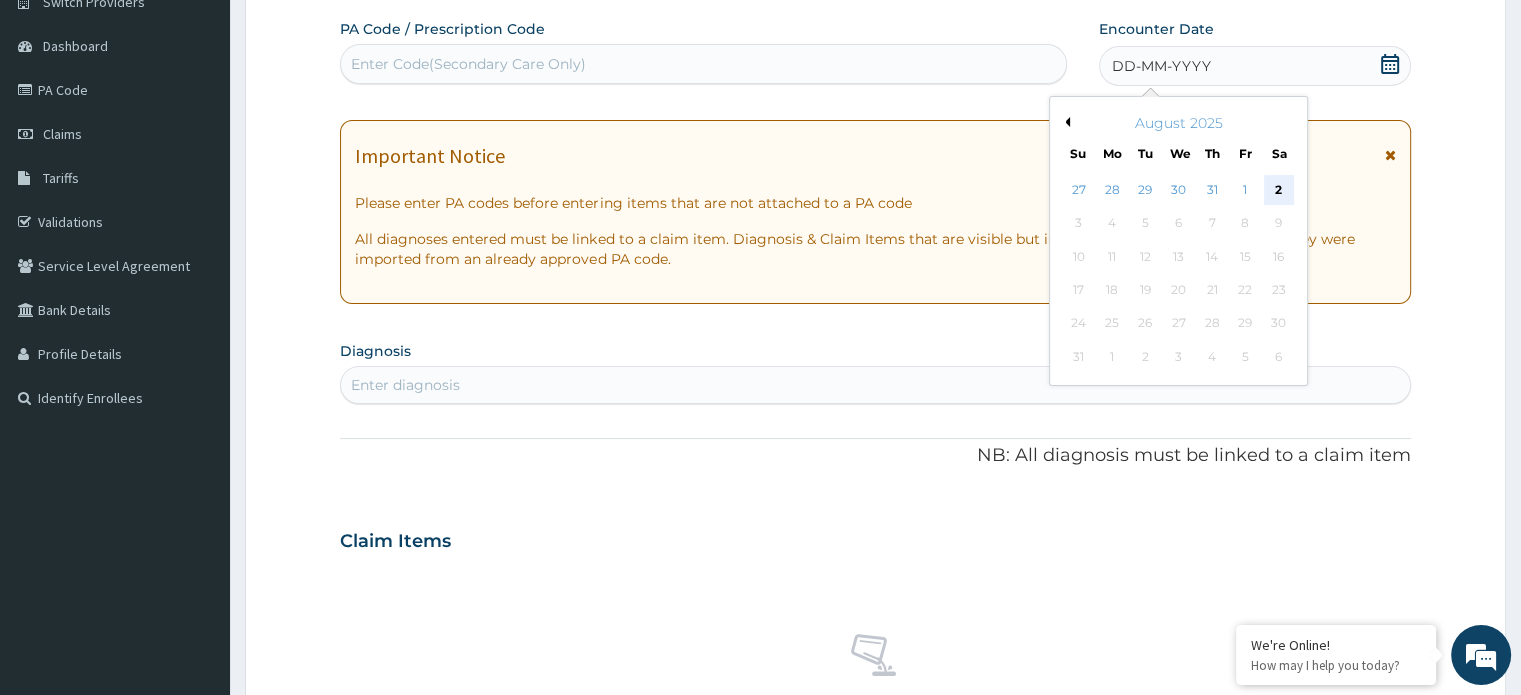 click on "2" at bounding box center [1279, 190] 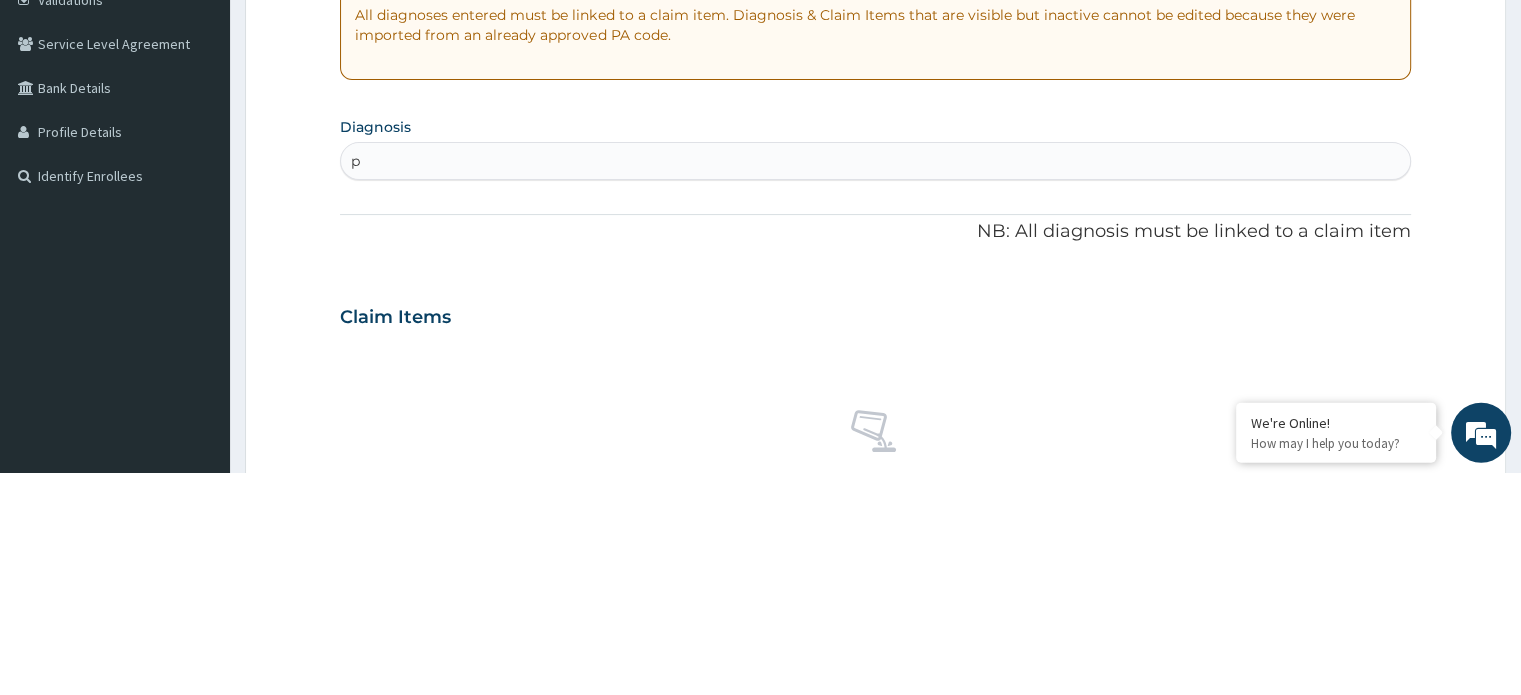 scroll, scrollTop: 172, scrollLeft: 0, axis: vertical 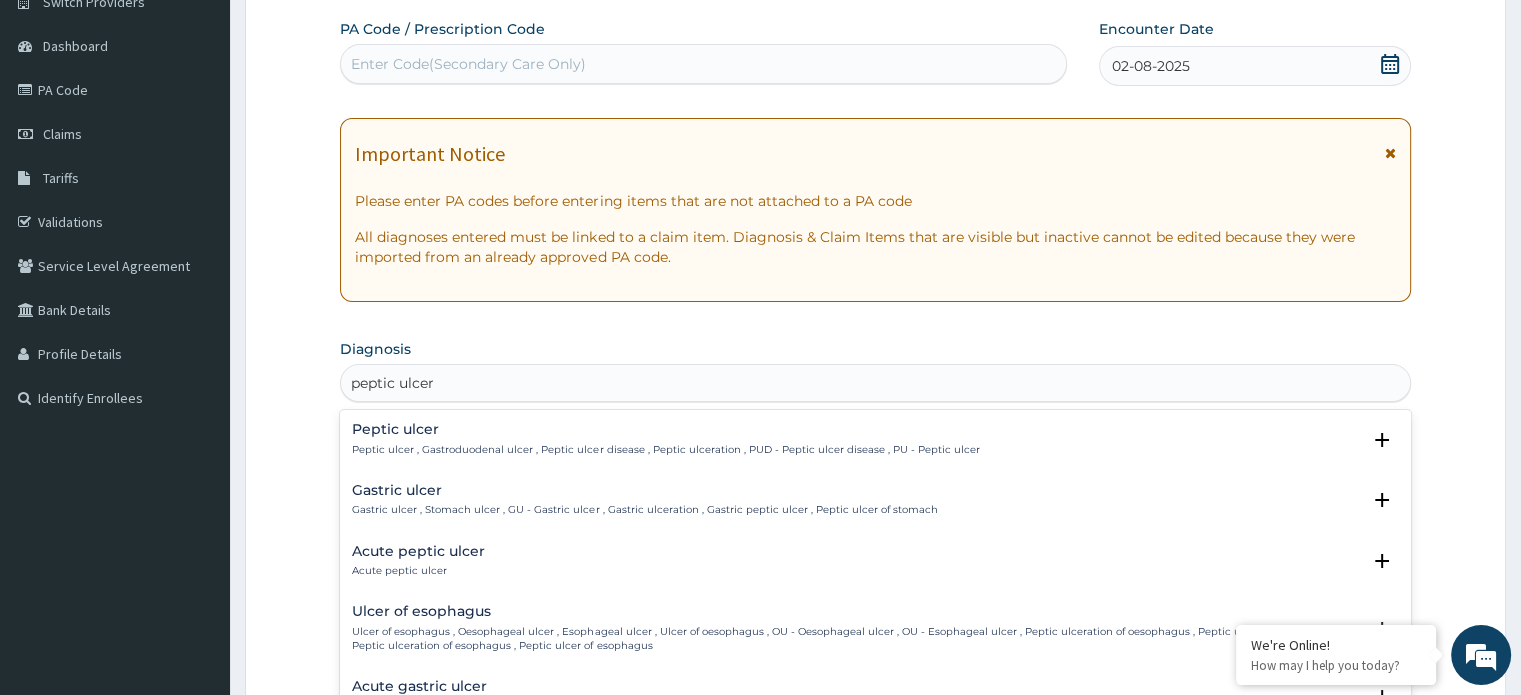 type on "peptic ulcer d" 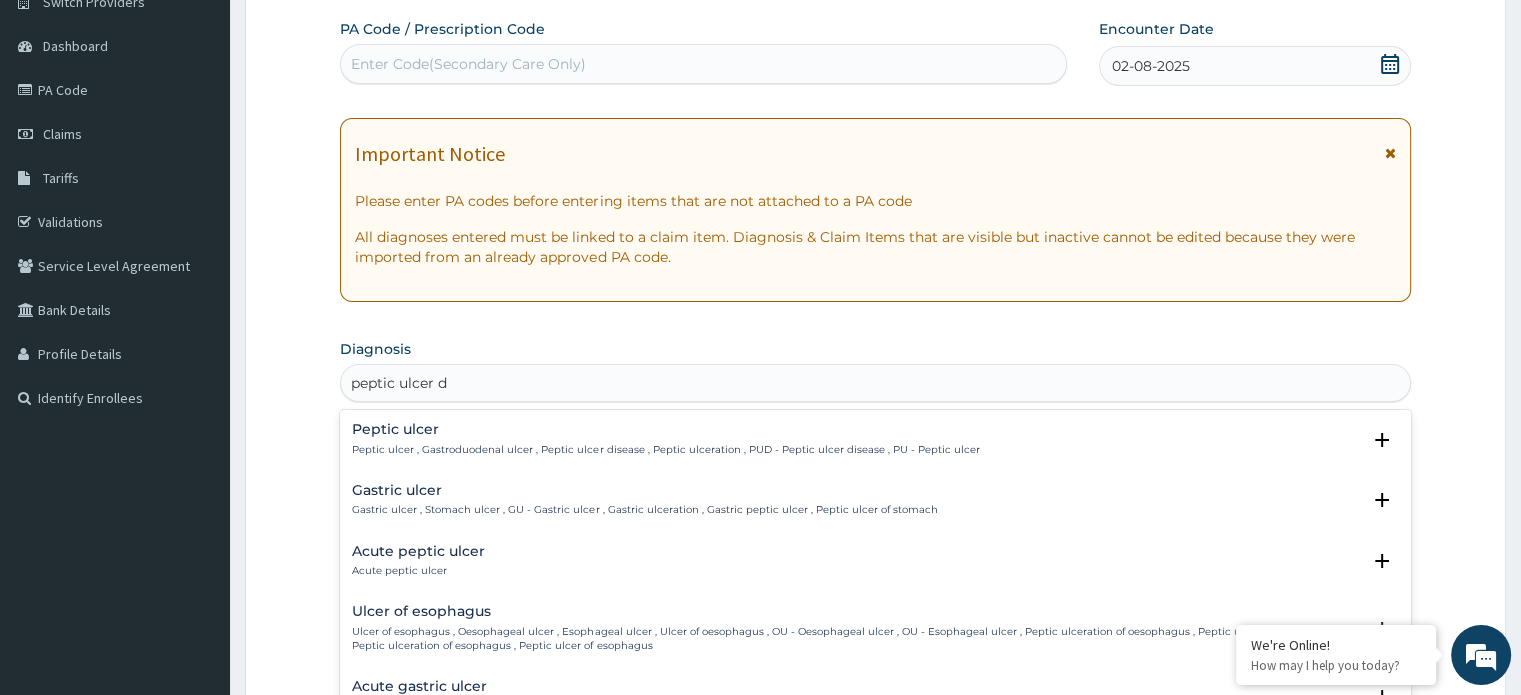 click on "Peptic ulcer" at bounding box center [665, 429] 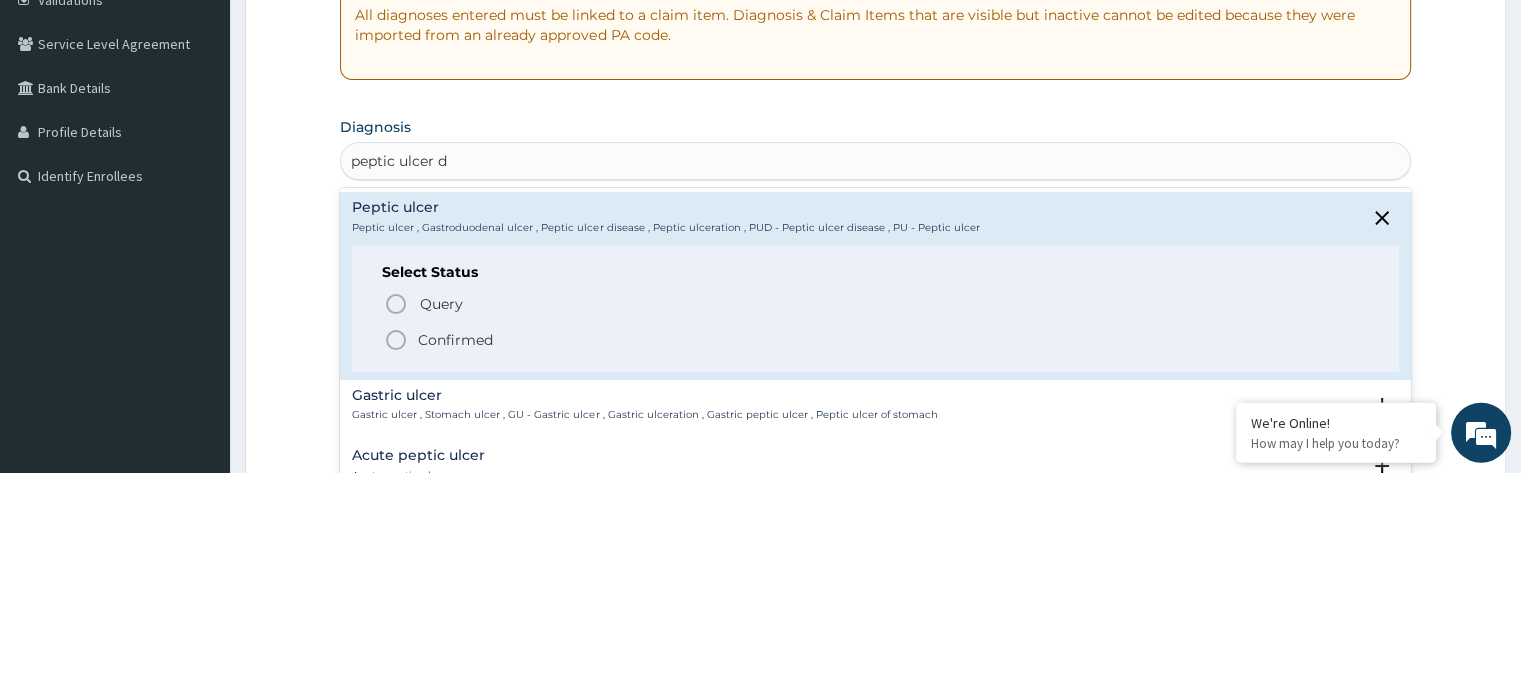 scroll, scrollTop: 172, scrollLeft: 0, axis: vertical 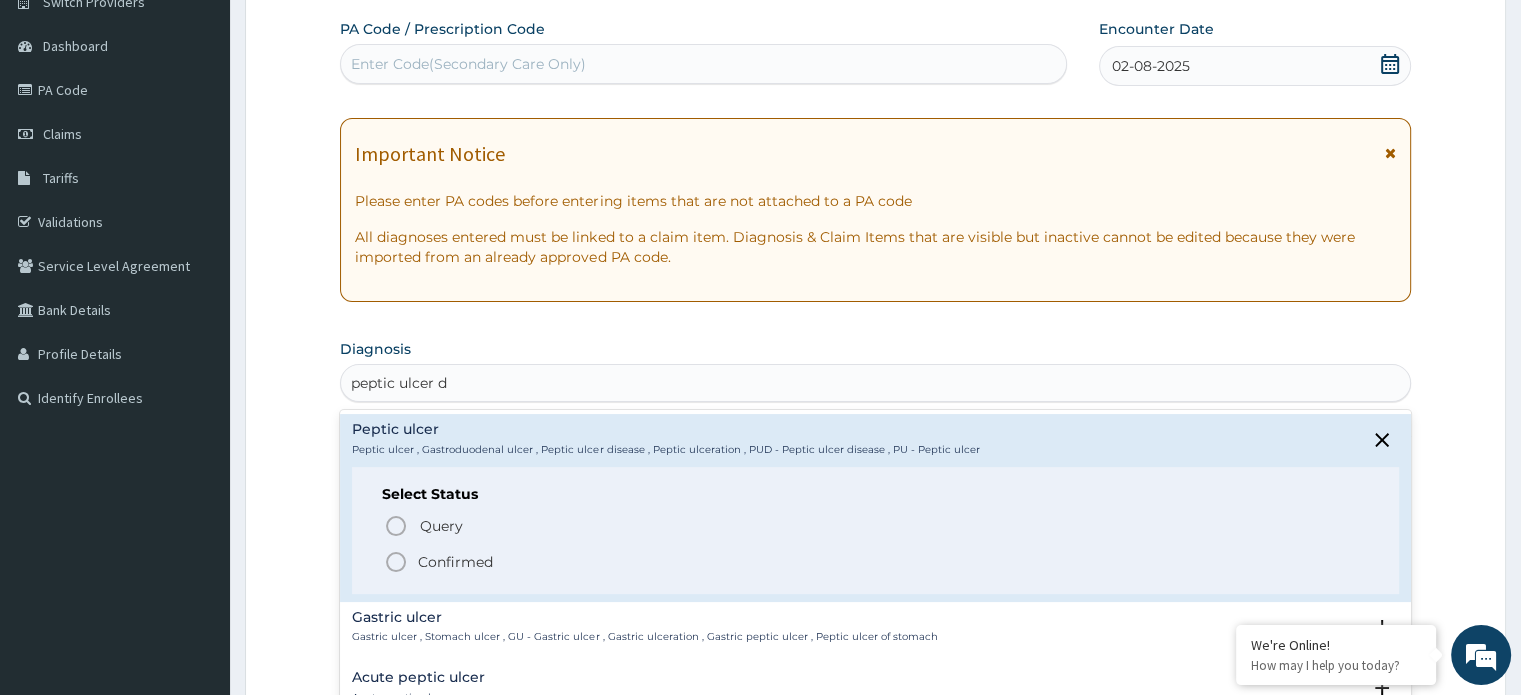 click on "Confirmed" at bounding box center (876, 562) 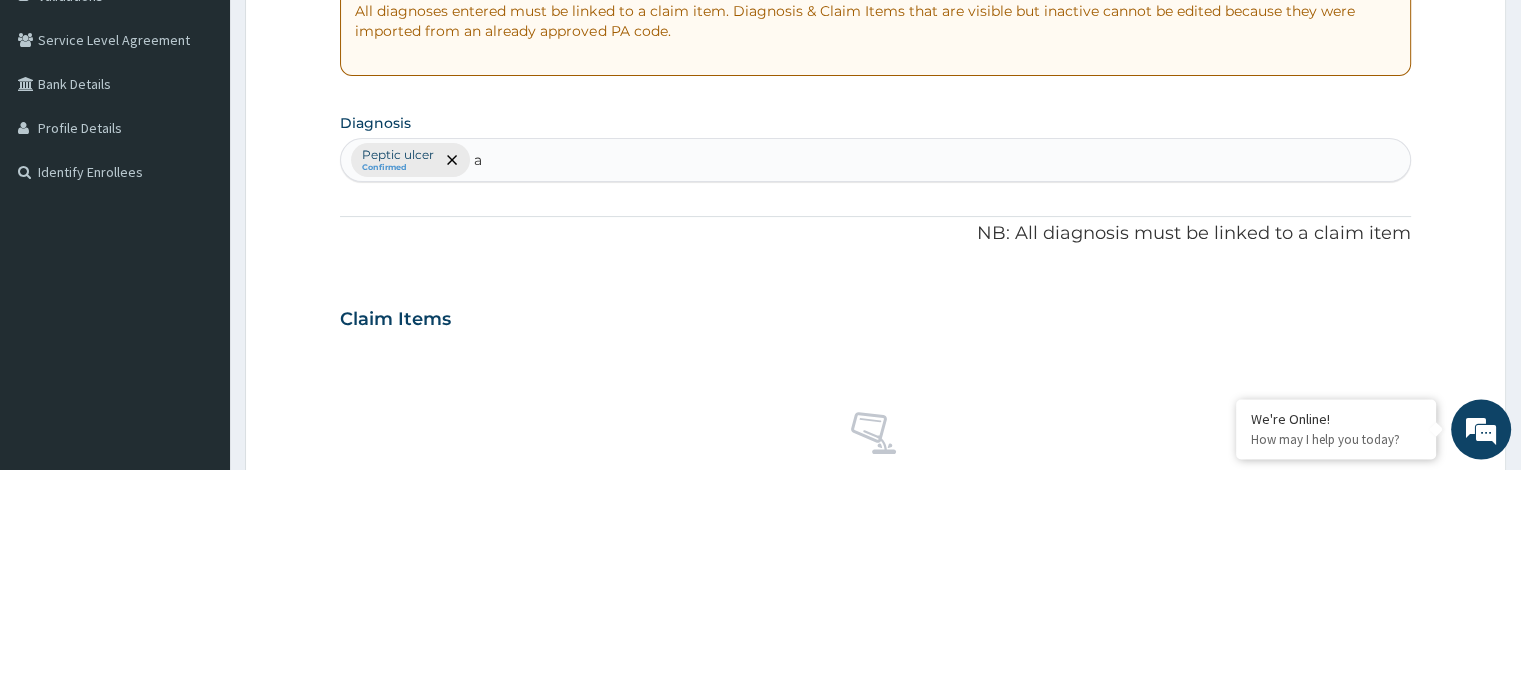 scroll, scrollTop: 172, scrollLeft: 0, axis: vertical 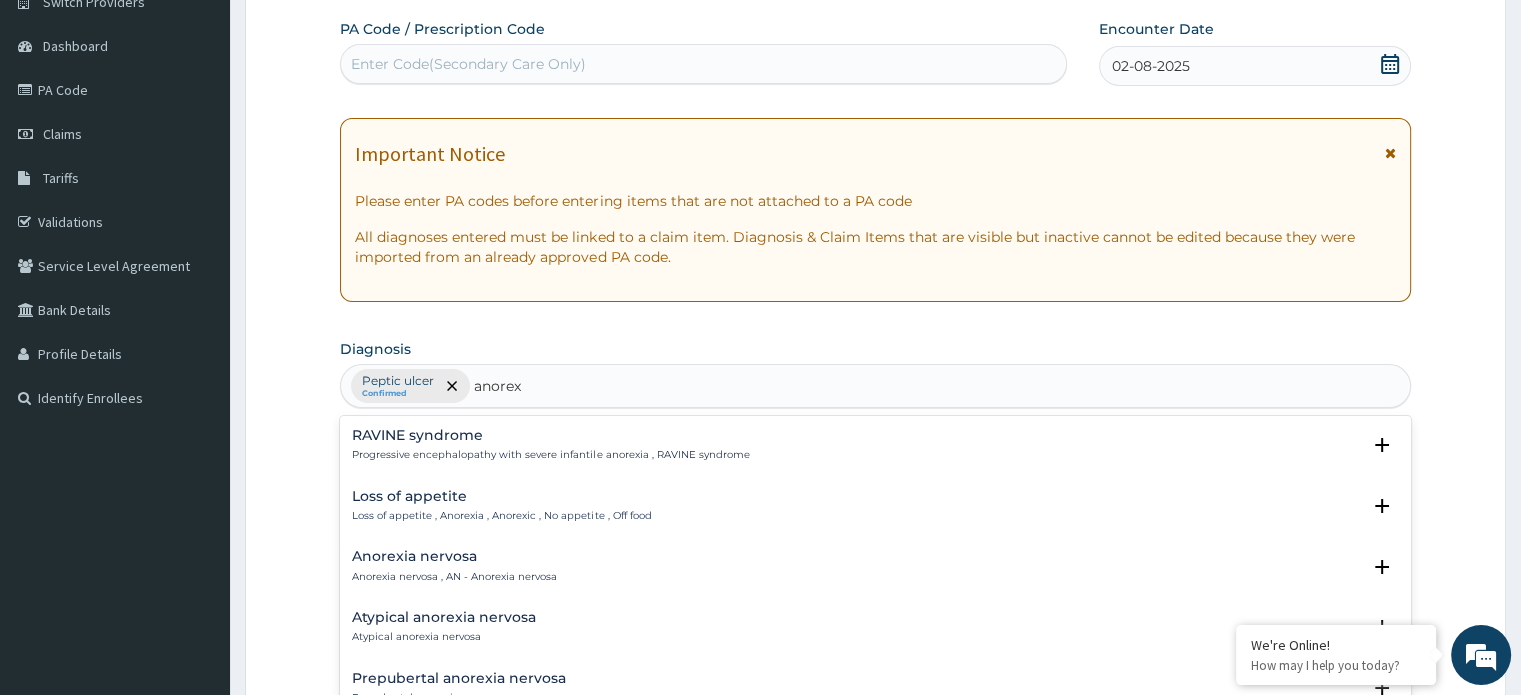 type on "anorexi" 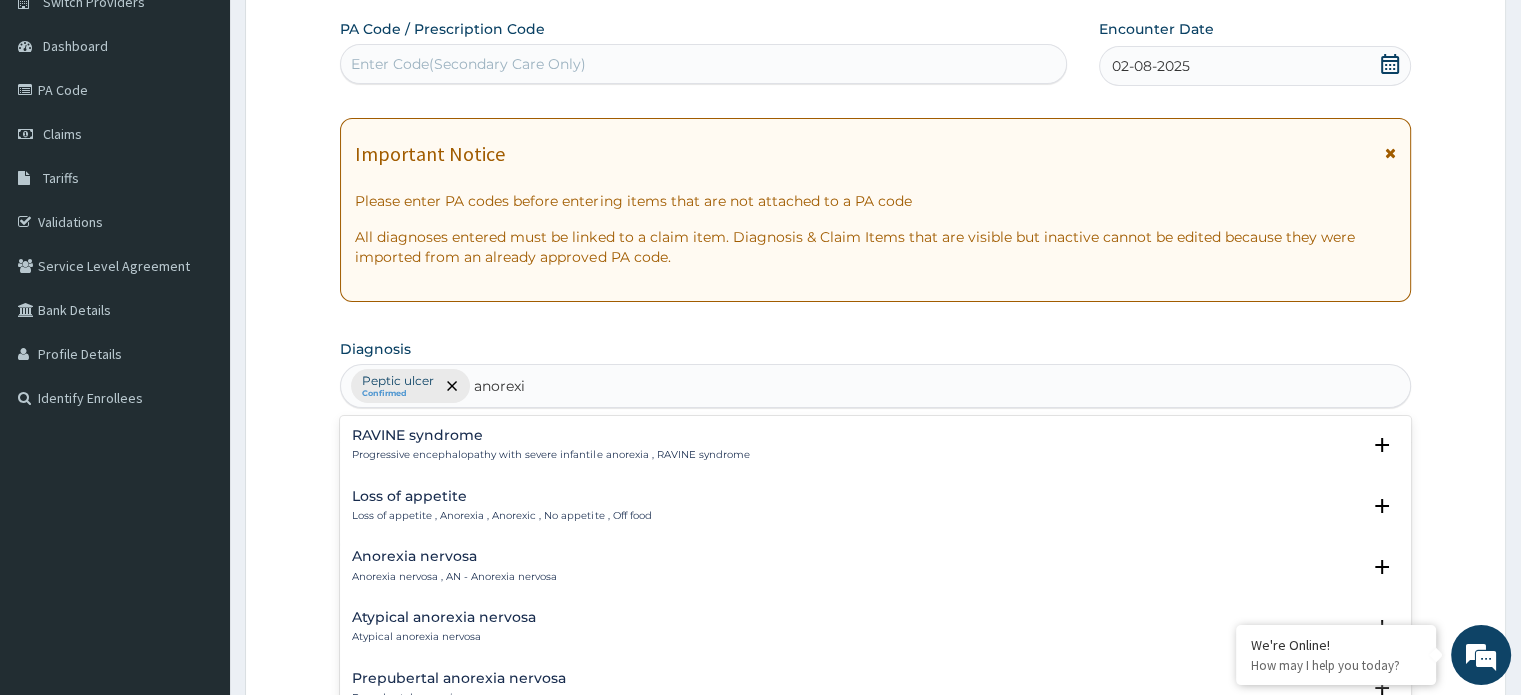 click on "Loss of appetite , Anorexia , Anorexic , No appetite , Off food" at bounding box center (501, 516) 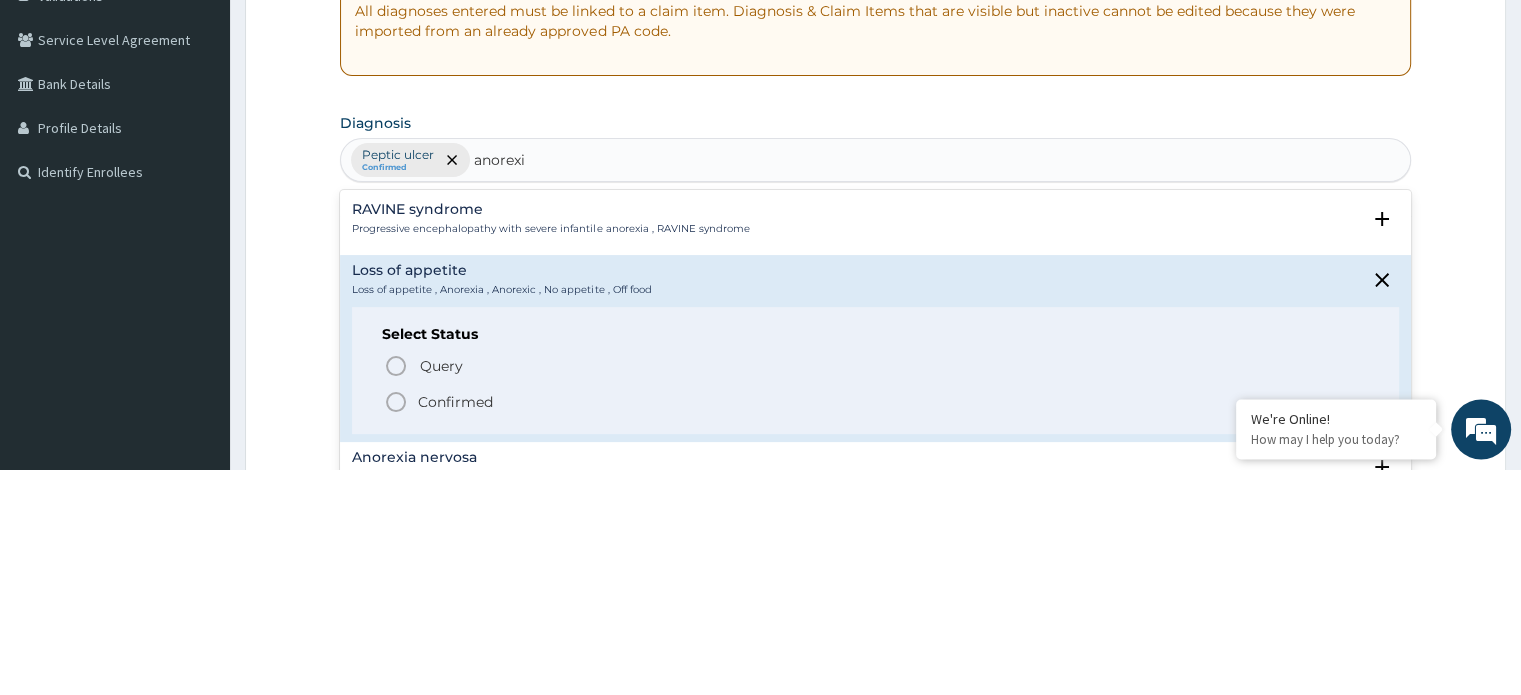 scroll, scrollTop: 172, scrollLeft: 0, axis: vertical 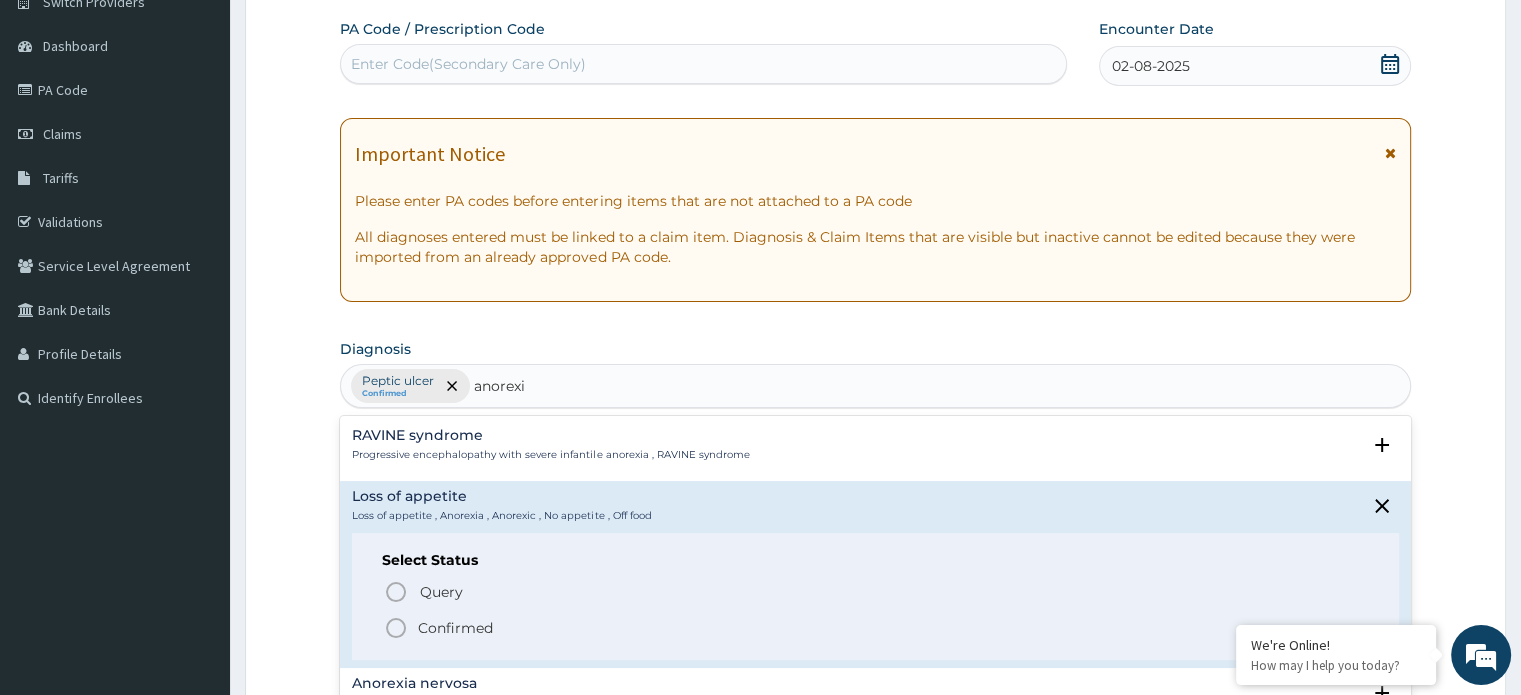 click on "Confirmed" at bounding box center (876, 628) 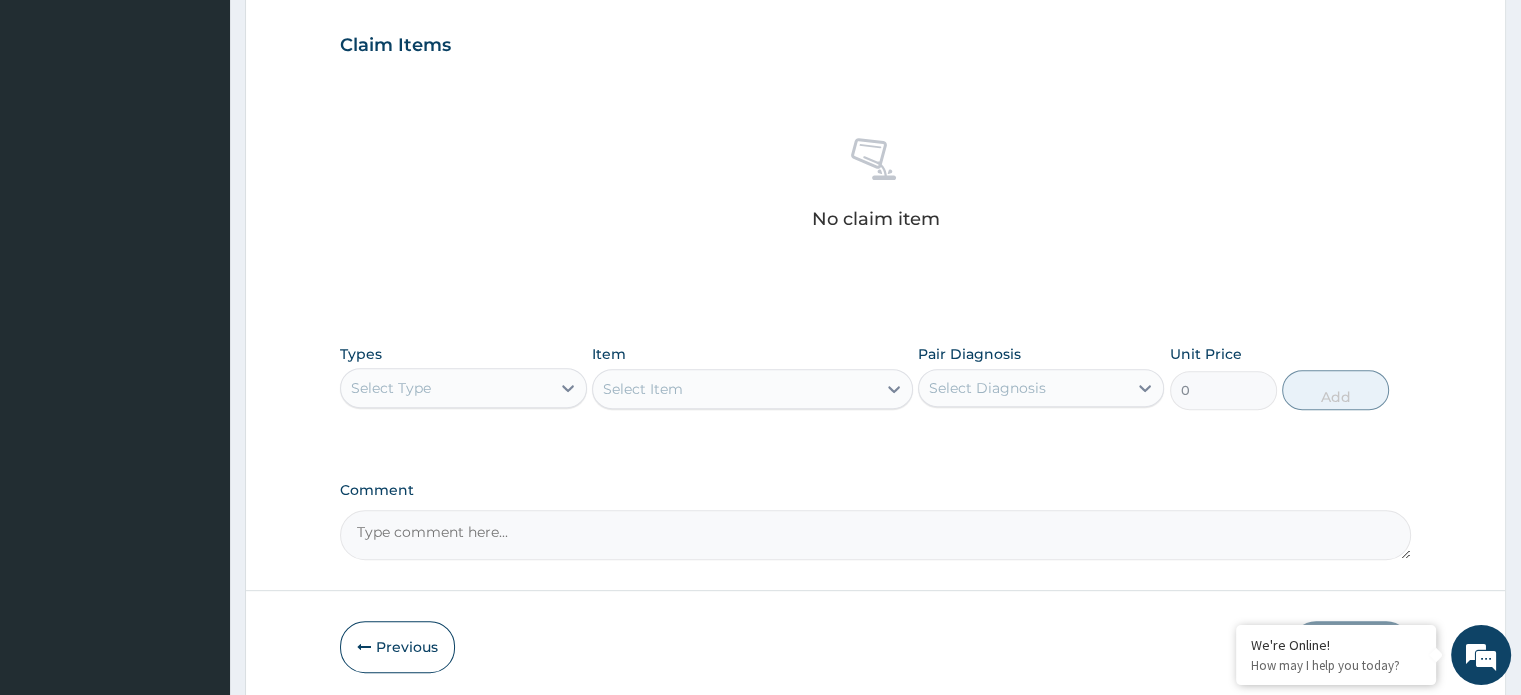 scroll, scrollTop: 744, scrollLeft: 0, axis: vertical 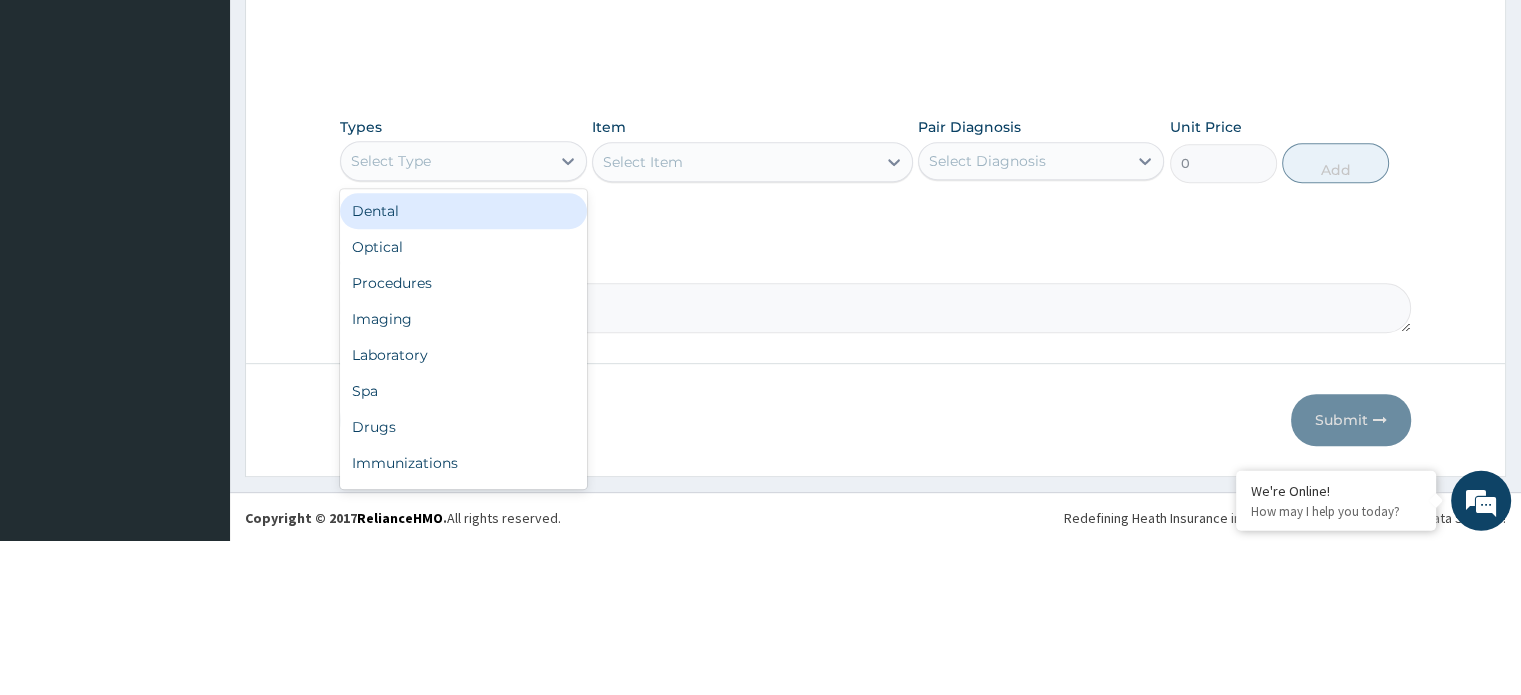 click on "Procedures" at bounding box center [463, 438] 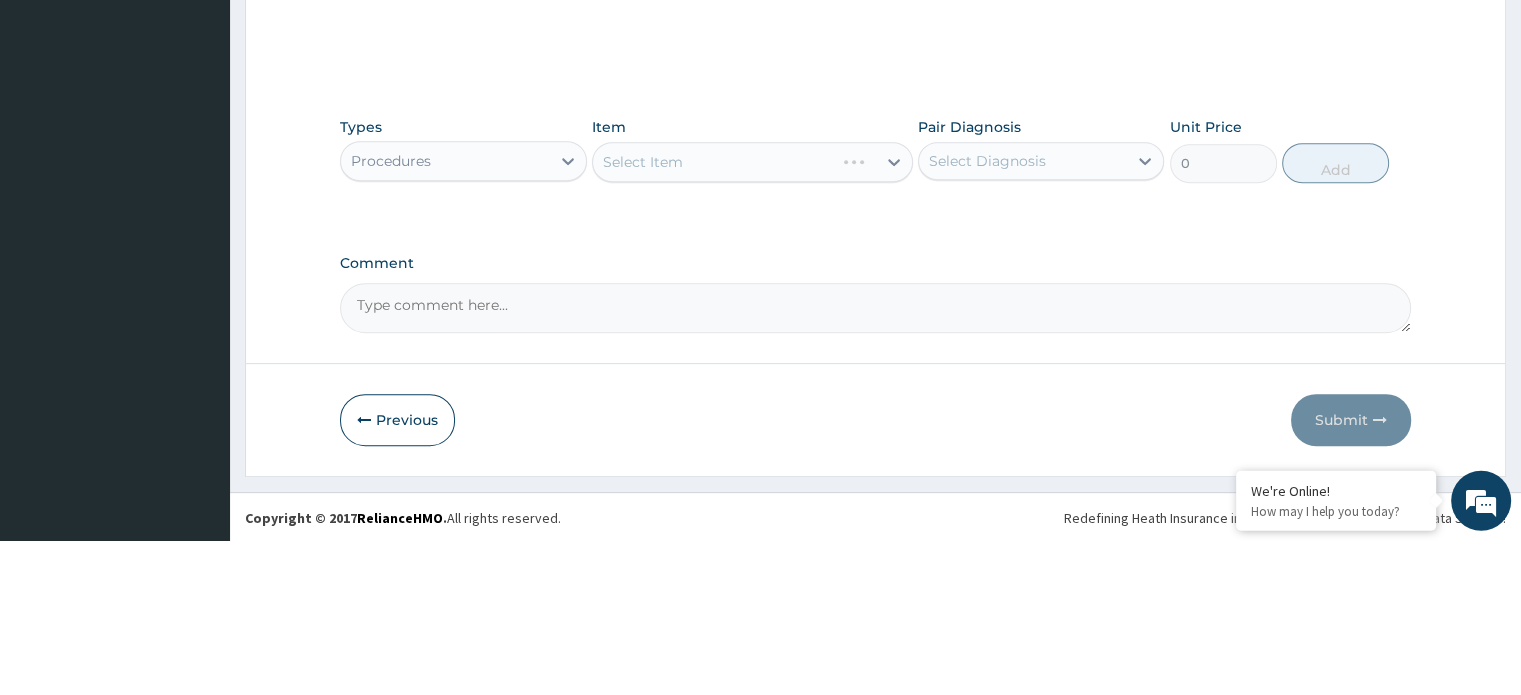 click on "Select Item" at bounding box center (752, 317) 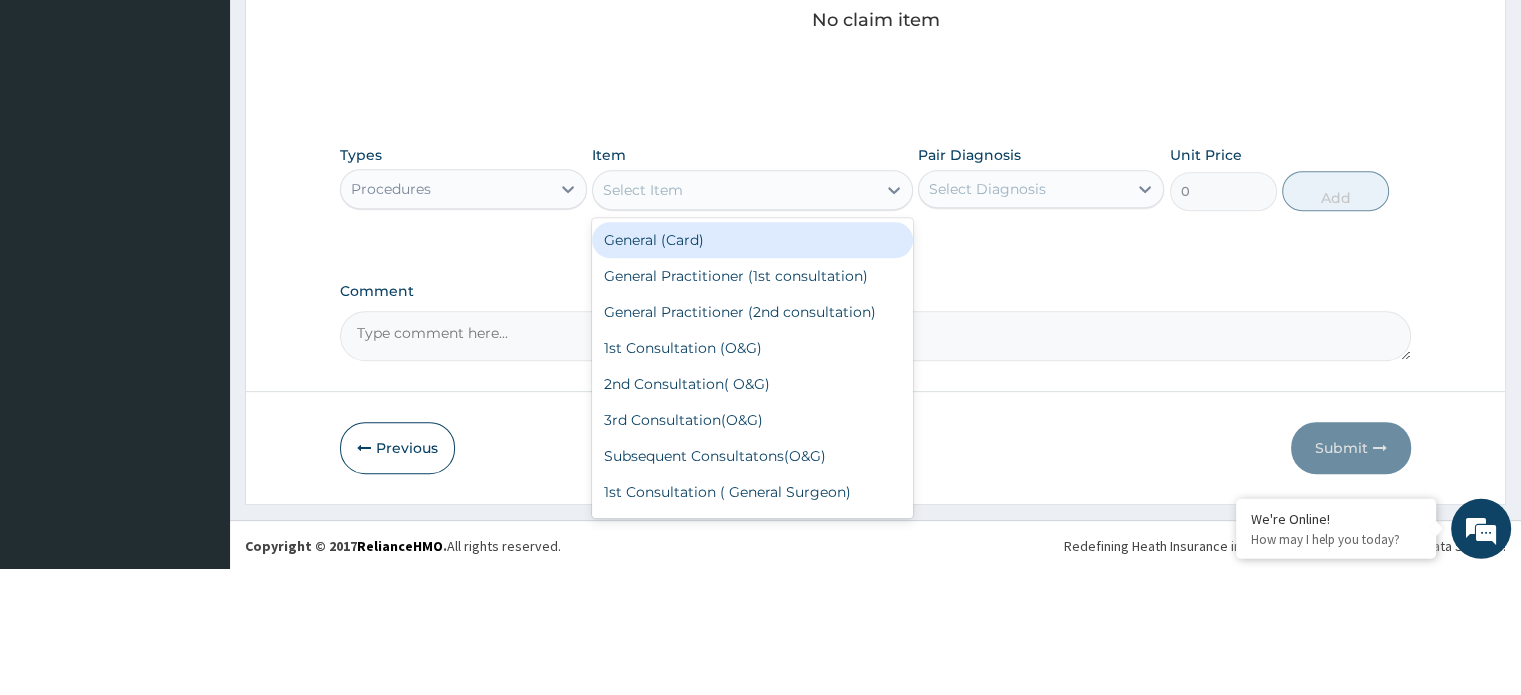 scroll, scrollTop: 744, scrollLeft: 0, axis: vertical 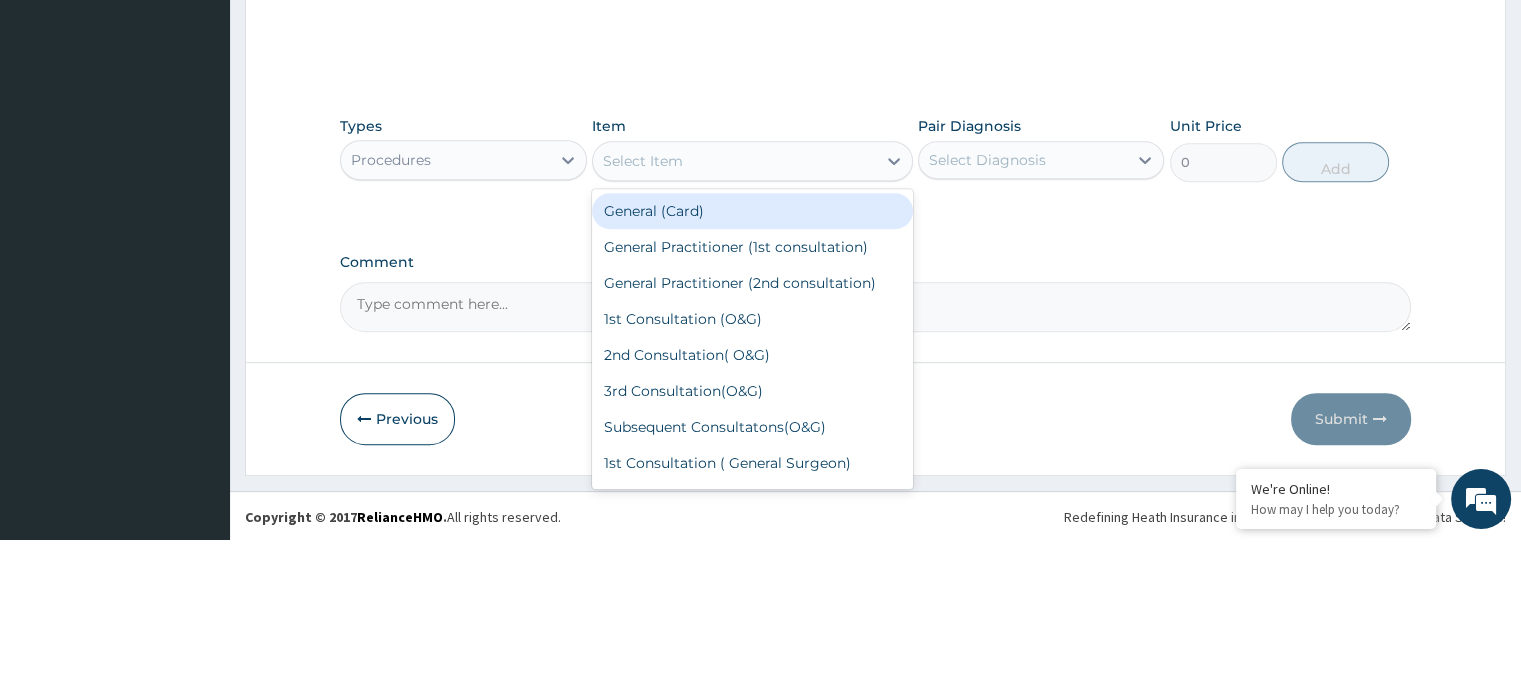 click on "General (Card)" at bounding box center (752, 367) 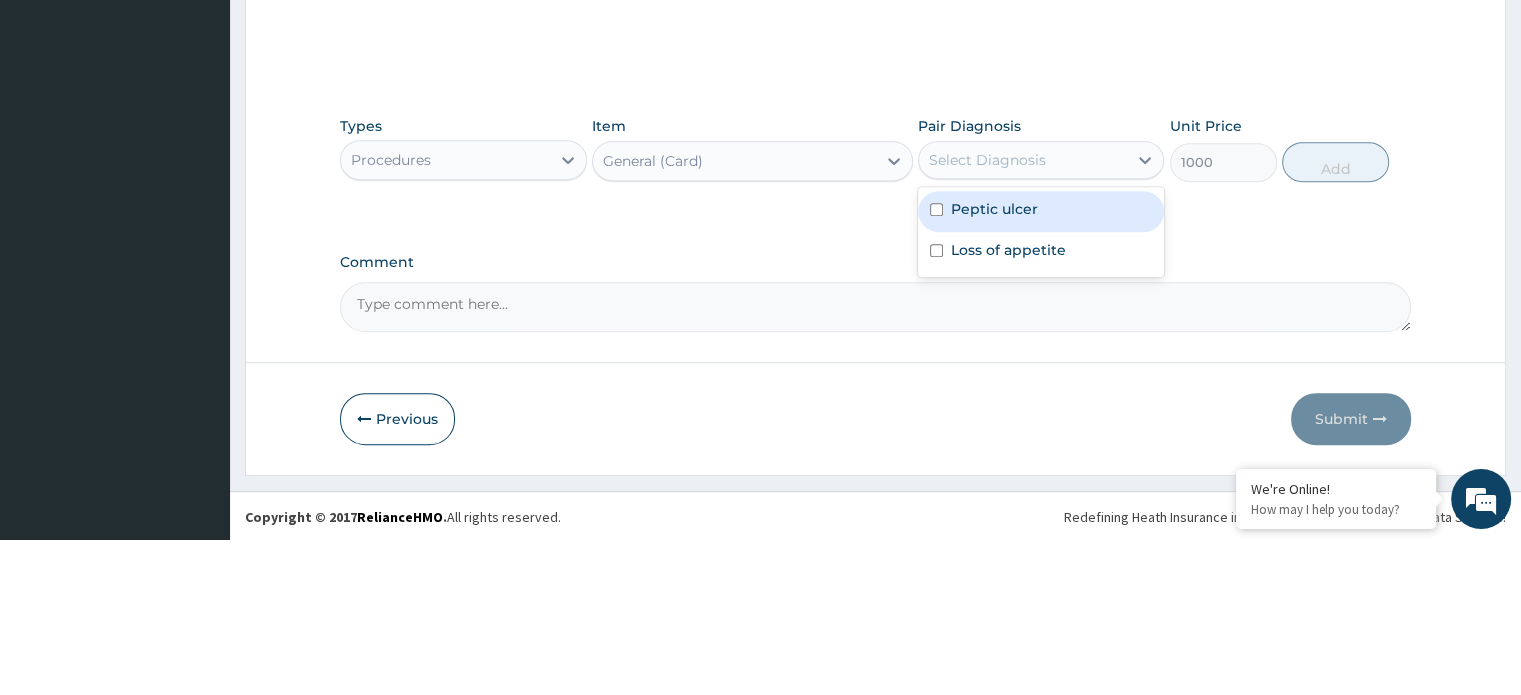 click on "Peptic ulcer" at bounding box center [994, 365] 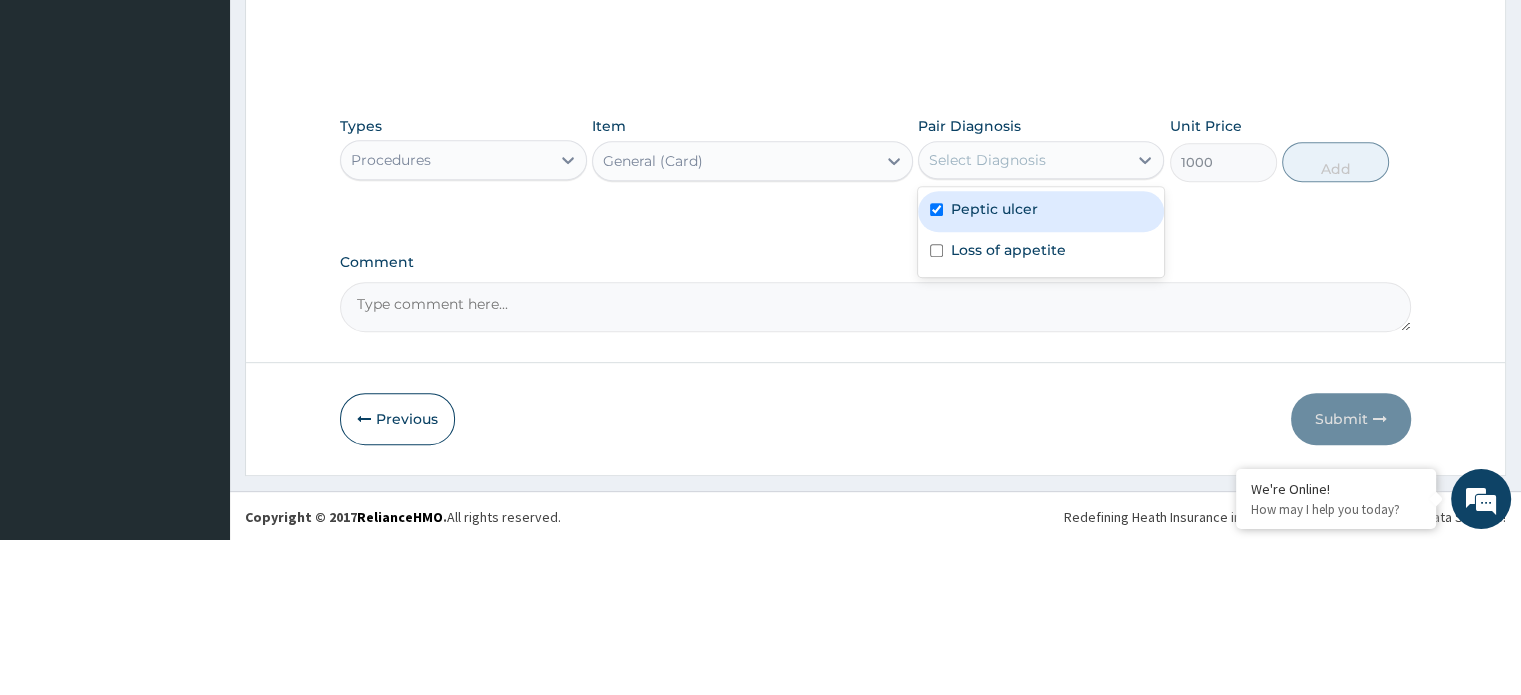 checkbox on "true" 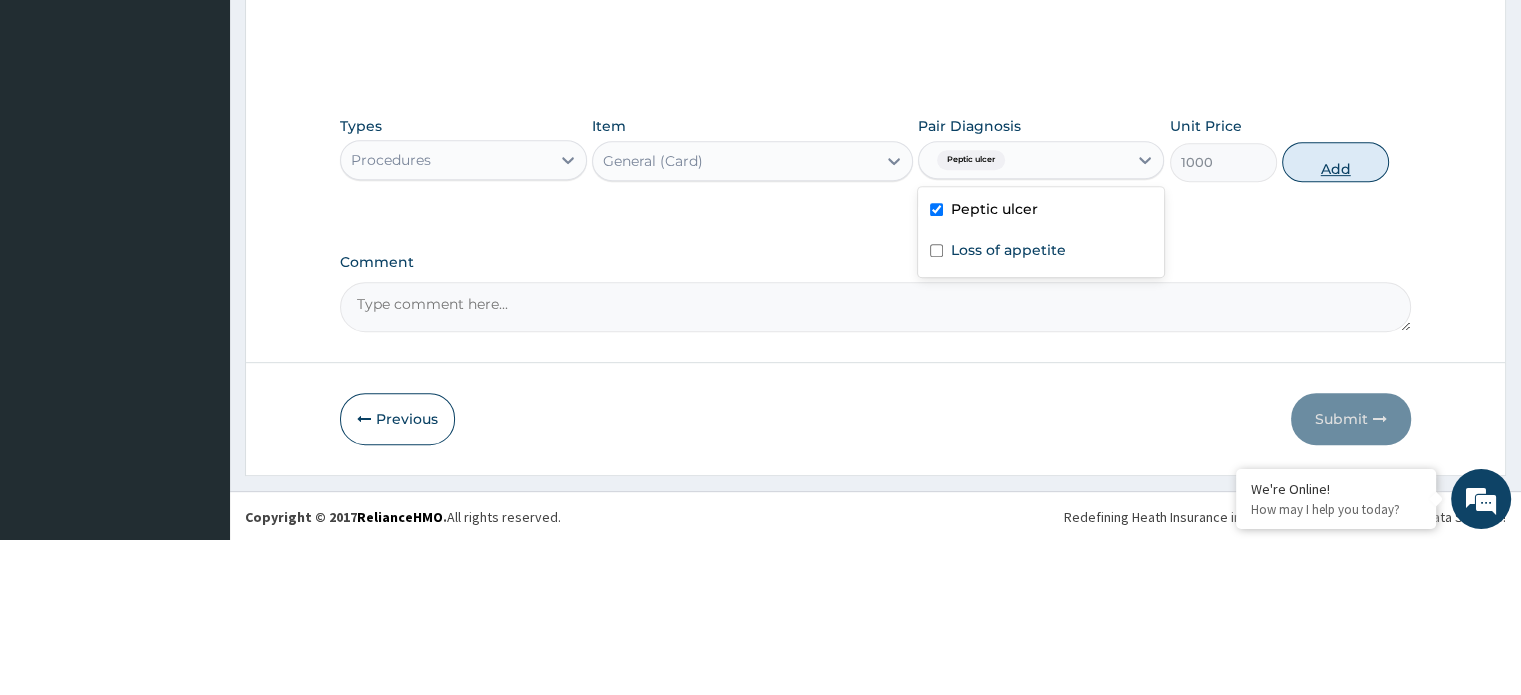 click on "Add" at bounding box center (1335, 318) 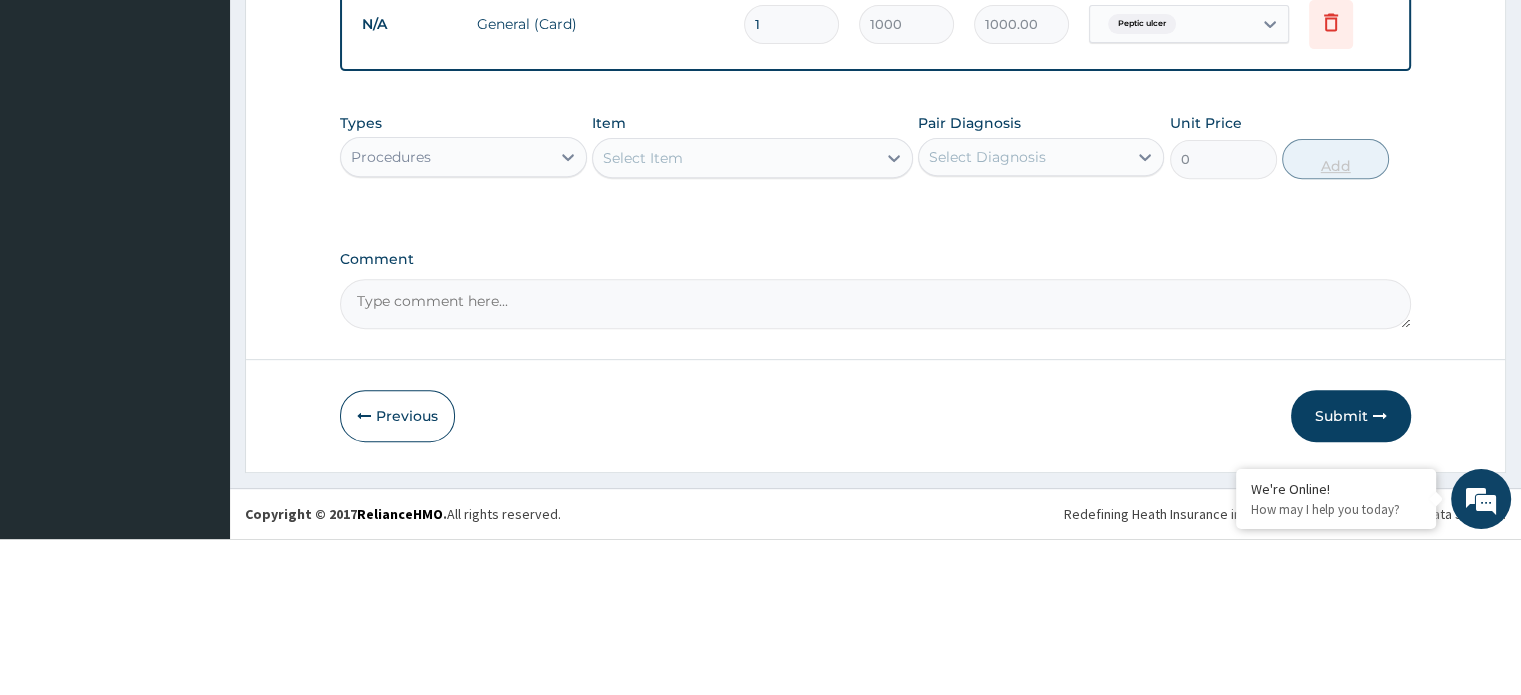 scroll, scrollTop: 648, scrollLeft: 0, axis: vertical 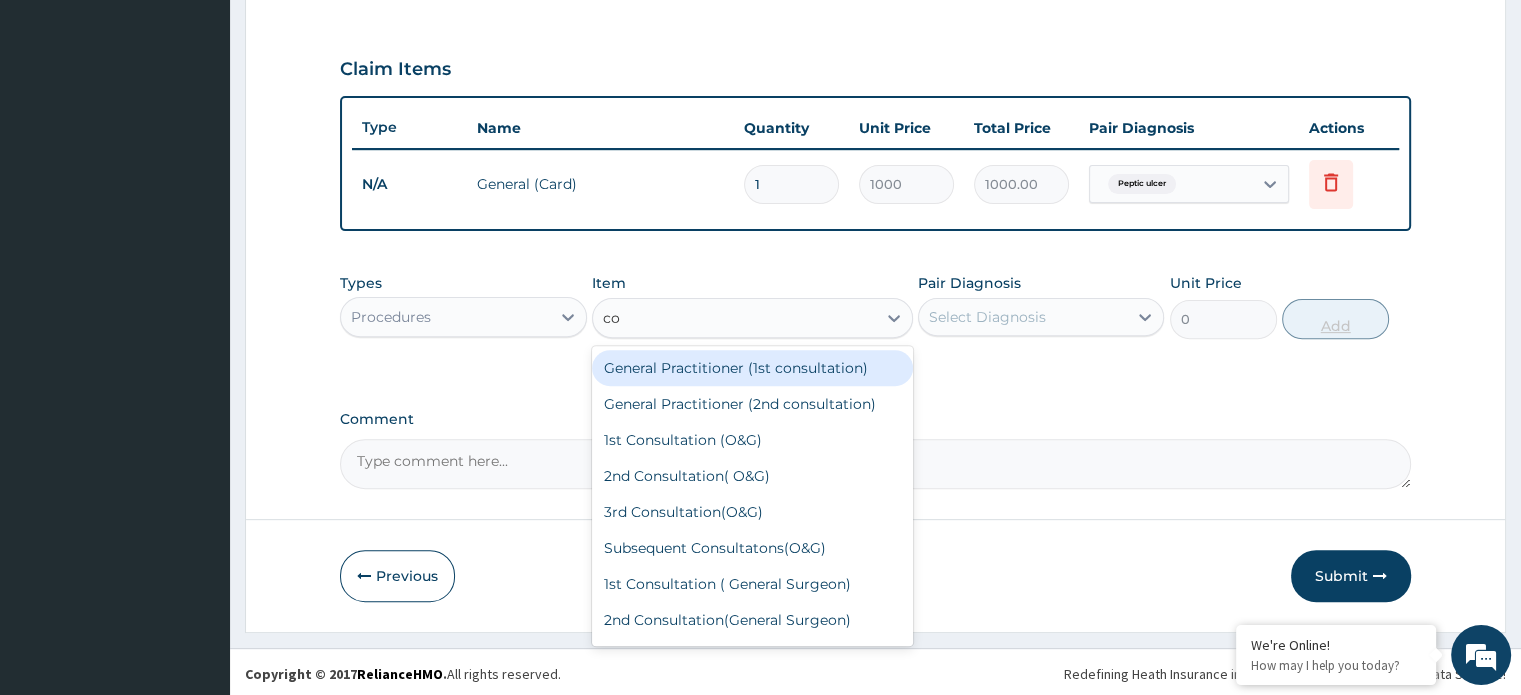 type on "con" 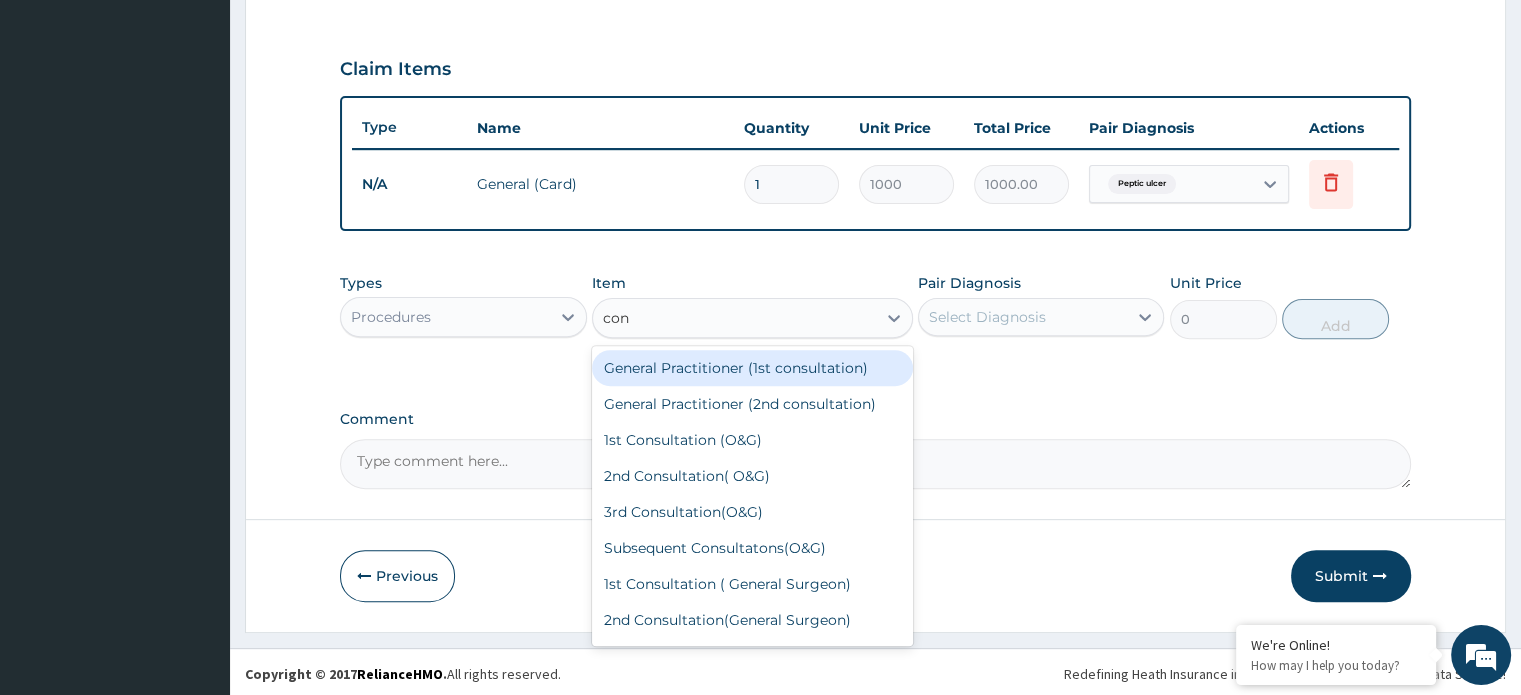 click on "General Practitioner (1st consultation)" at bounding box center [752, 368] 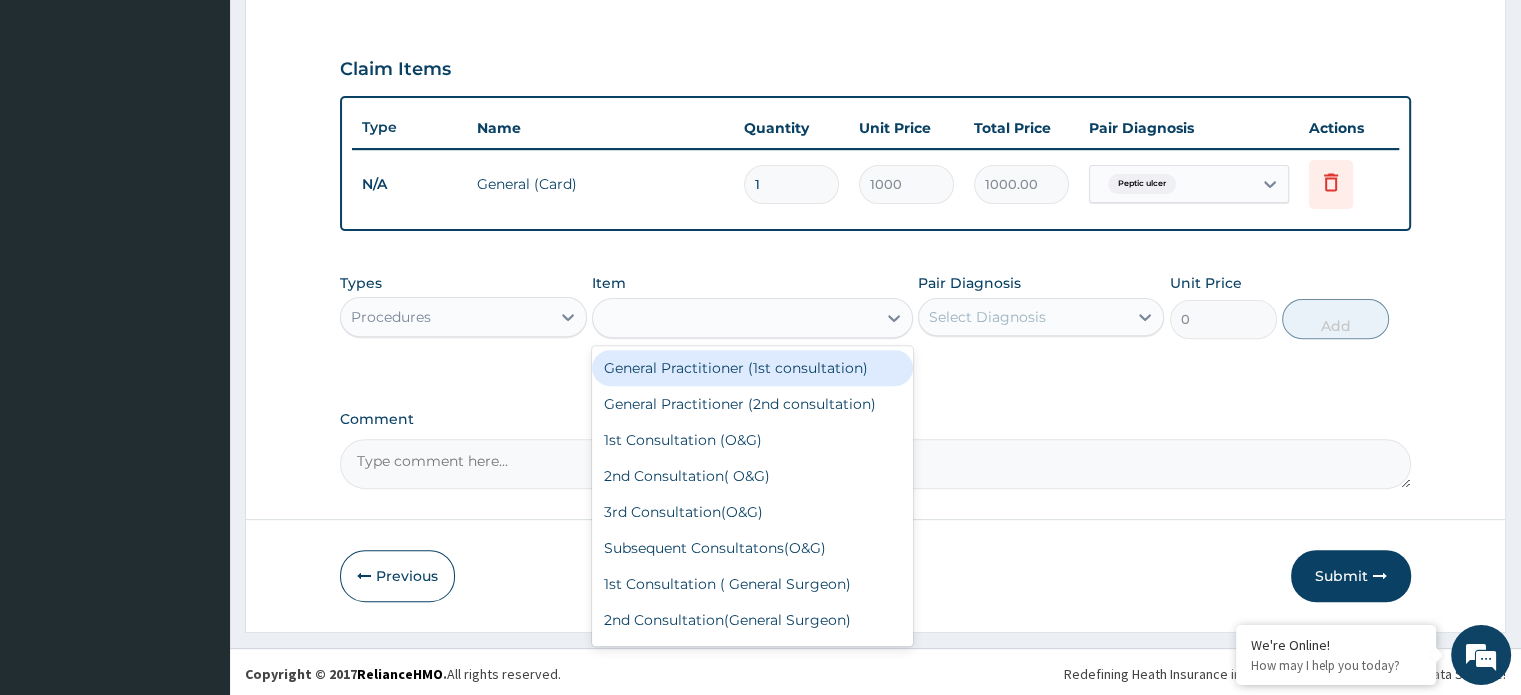 type on "1500" 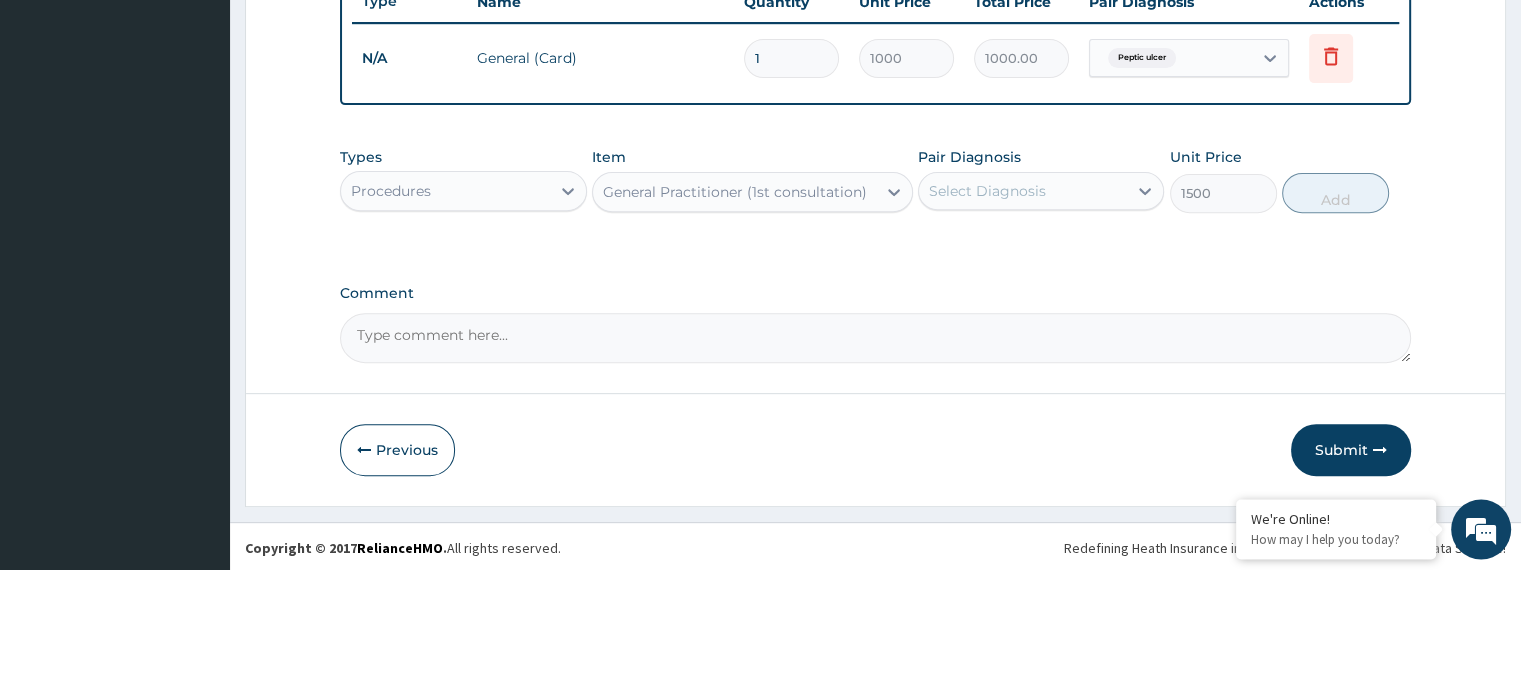 scroll, scrollTop: 648, scrollLeft: 0, axis: vertical 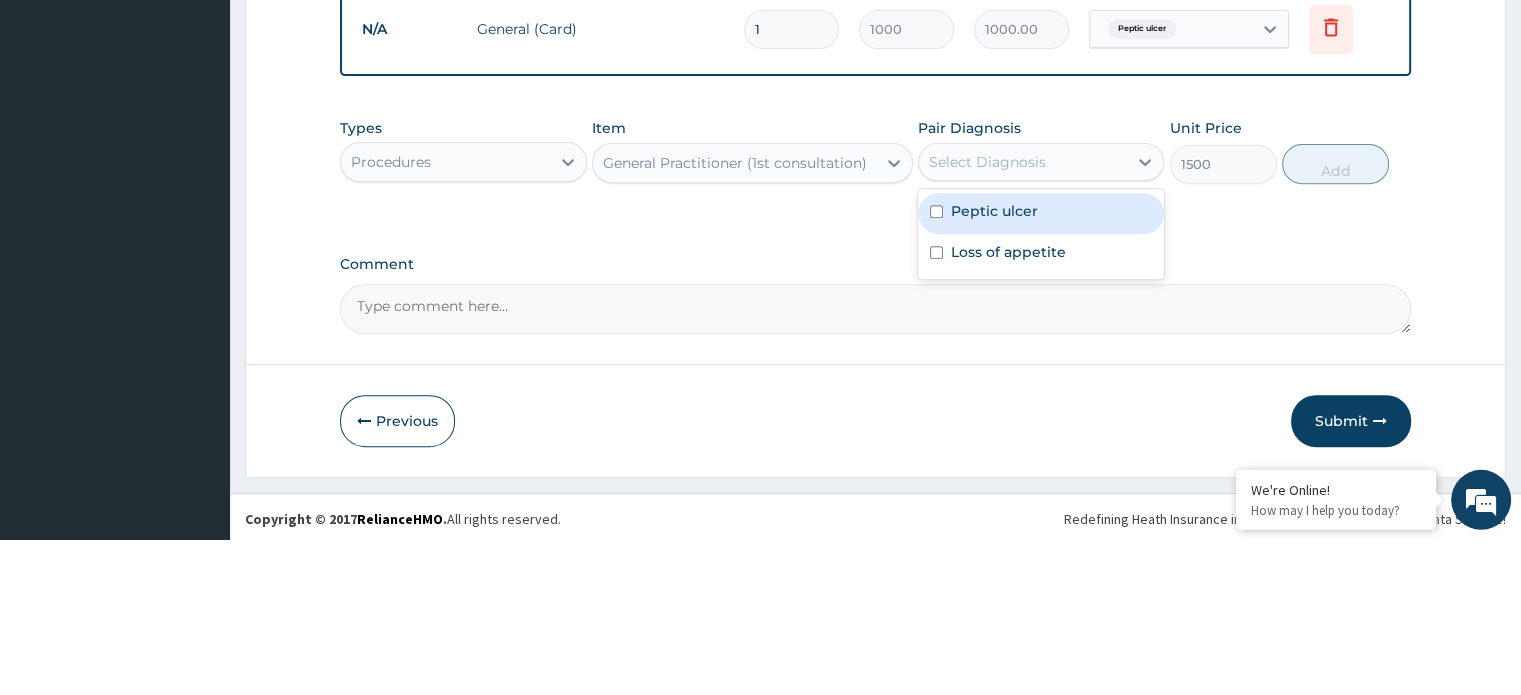 click on "Peptic ulcer" at bounding box center [994, 366] 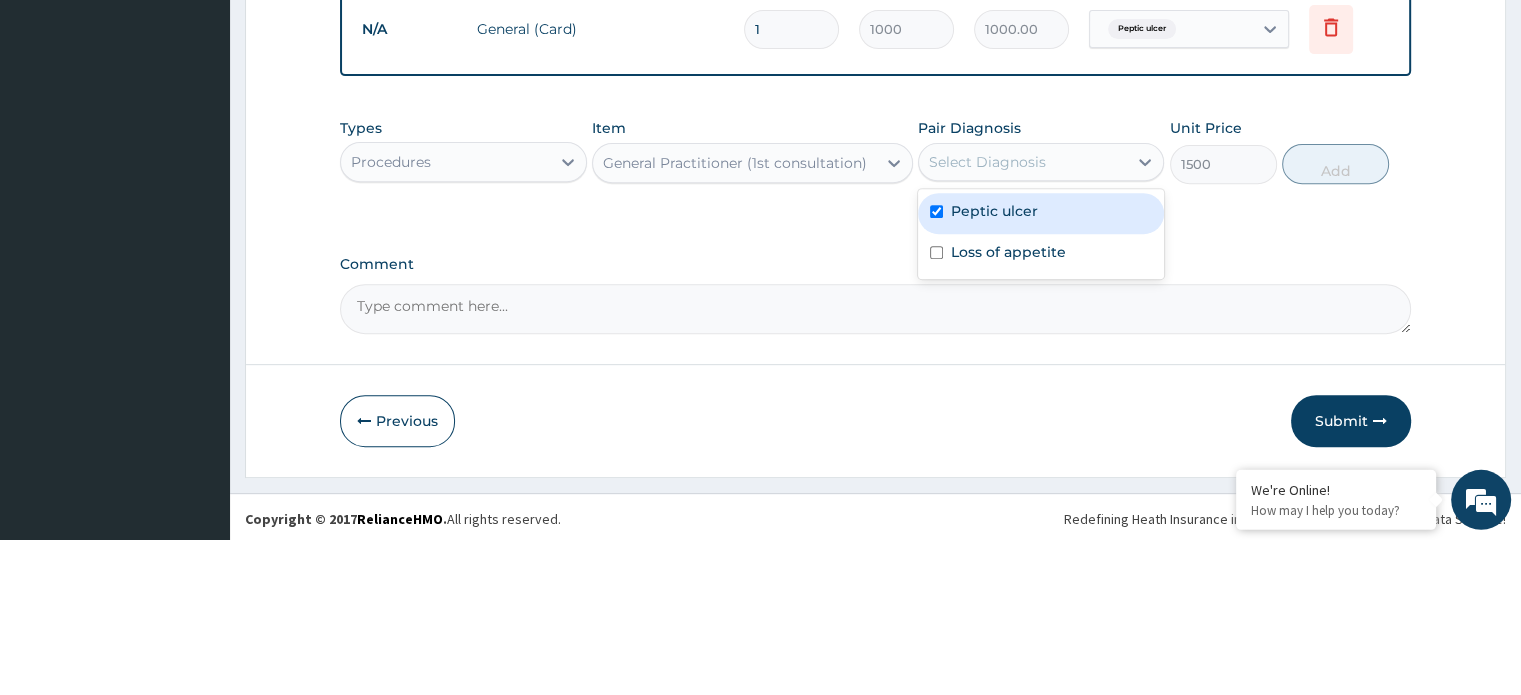 checkbox on "true" 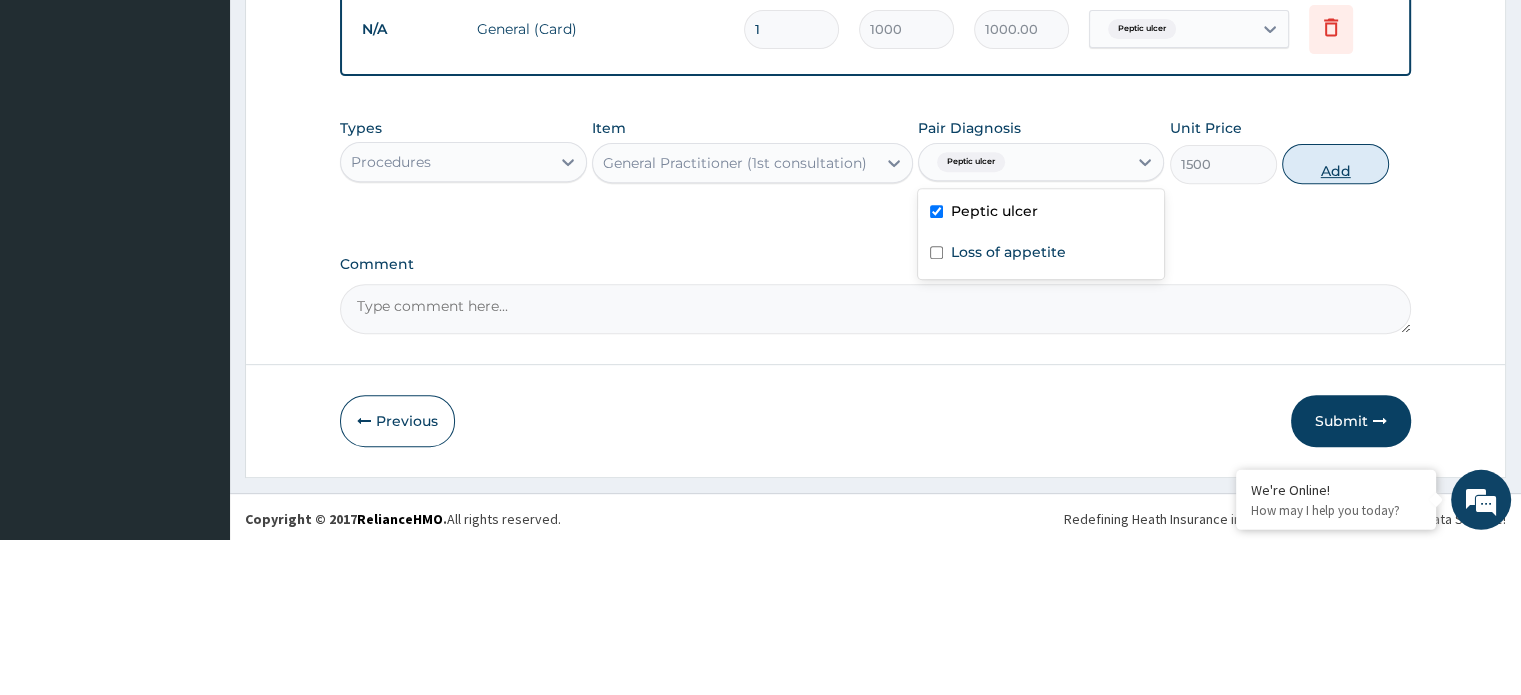 click on "Add" at bounding box center [1335, 319] 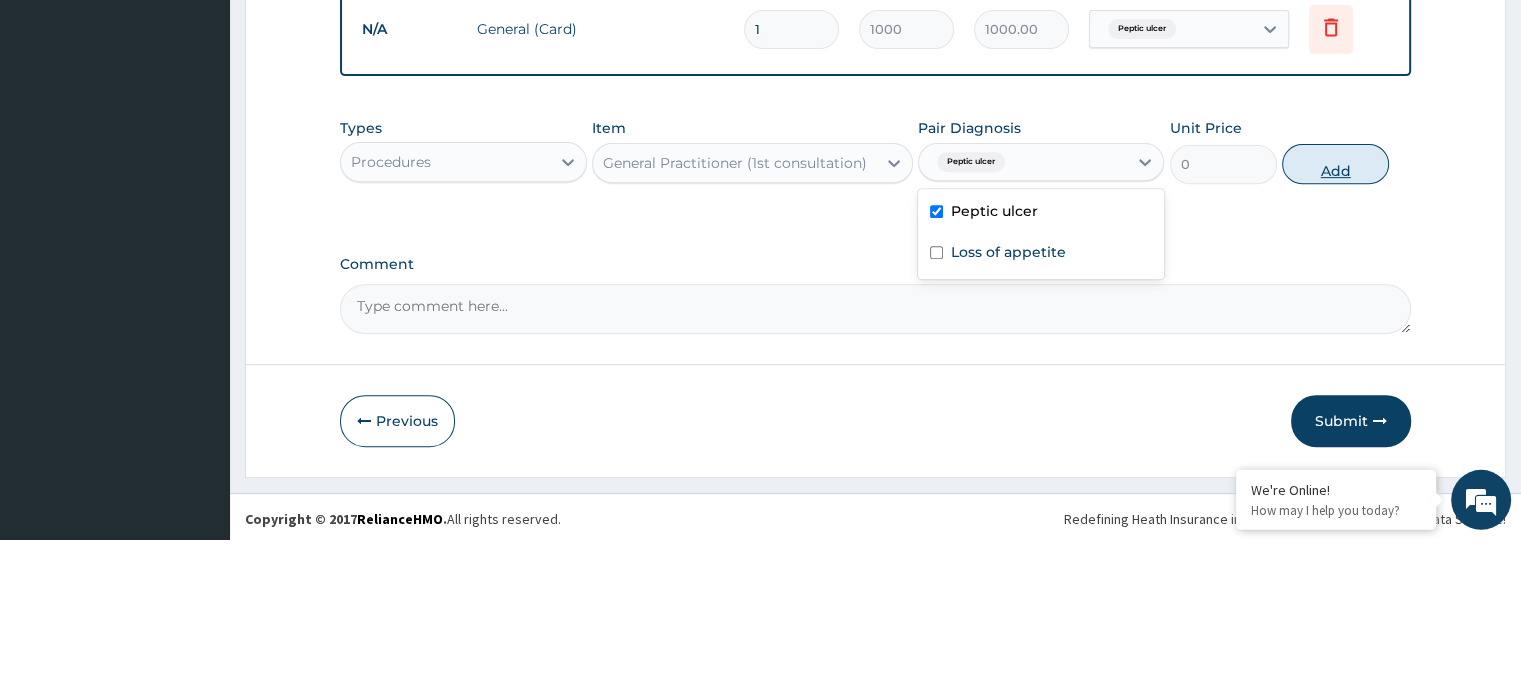 scroll, scrollTop: 648, scrollLeft: 0, axis: vertical 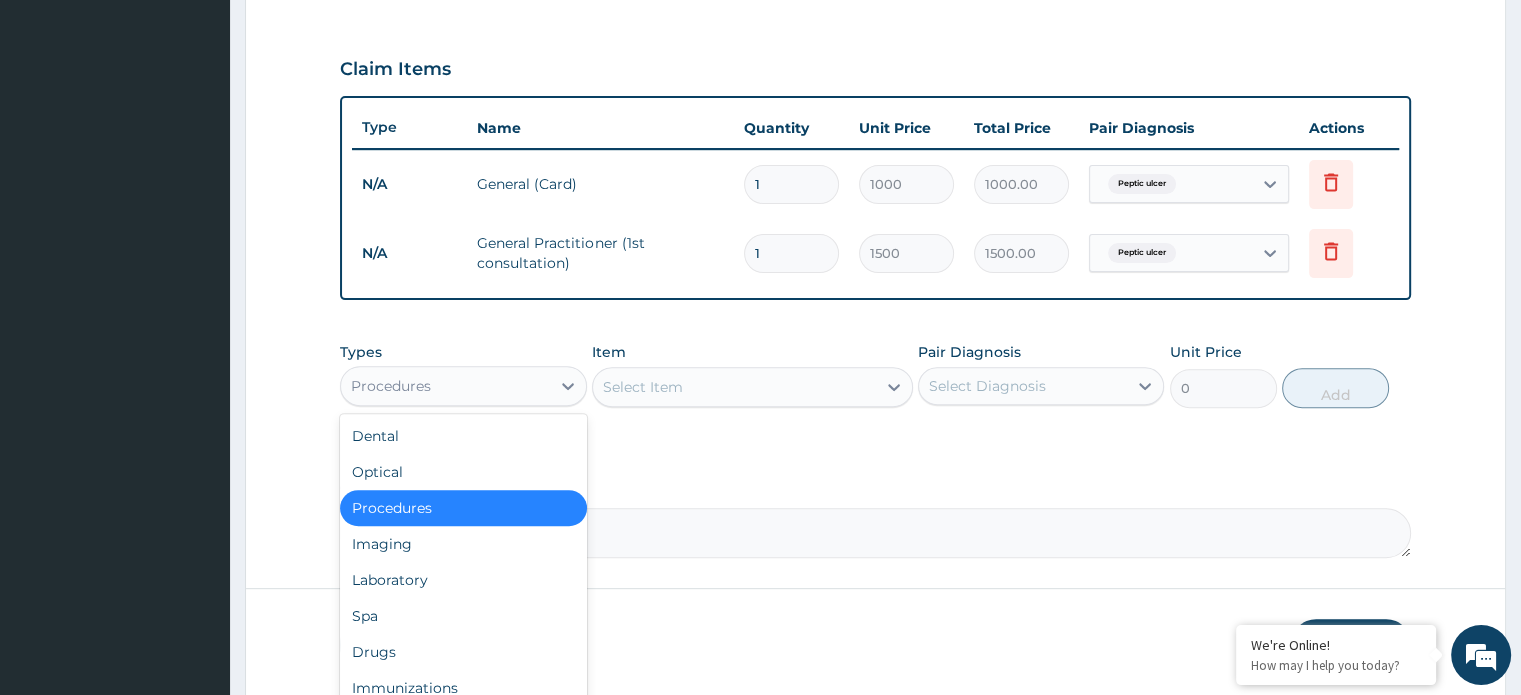 click on "Drugs" at bounding box center [463, 652] 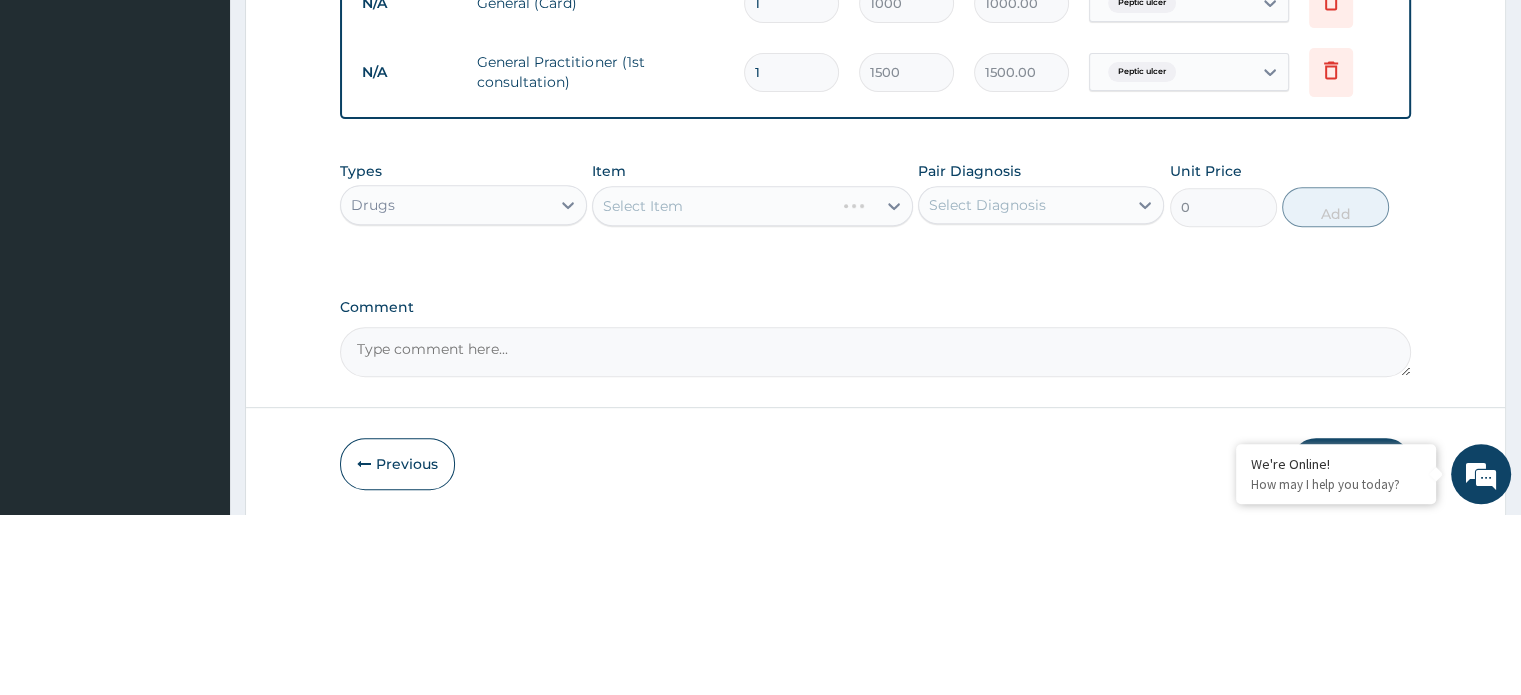 scroll, scrollTop: 648, scrollLeft: 0, axis: vertical 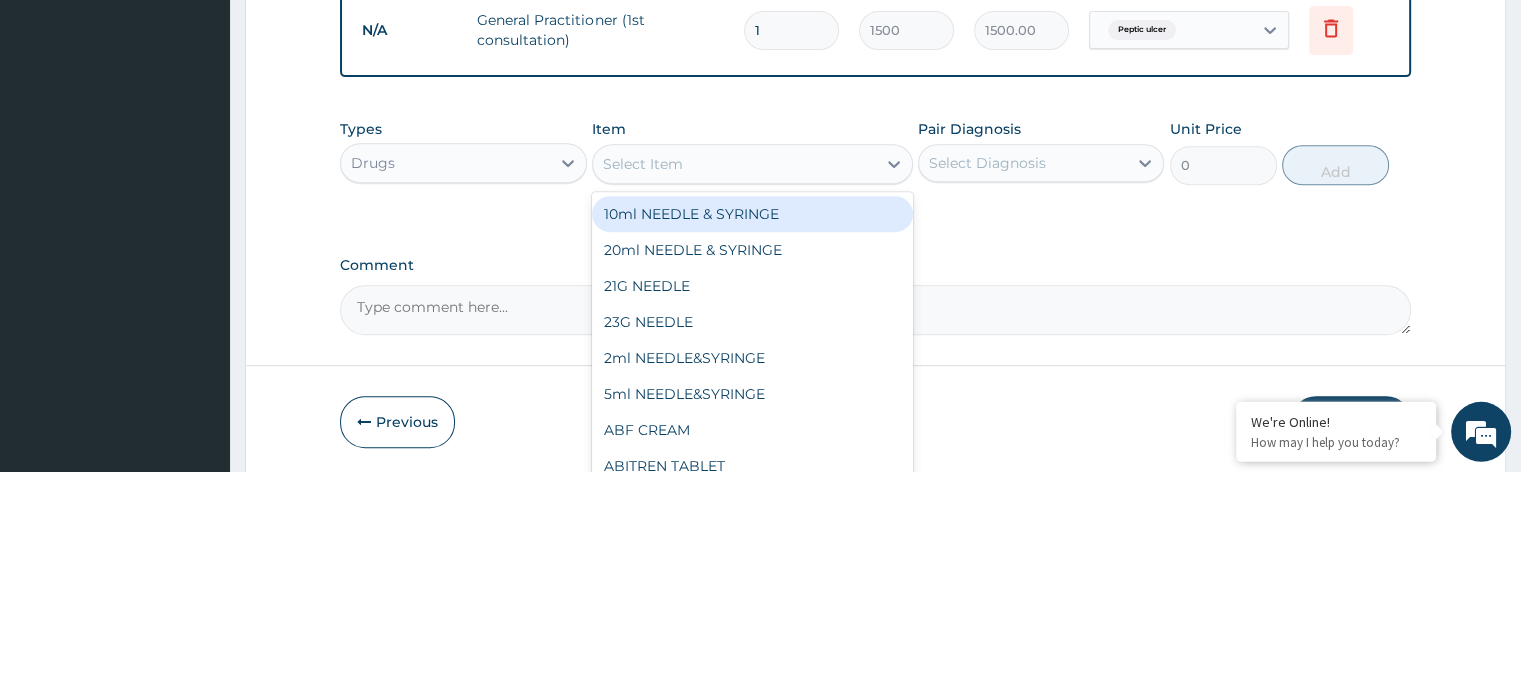 type on "c" 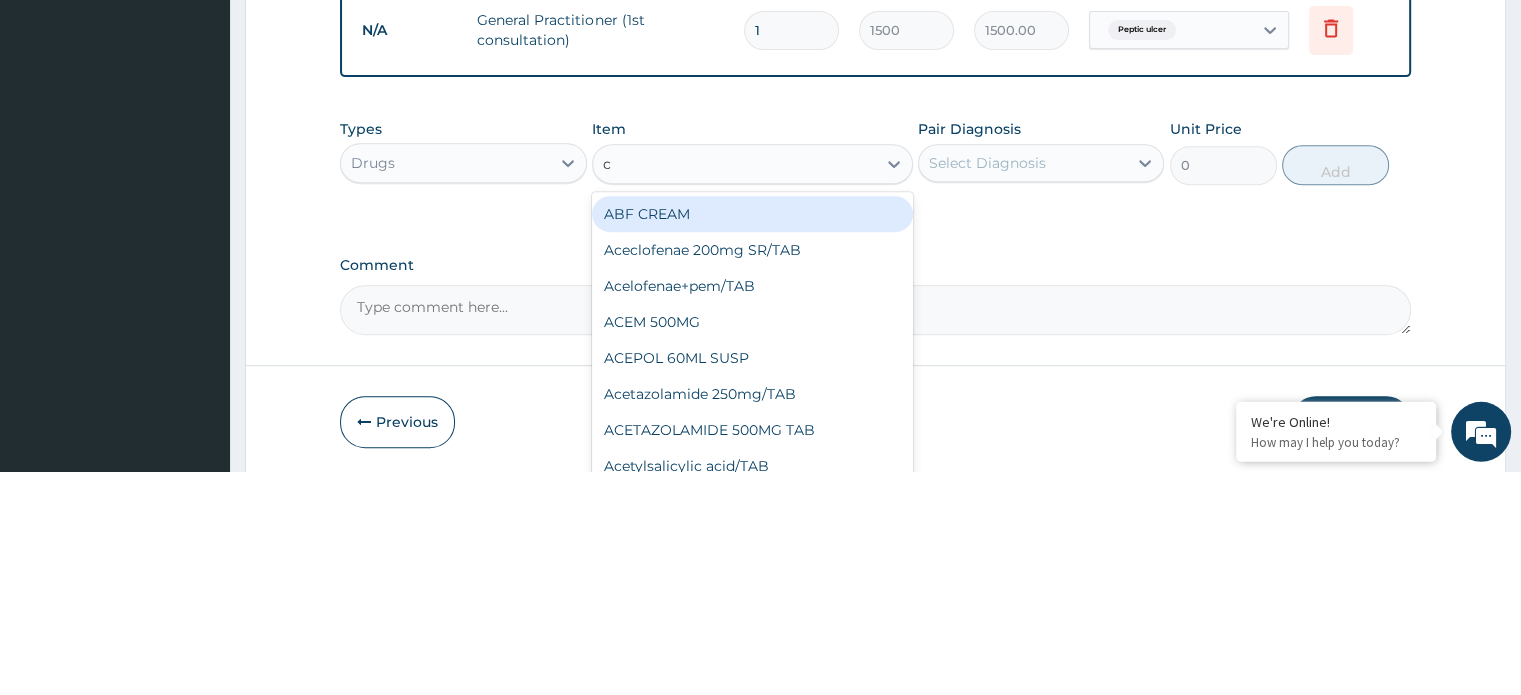 scroll, scrollTop: 648, scrollLeft: 0, axis: vertical 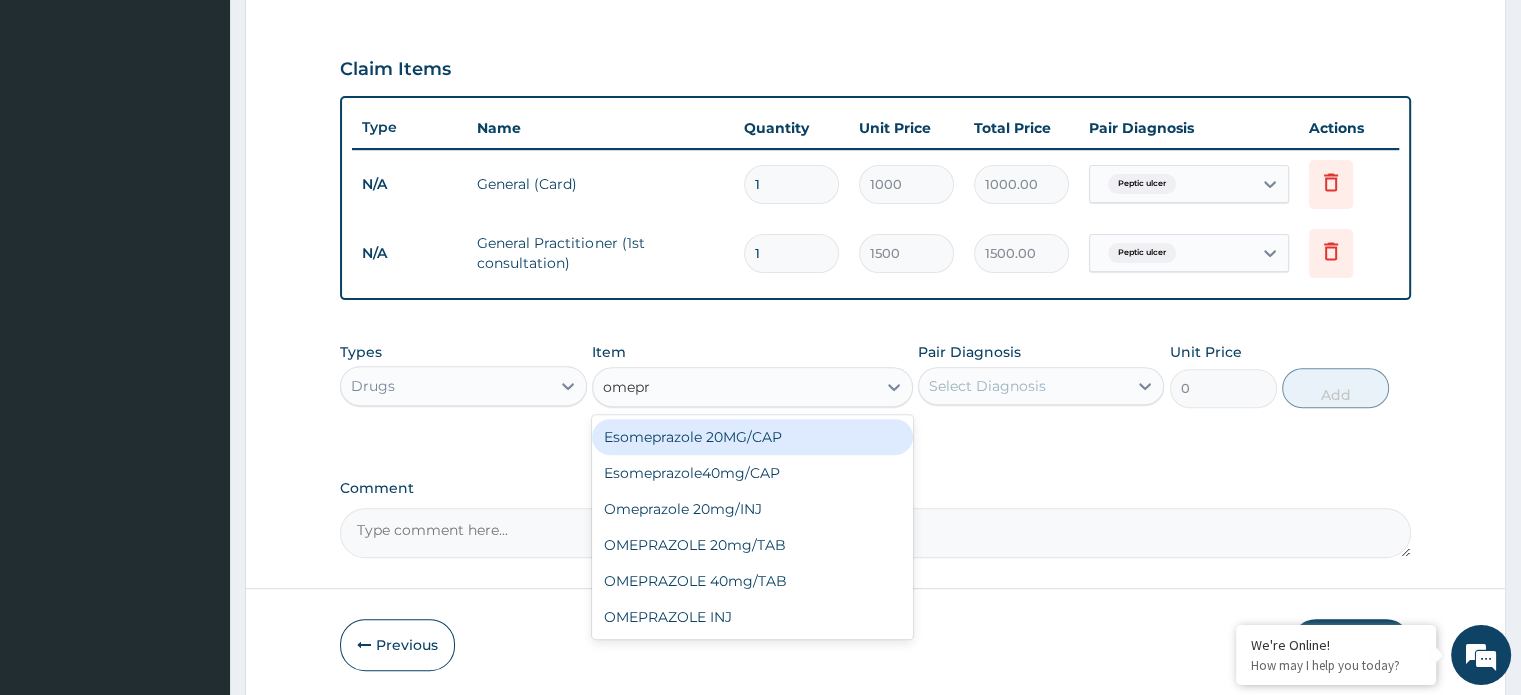 type on "omepra" 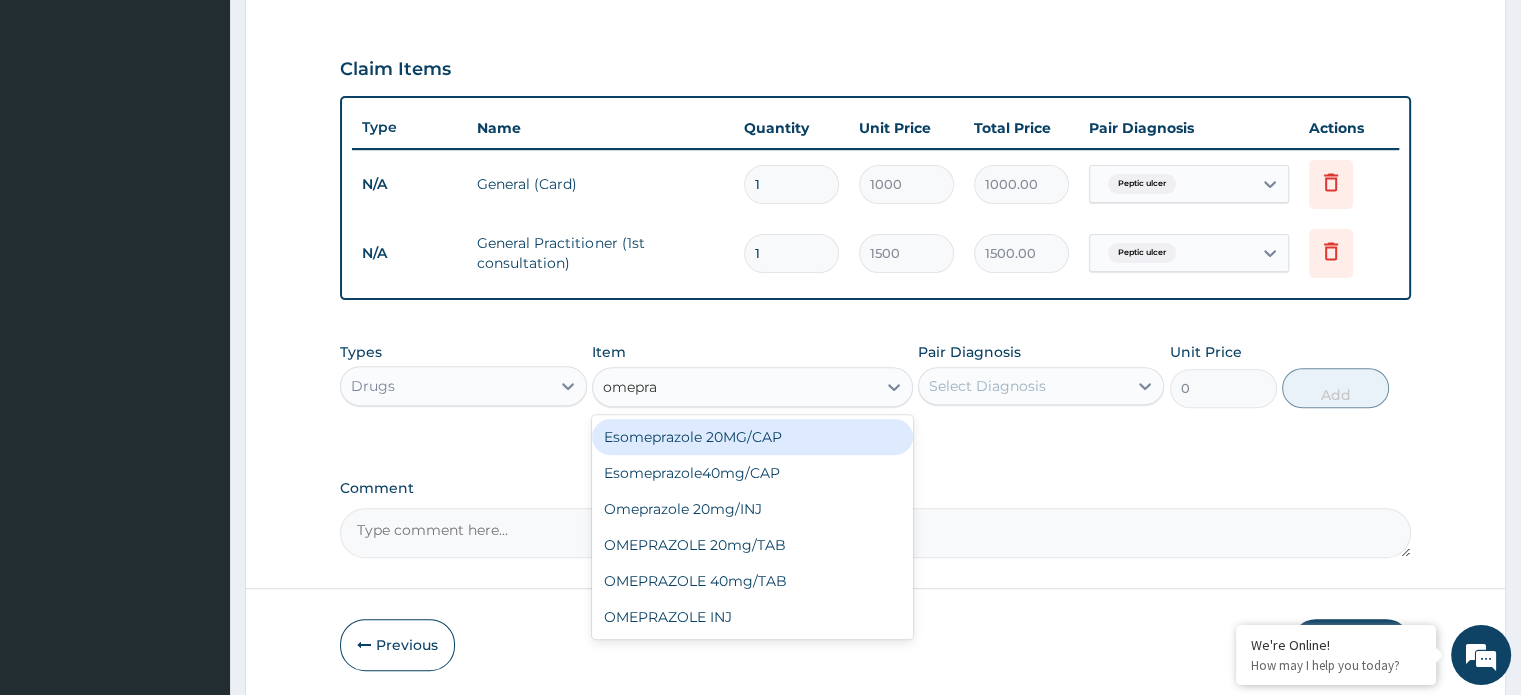click on "OMEPRAZOLE 20mg/TAB" at bounding box center (752, 545) 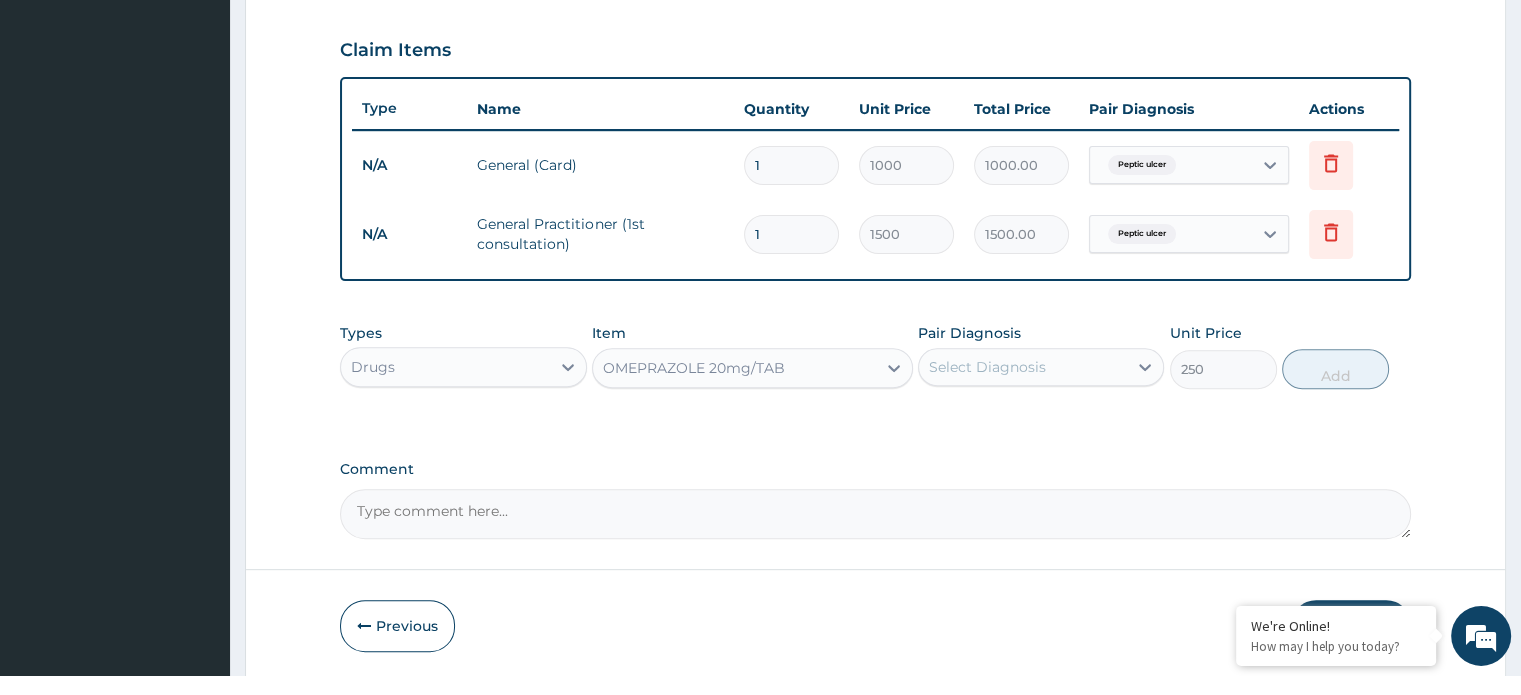 scroll, scrollTop: 648, scrollLeft: 0, axis: vertical 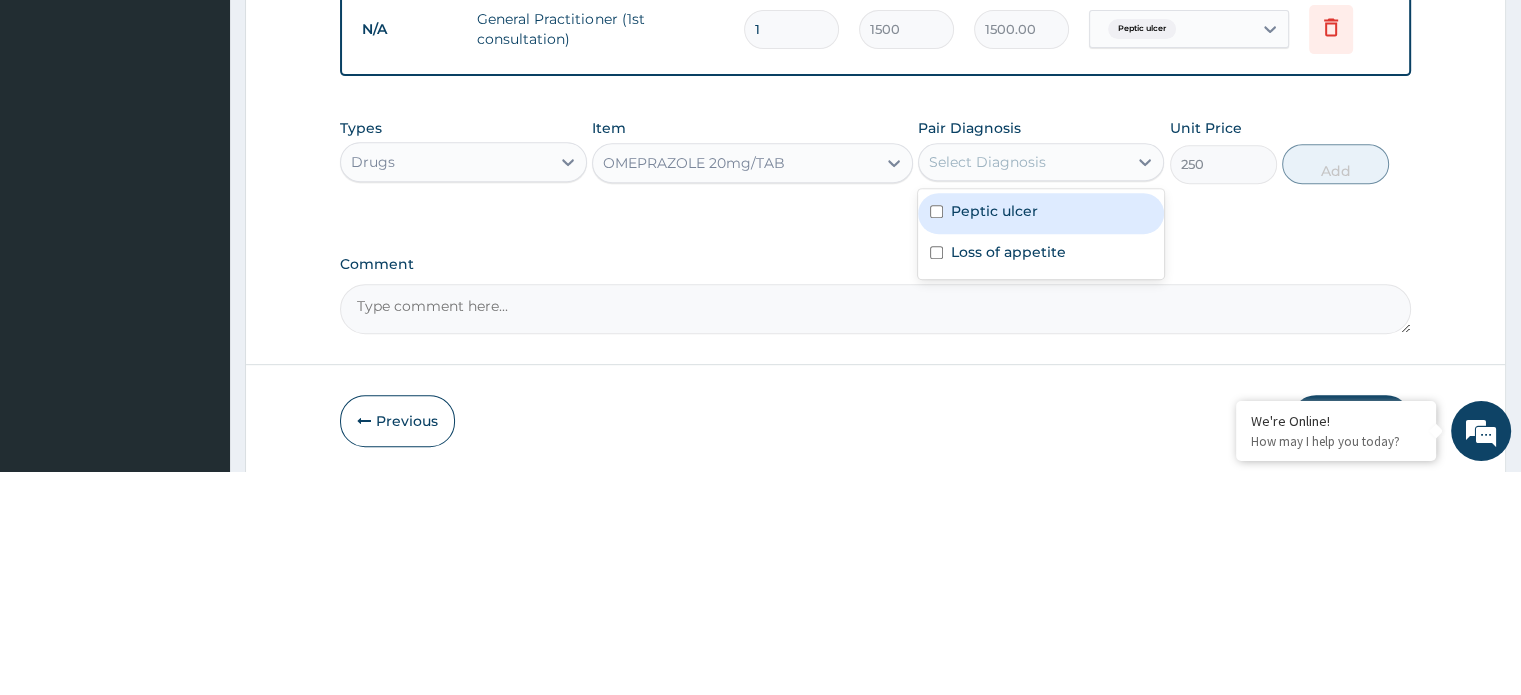 click on "Peptic ulcer" at bounding box center [1041, 437] 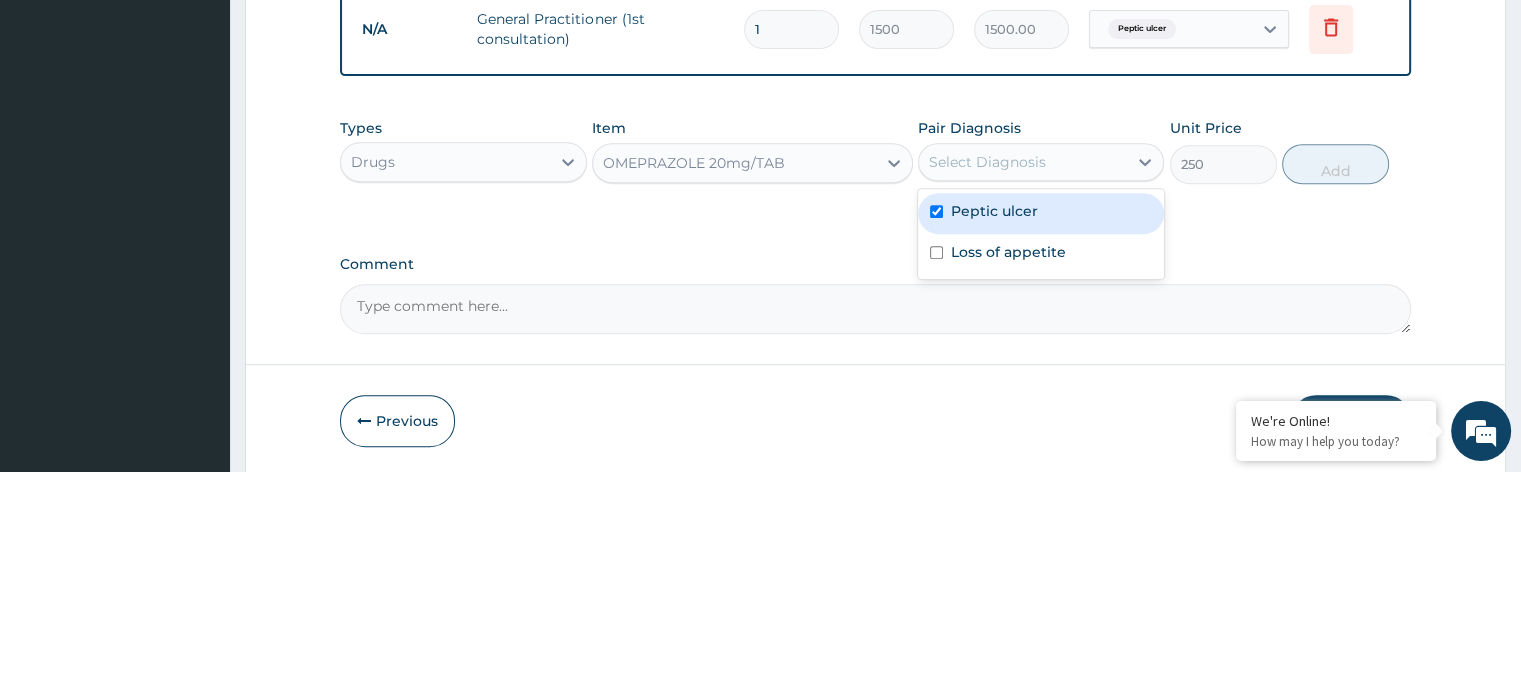 checkbox on "true" 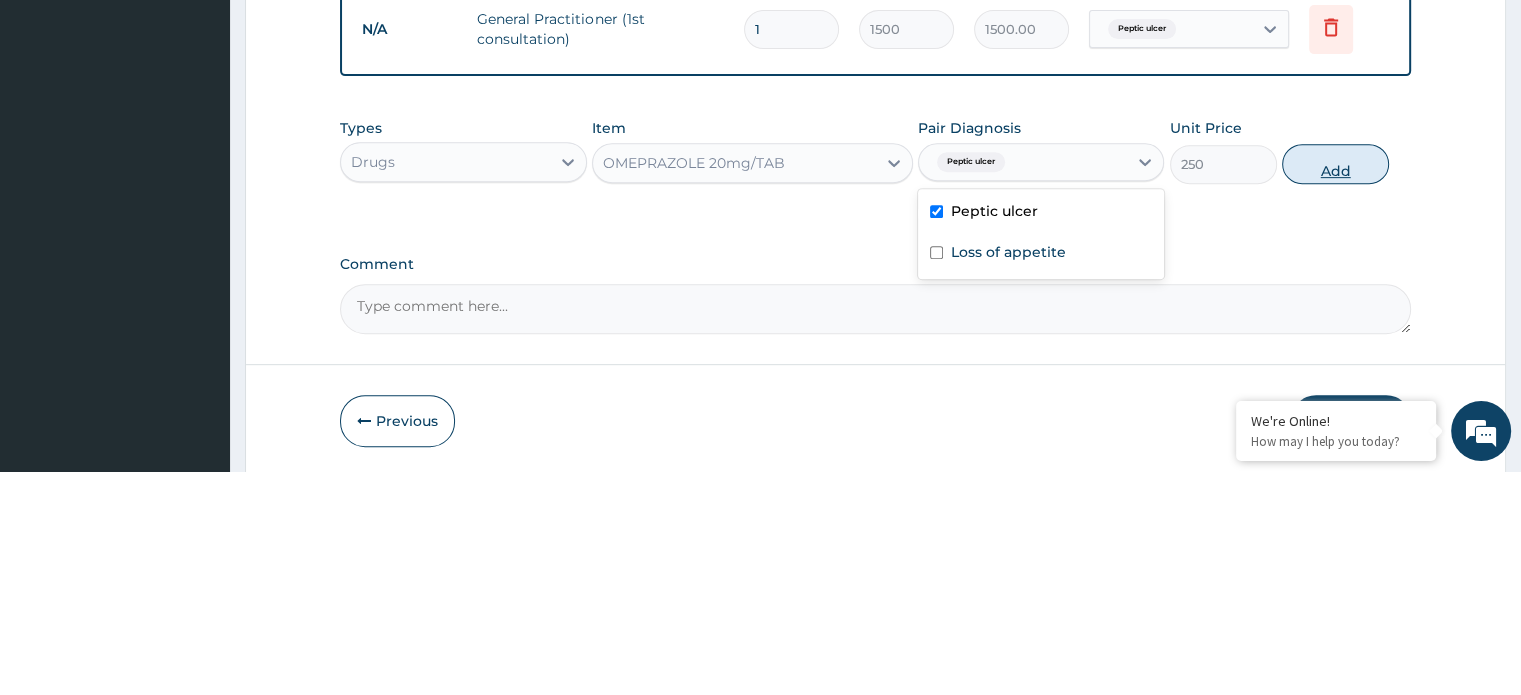 click on "Add" at bounding box center (1335, 388) 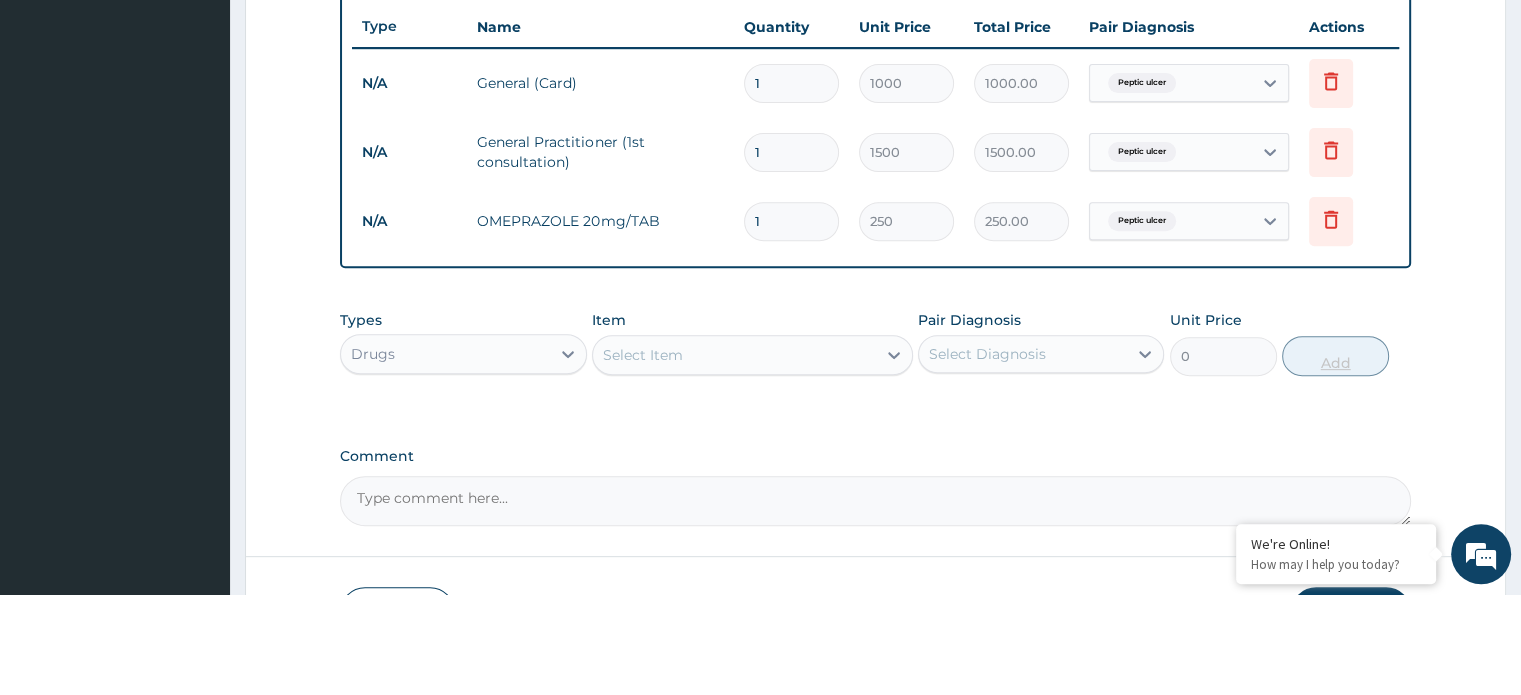 scroll, scrollTop: 648, scrollLeft: 0, axis: vertical 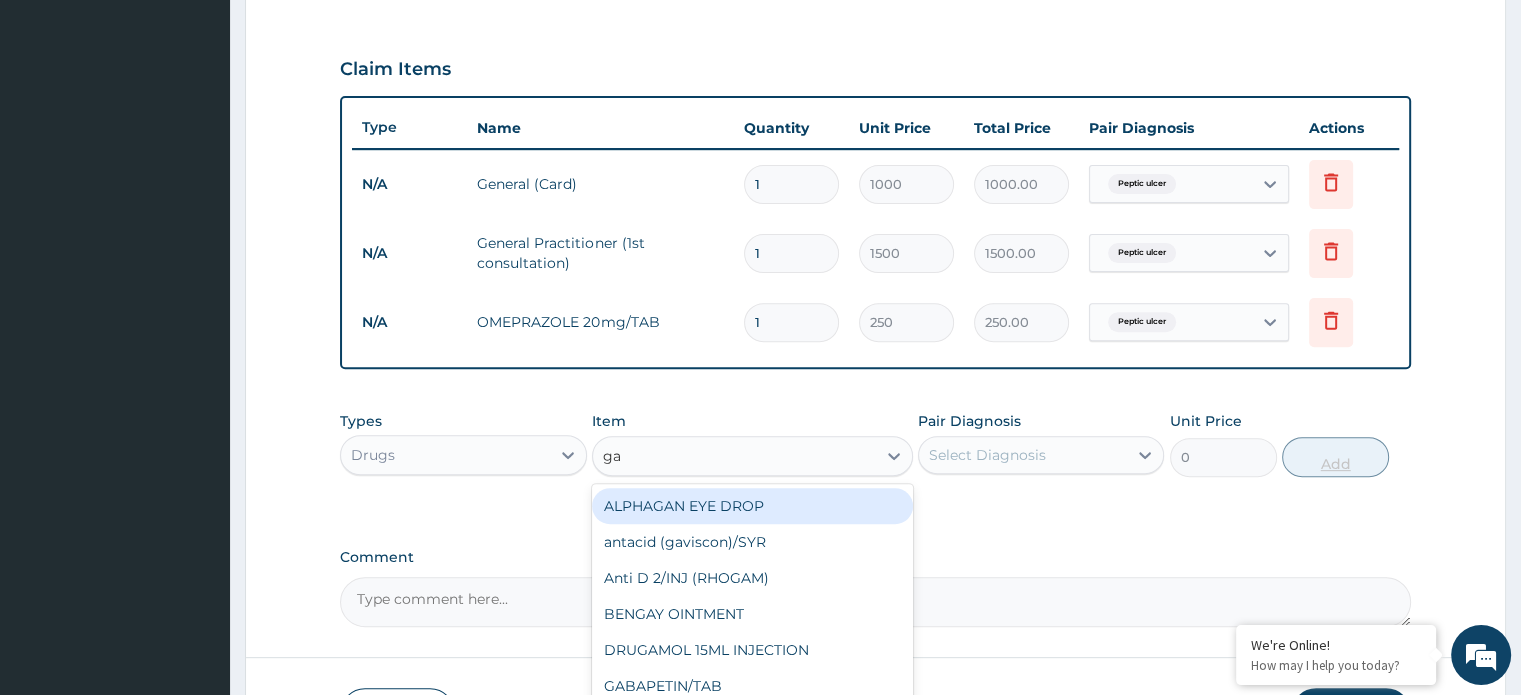 type on "g" 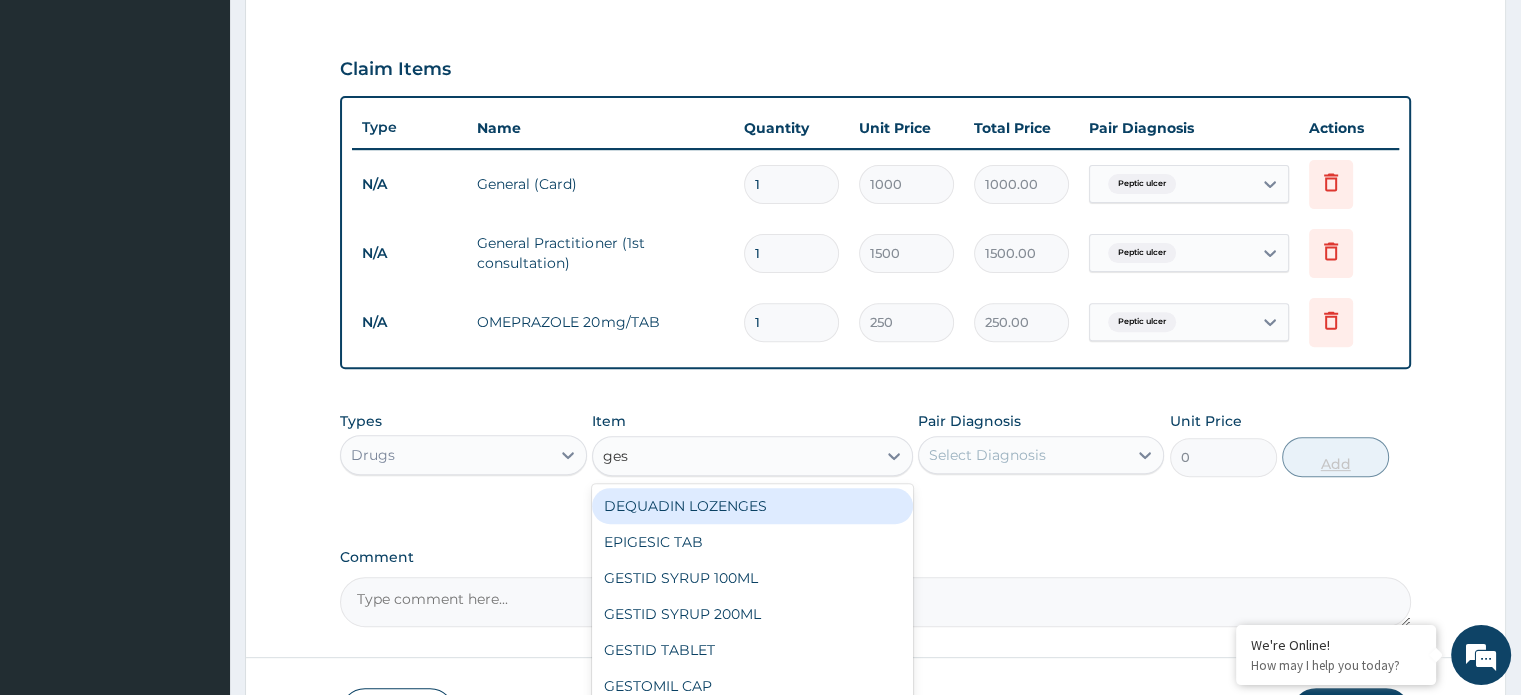 type on "gest" 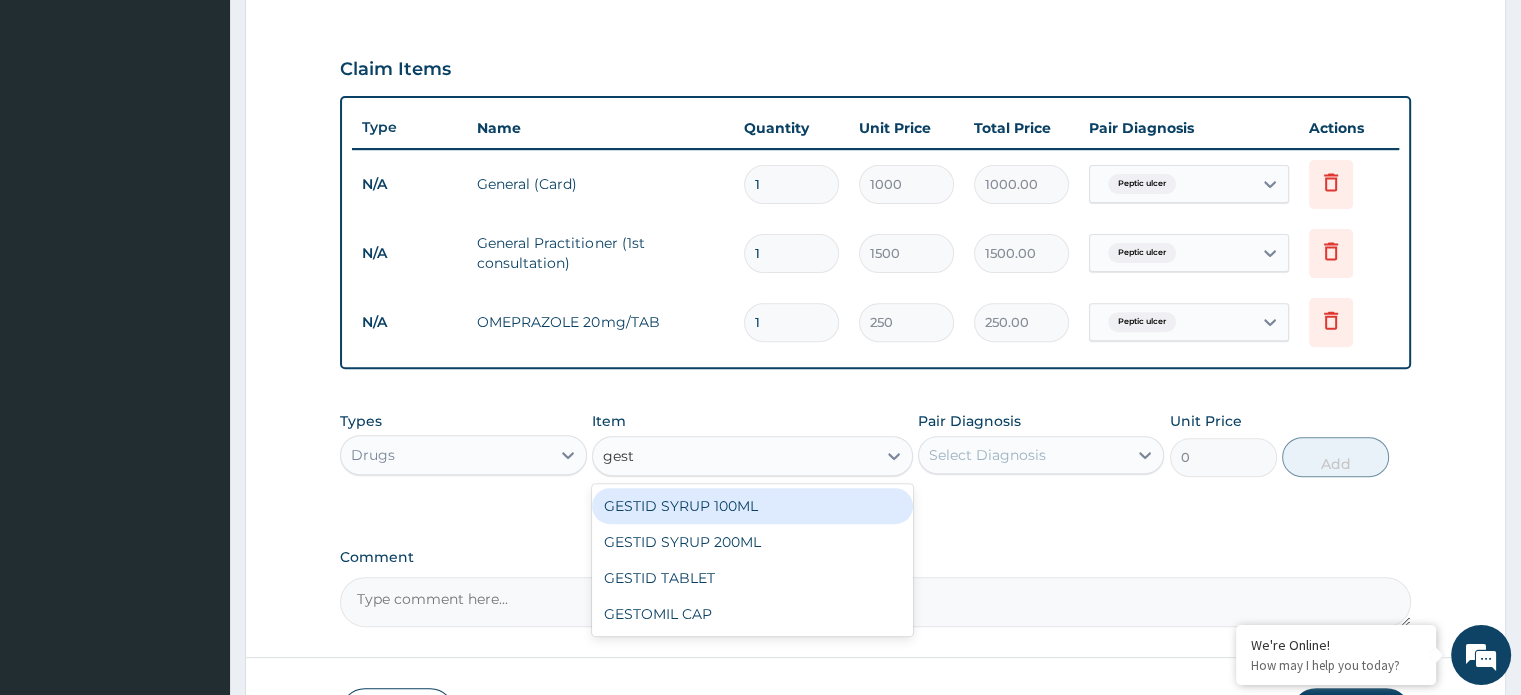 click on "GESTID SYRUP 200ML" at bounding box center (752, 542) 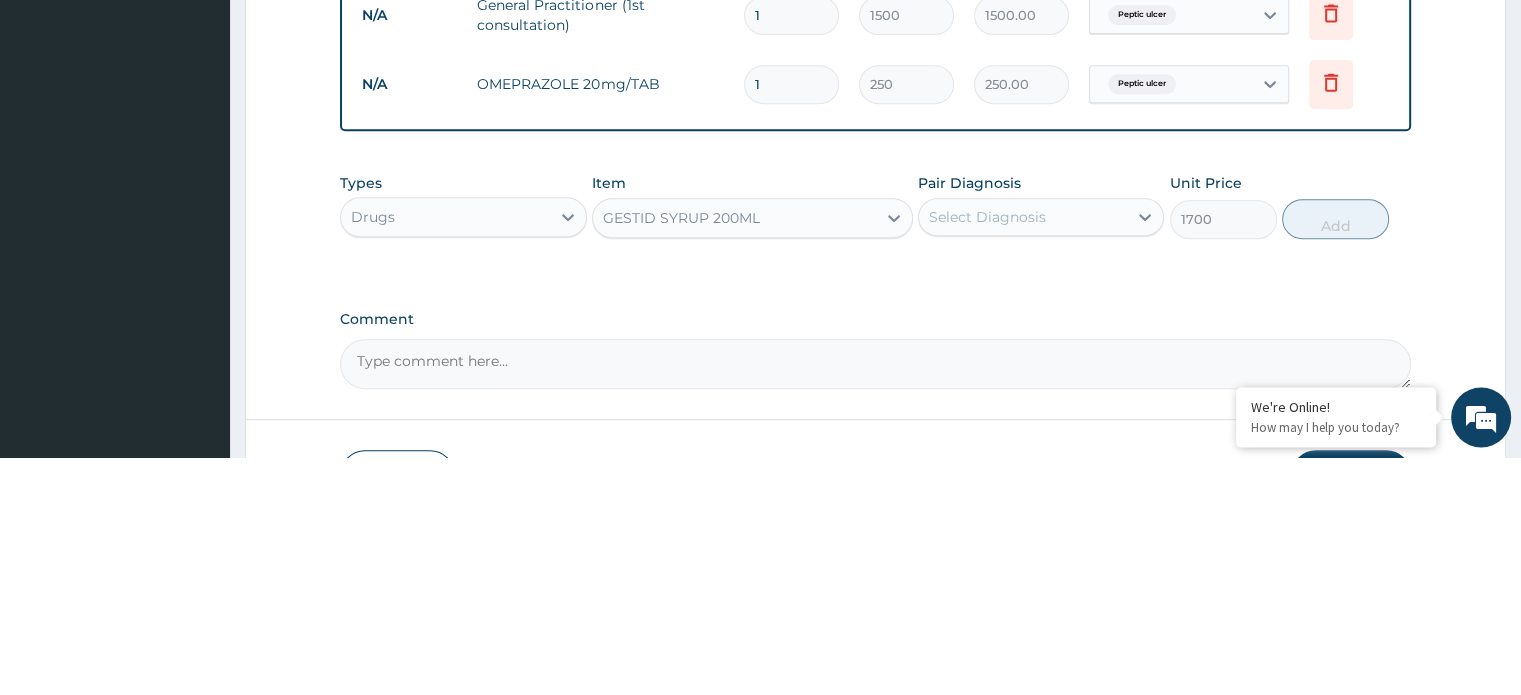 scroll, scrollTop: 648, scrollLeft: 0, axis: vertical 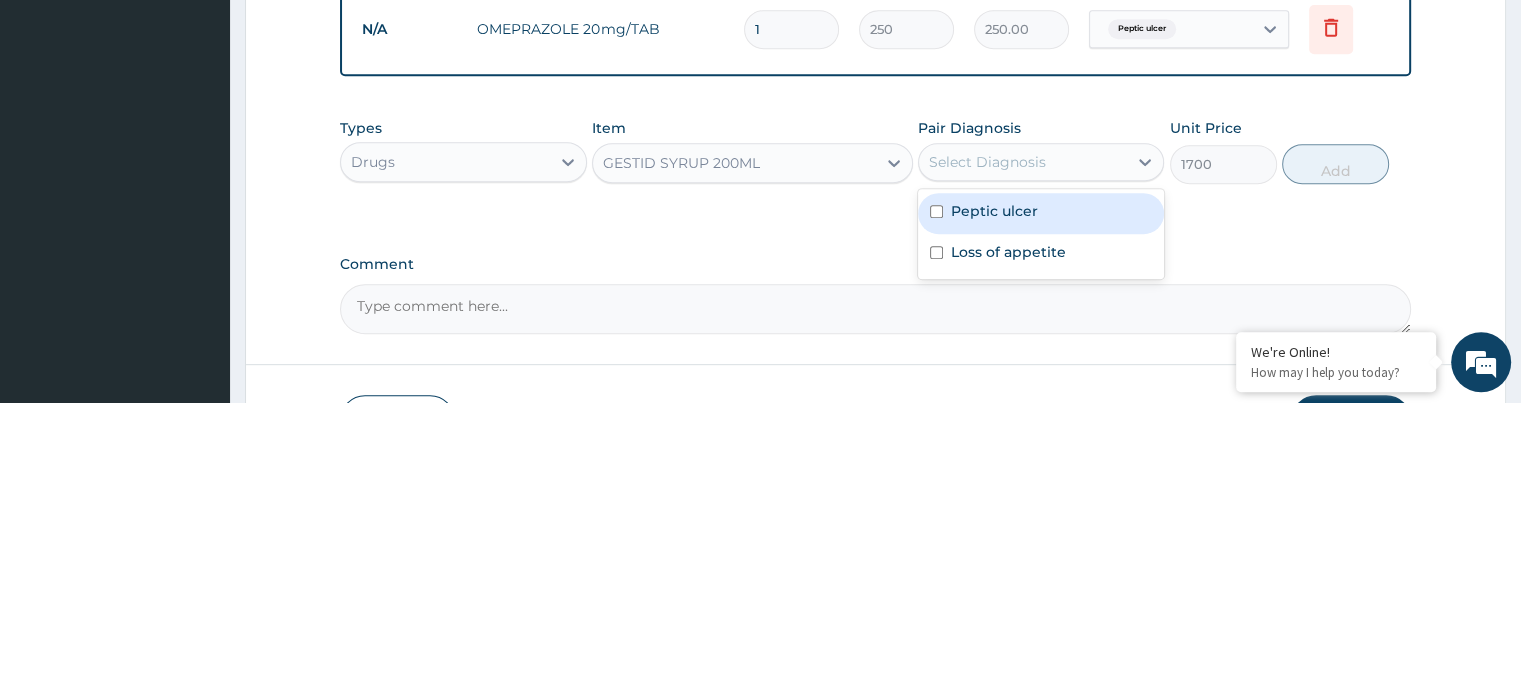 click on "Peptic ulcer" at bounding box center [994, 504] 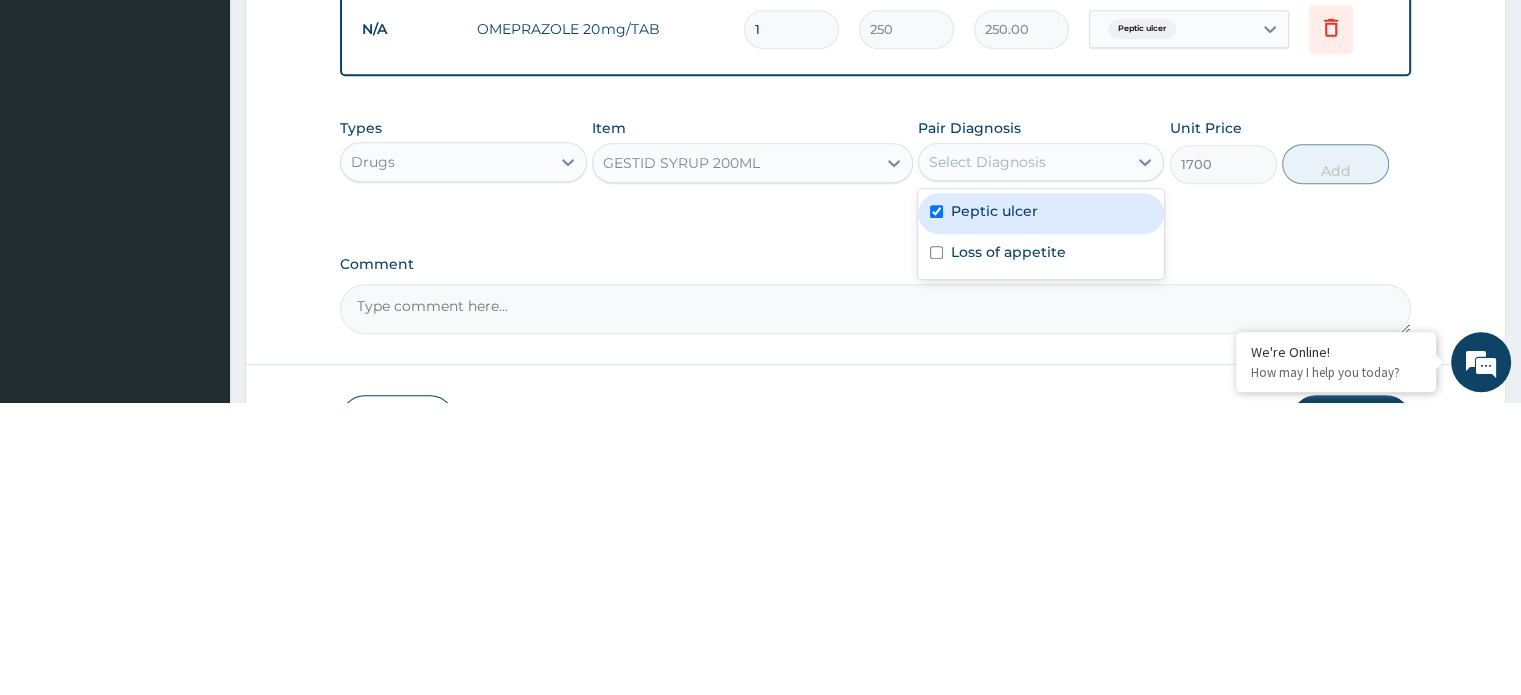 checkbox on "true" 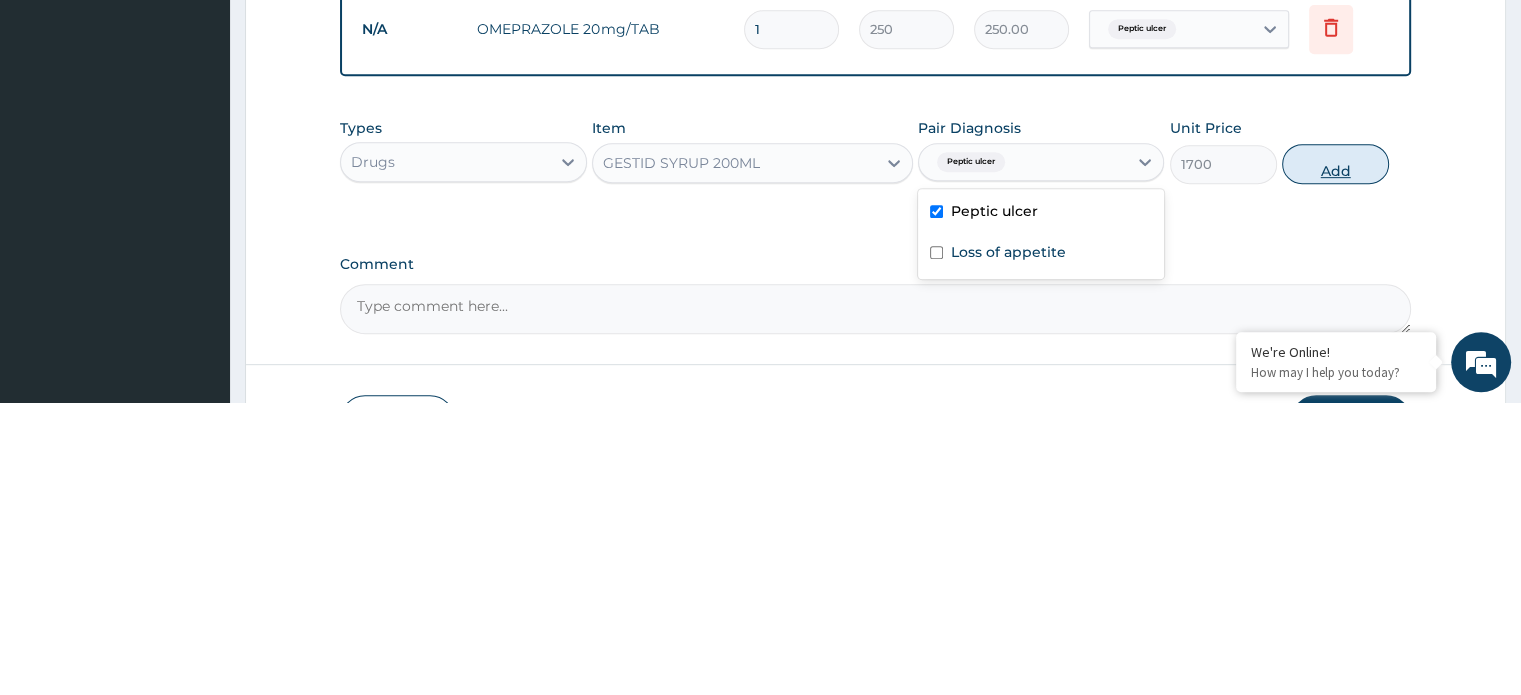 click on "Add" at bounding box center (1335, 457) 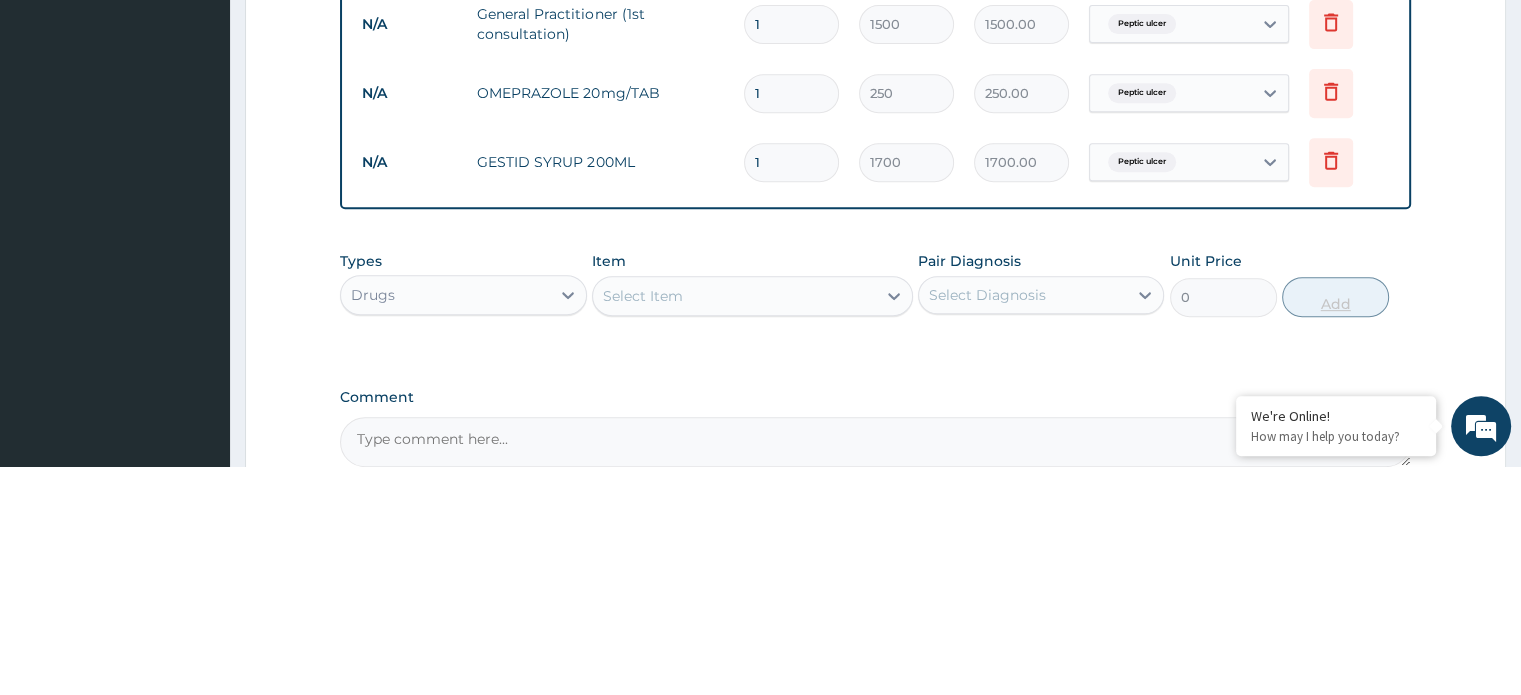 scroll, scrollTop: 648, scrollLeft: 0, axis: vertical 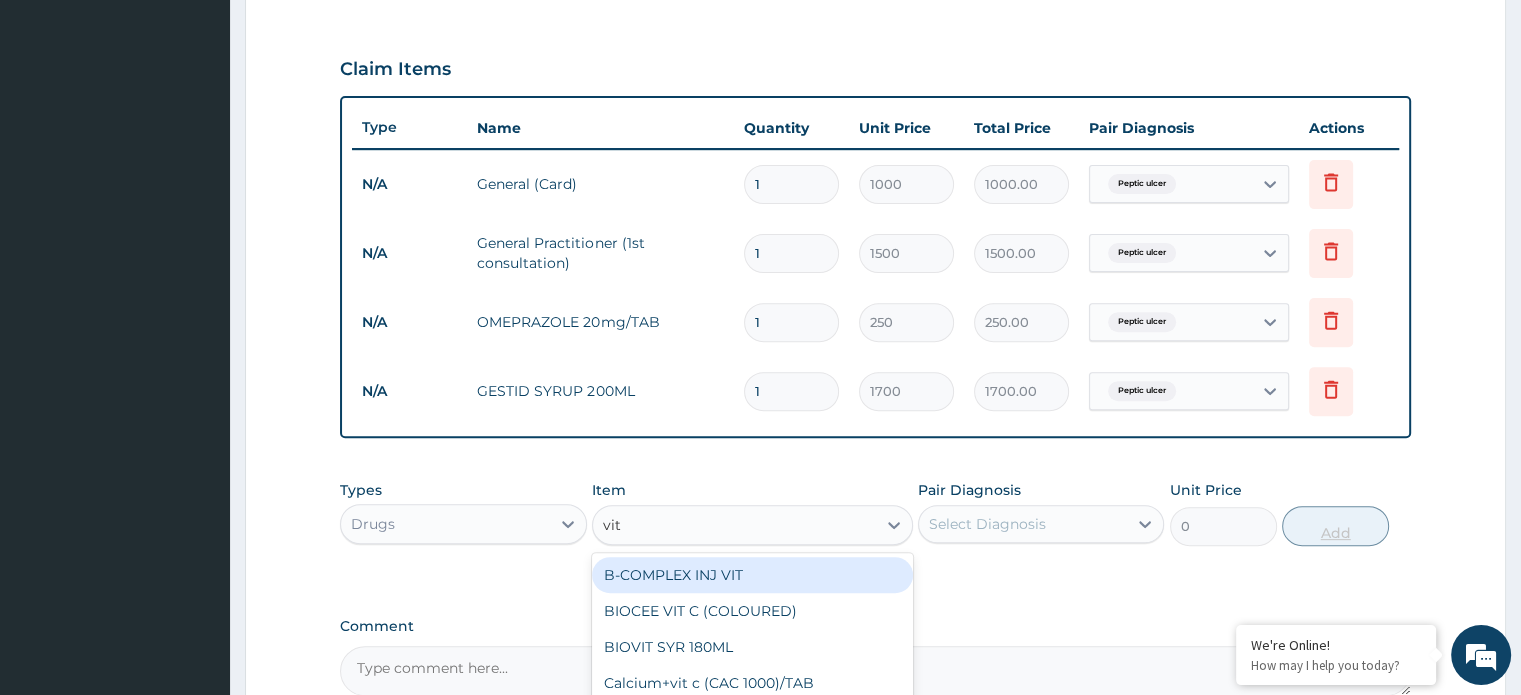 type on "vit b" 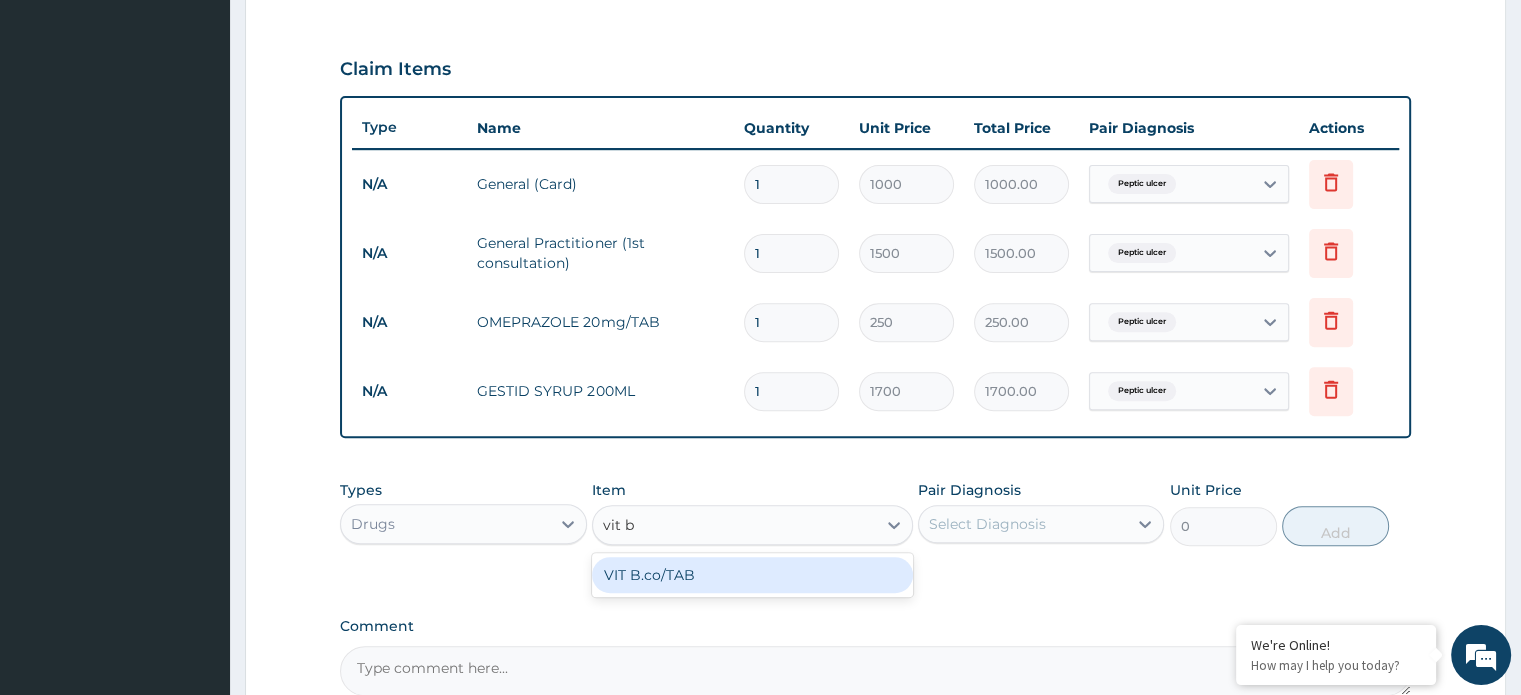 click on "VIT B.co/TAB" at bounding box center [752, 575] 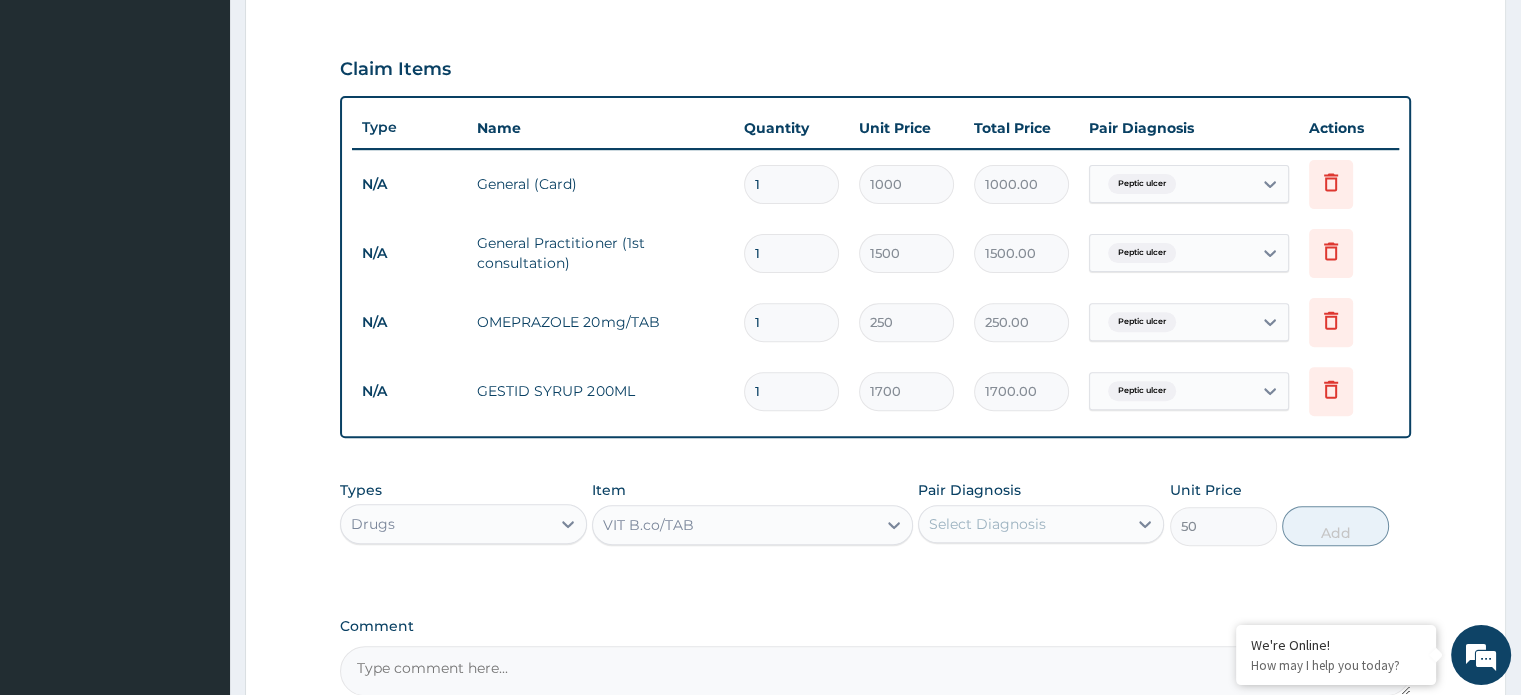 scroll, scrollTop: 648, scrollLeft: 0, axis: vertical 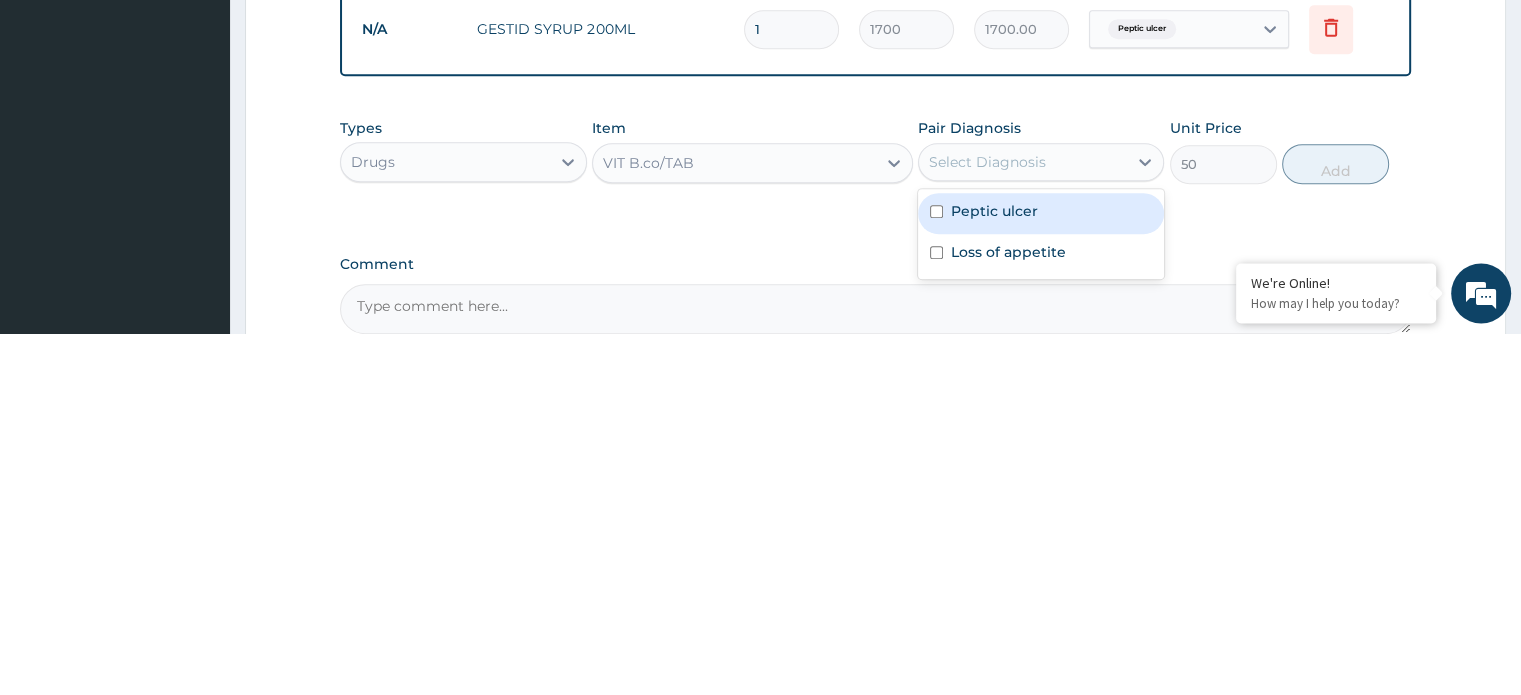 click on "Loss of appetite" at bounding box center (1008, 614) 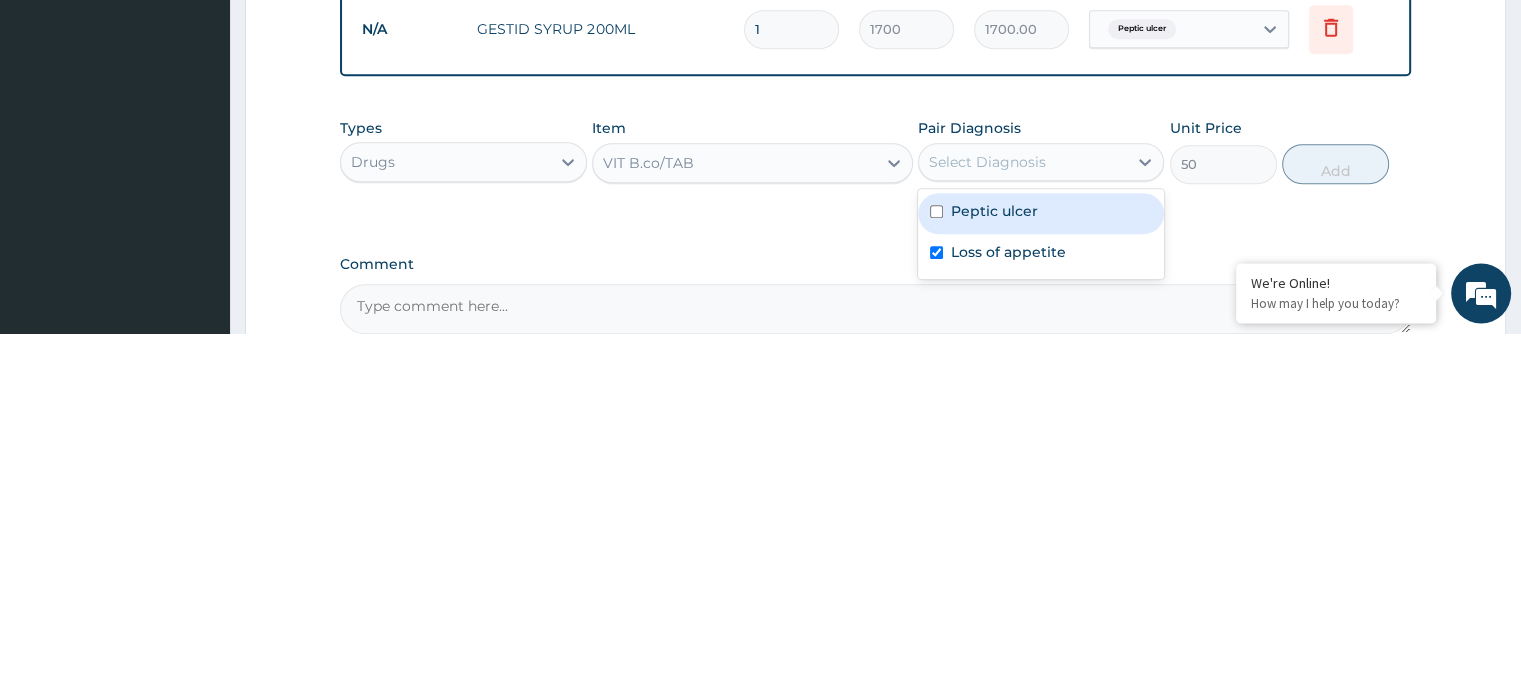 checkbox on "true" 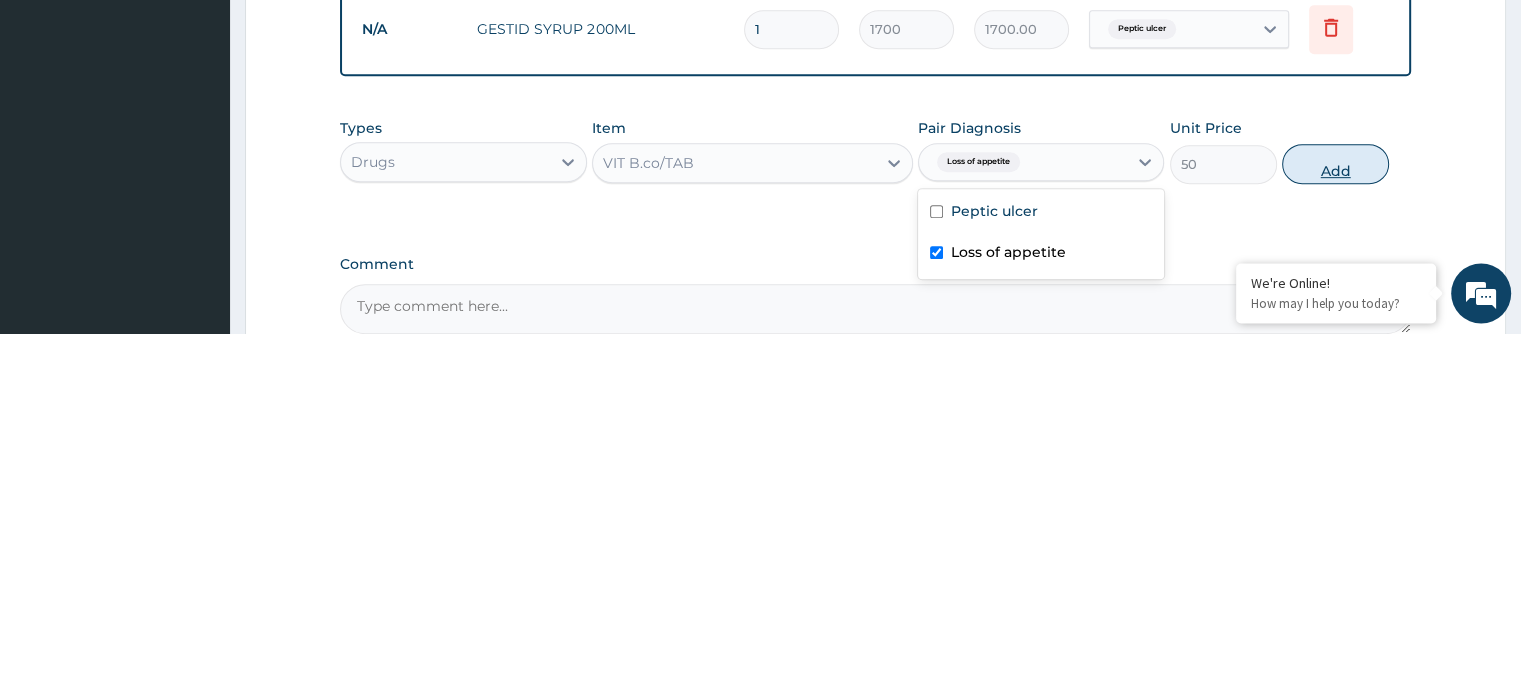 click on "Add" at bounding box center [1335, 526] 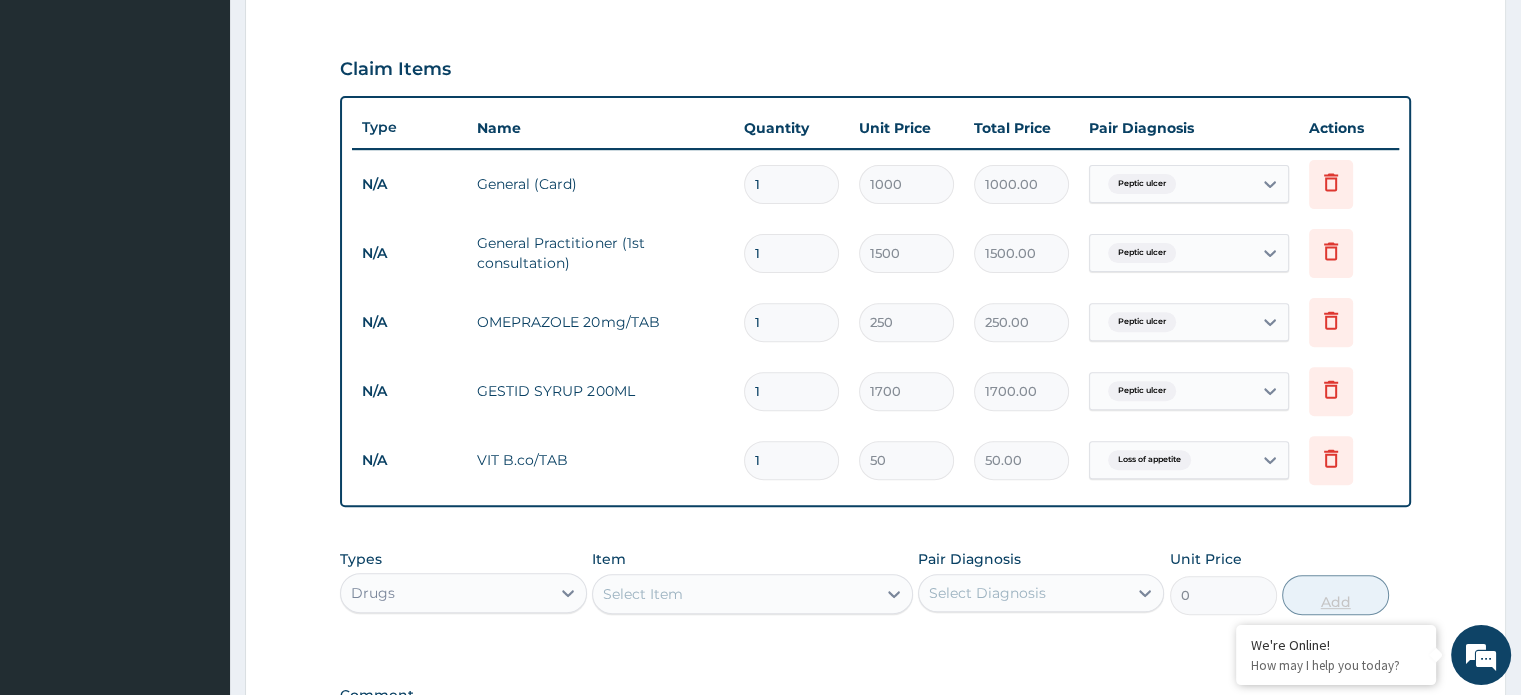 scroll, scrollTop: 648, scrollLeft: 0, axis: vertical 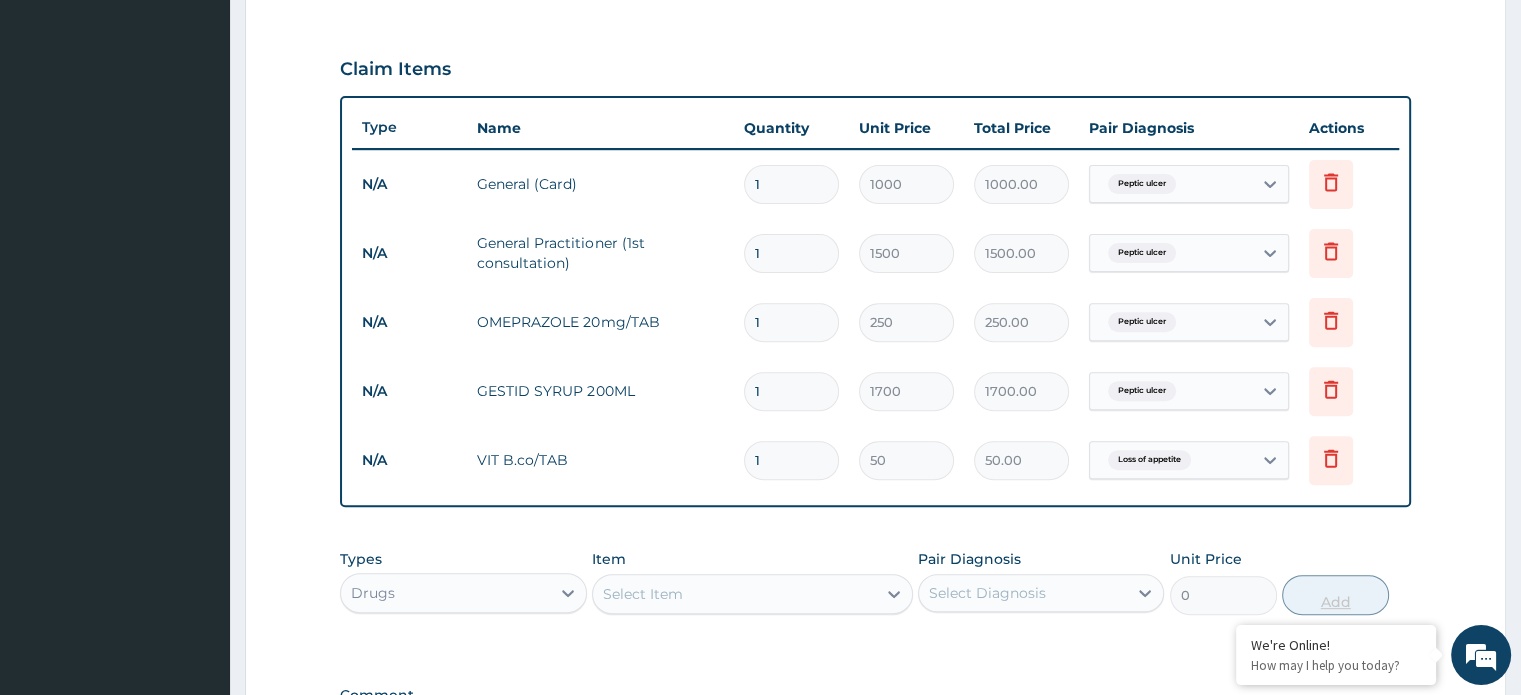 type on "0.00" 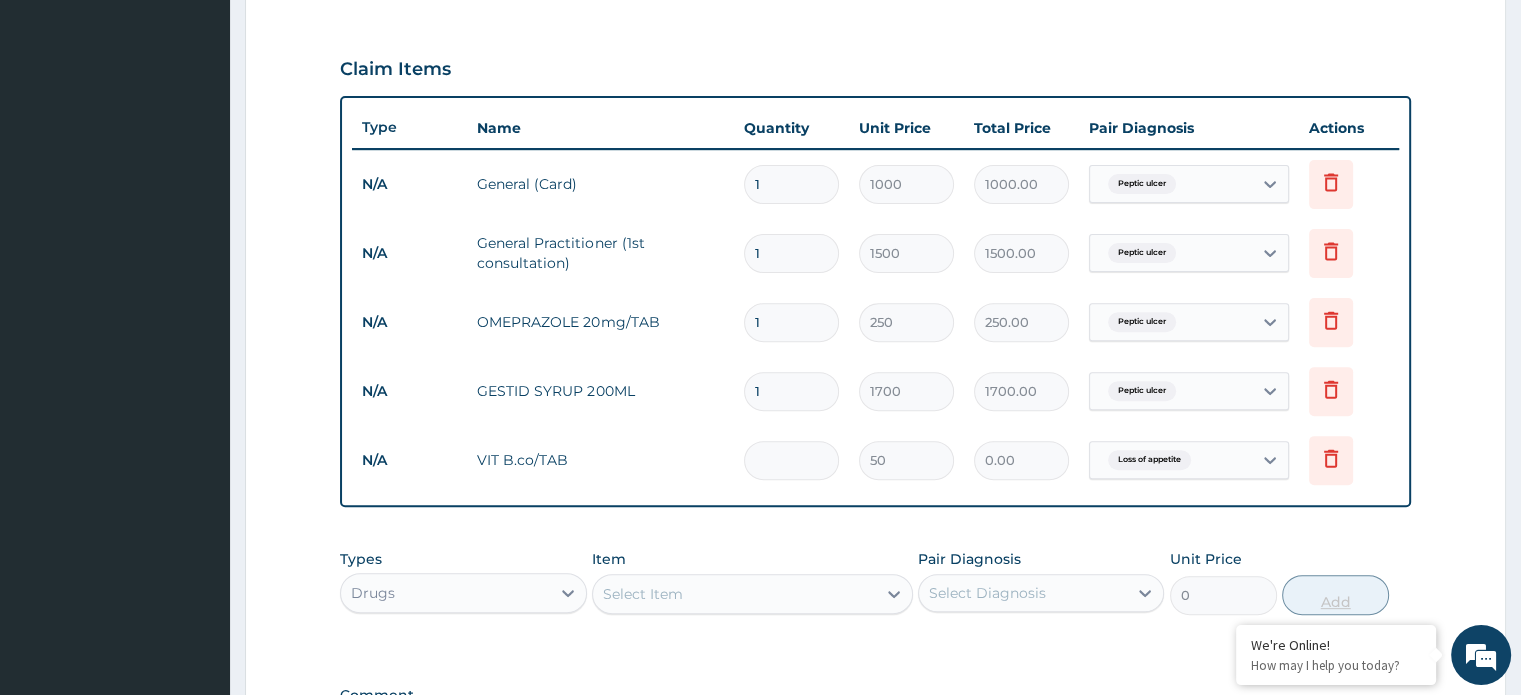 type on "2" 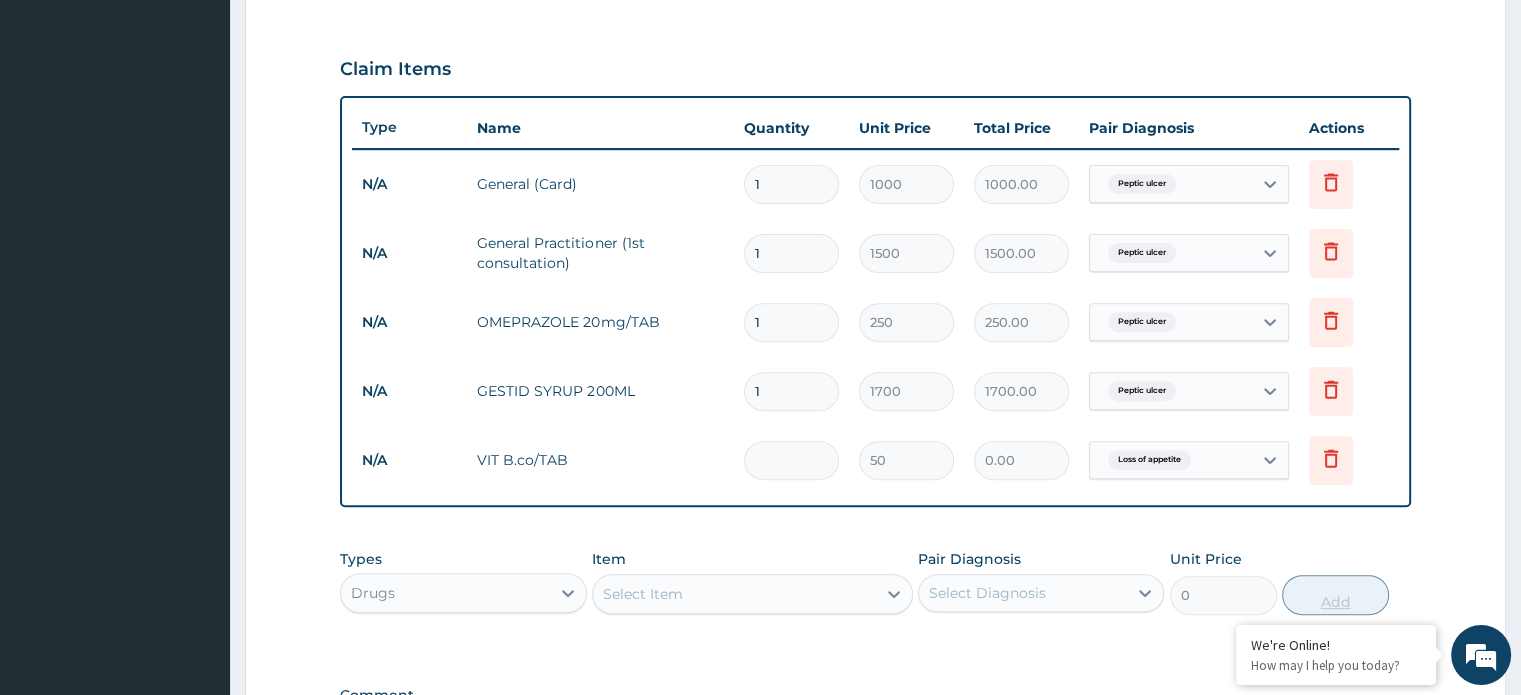 type on "100.00" 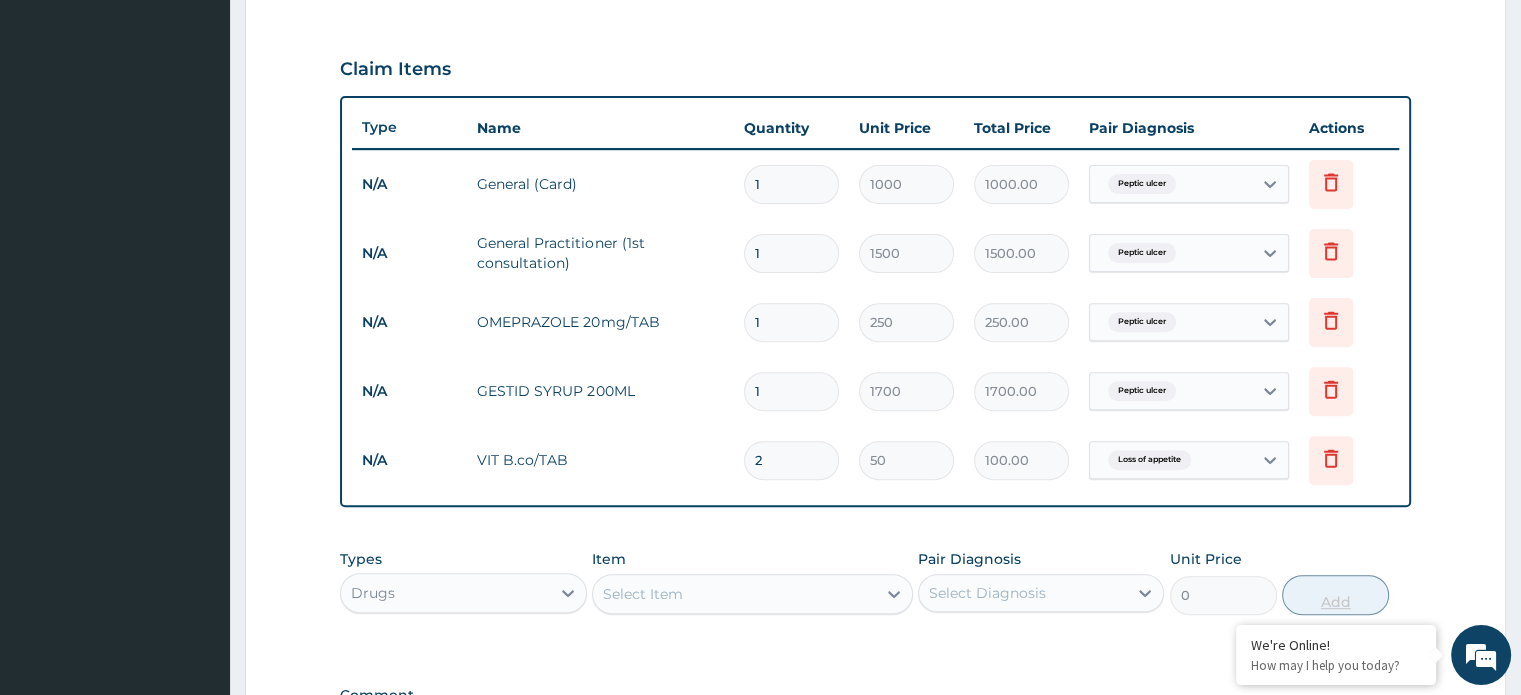 type on "20" 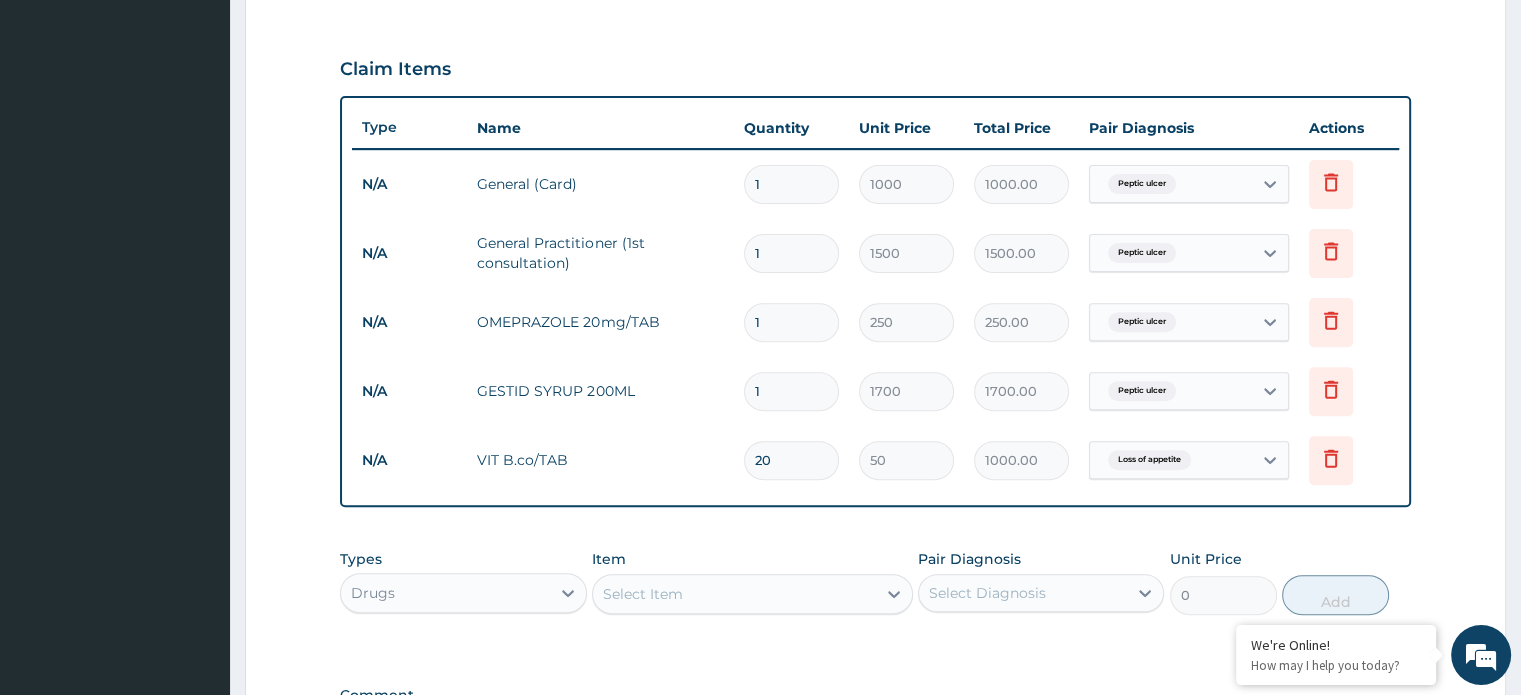 type on "20" 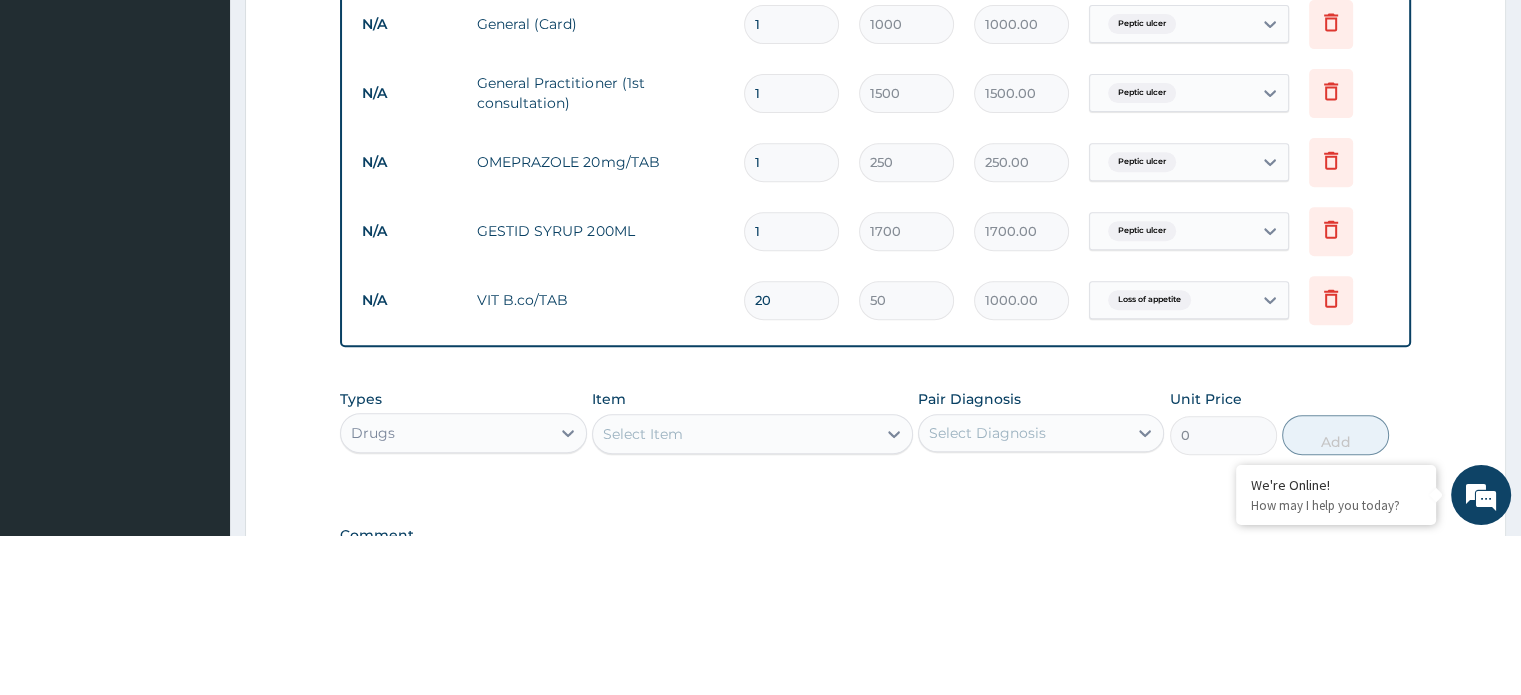 type 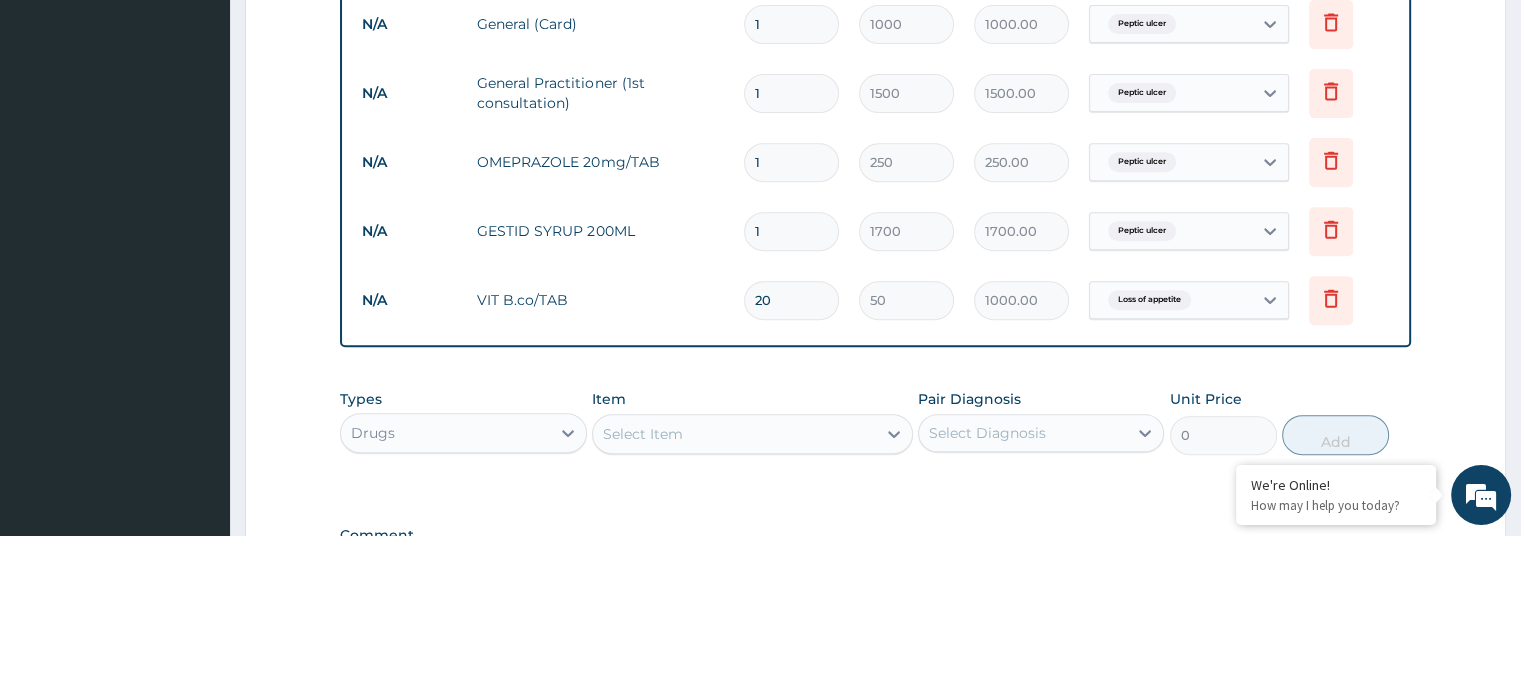 type on "0.00" 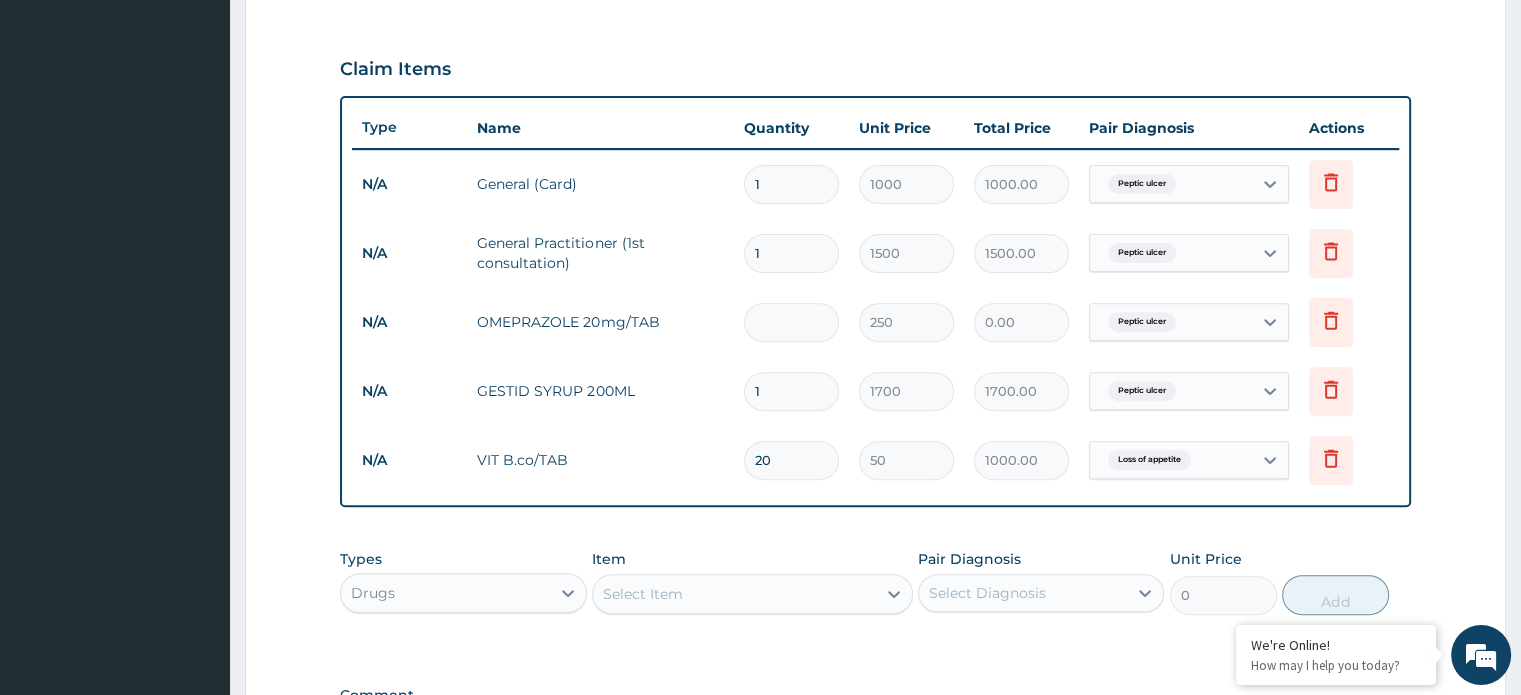 type on "2" 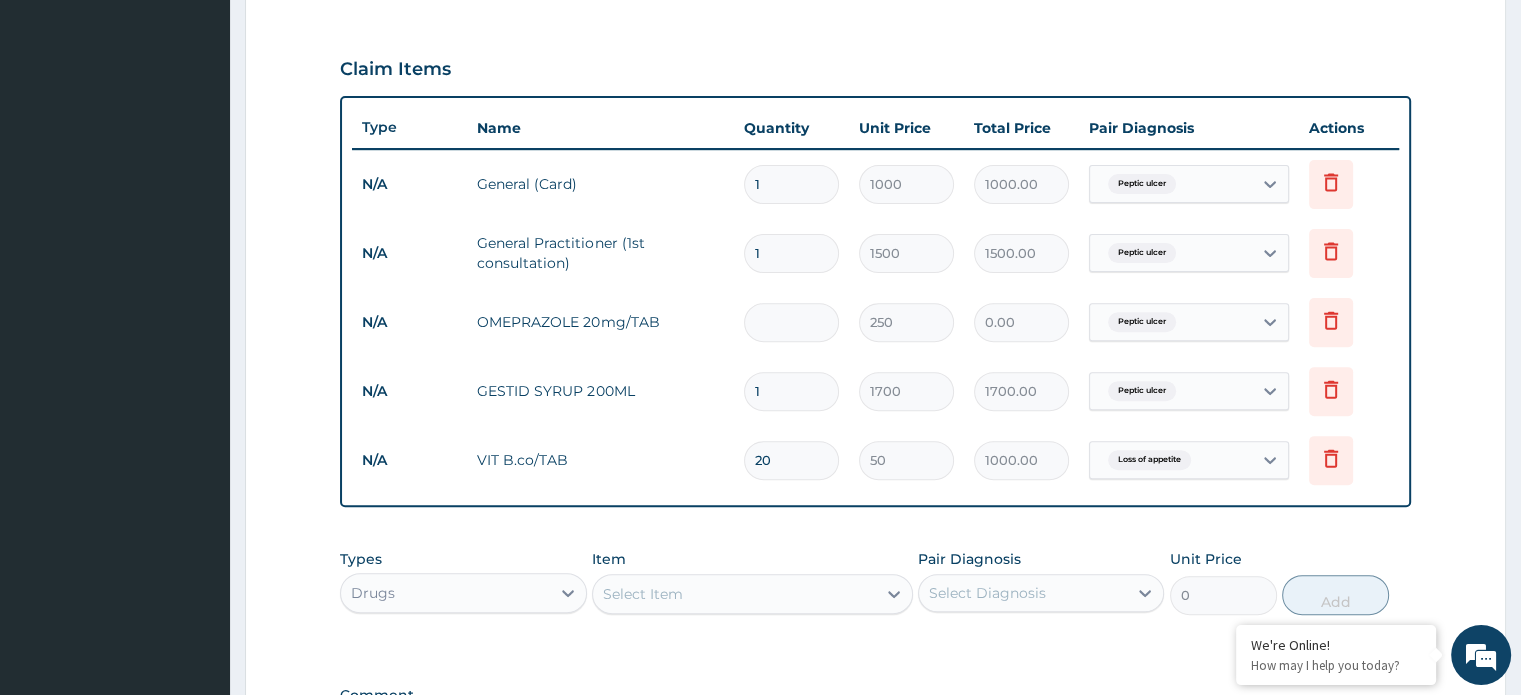 type on "500.00" 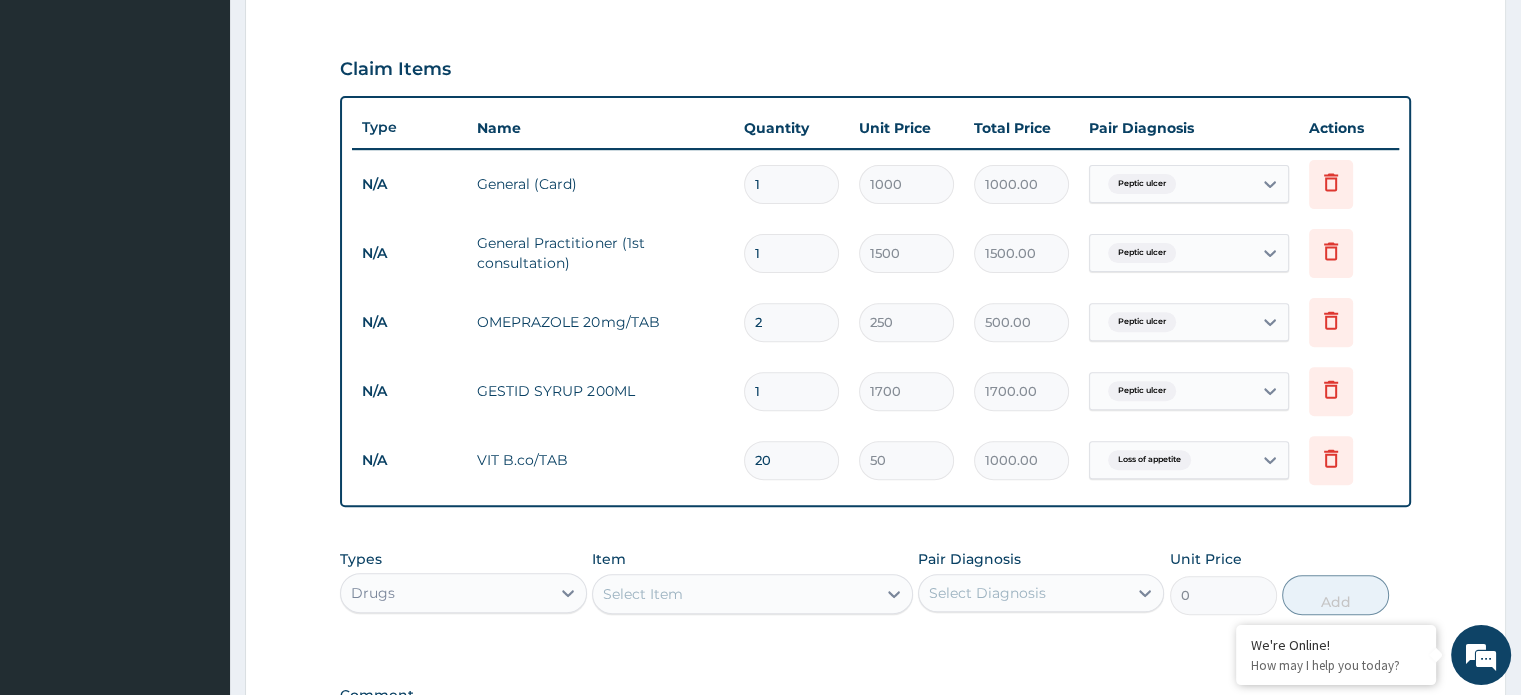 type on "26" 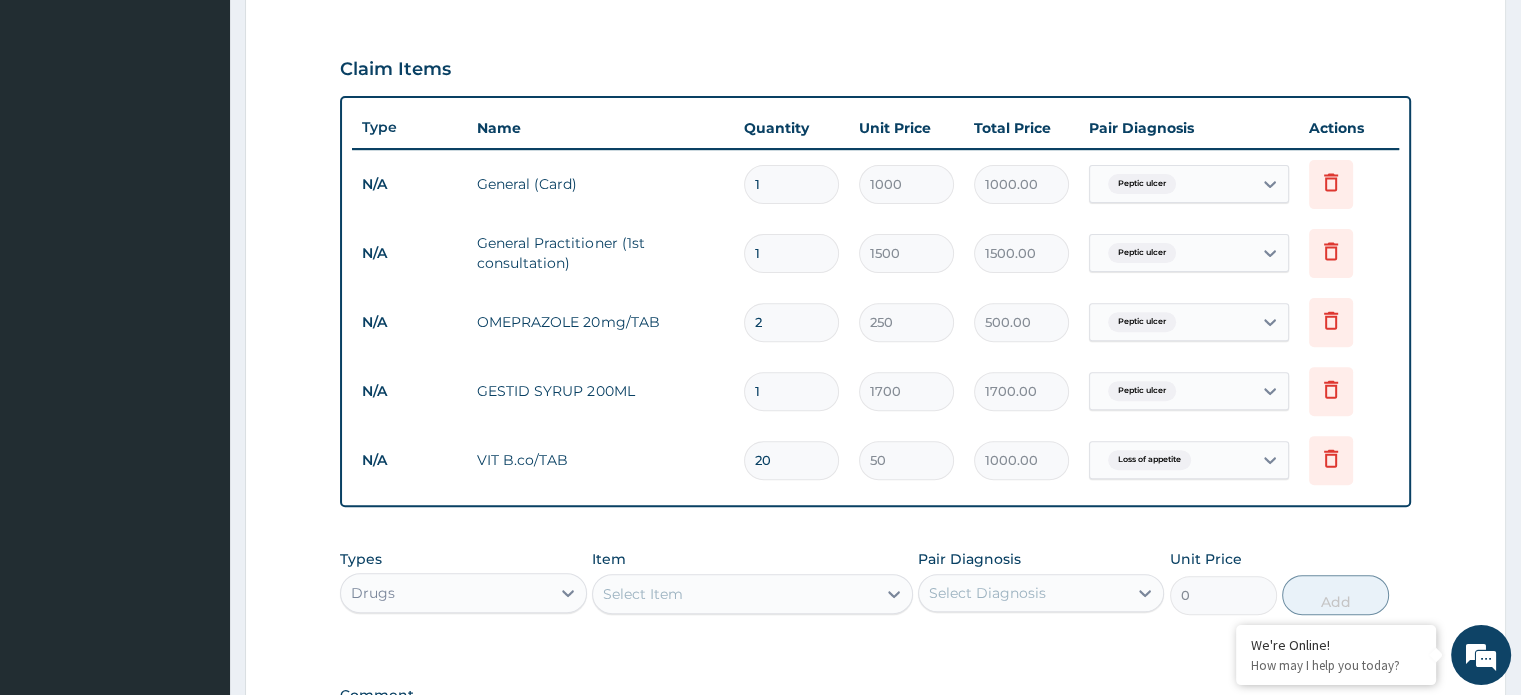 type on "6500.00" 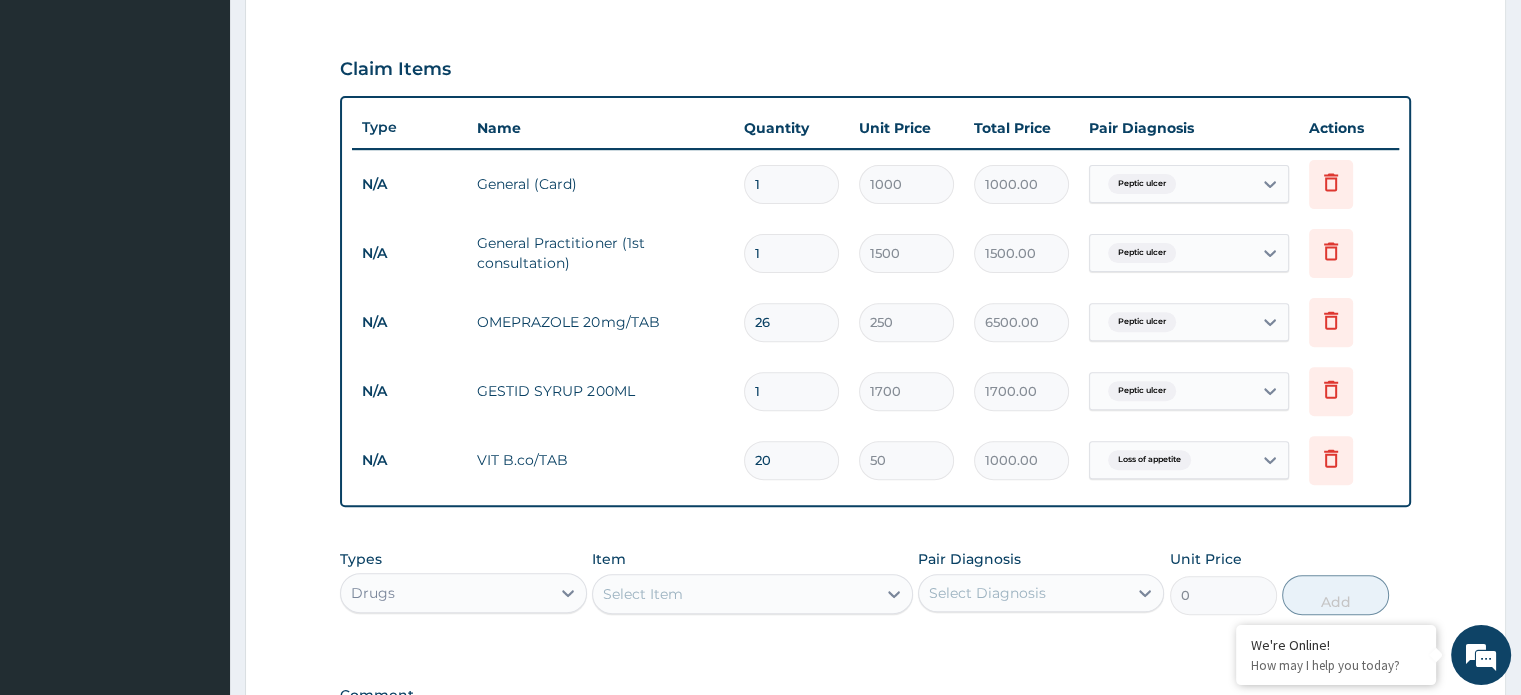 type on "2" 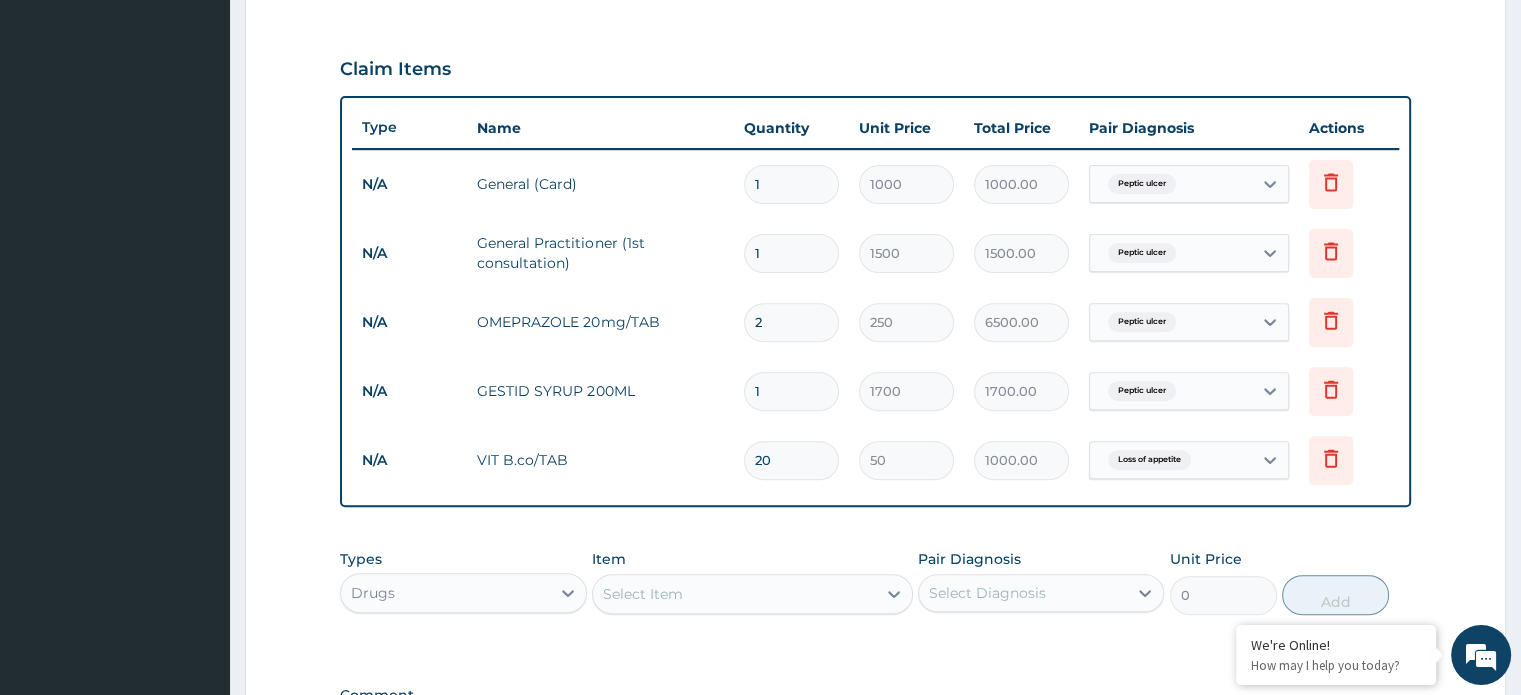 type on "500.00" 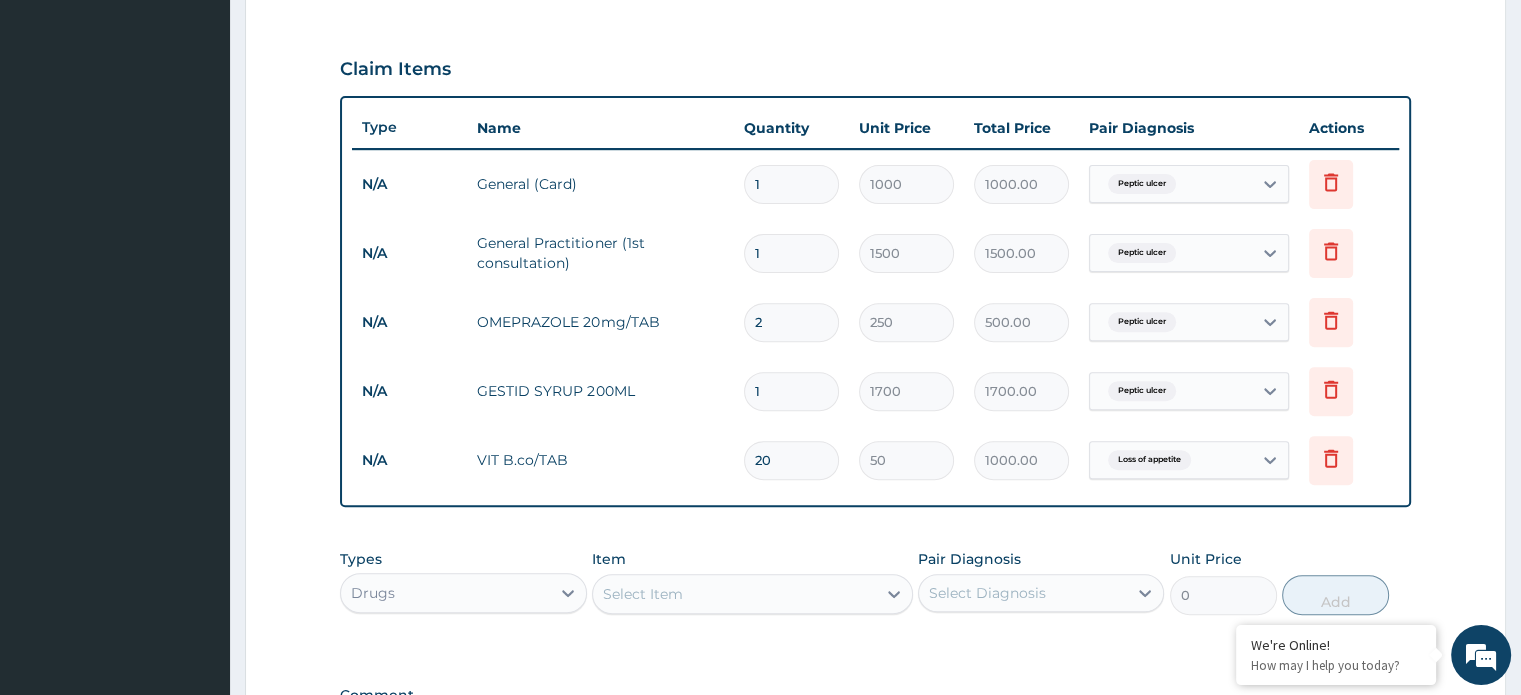 type on "28" 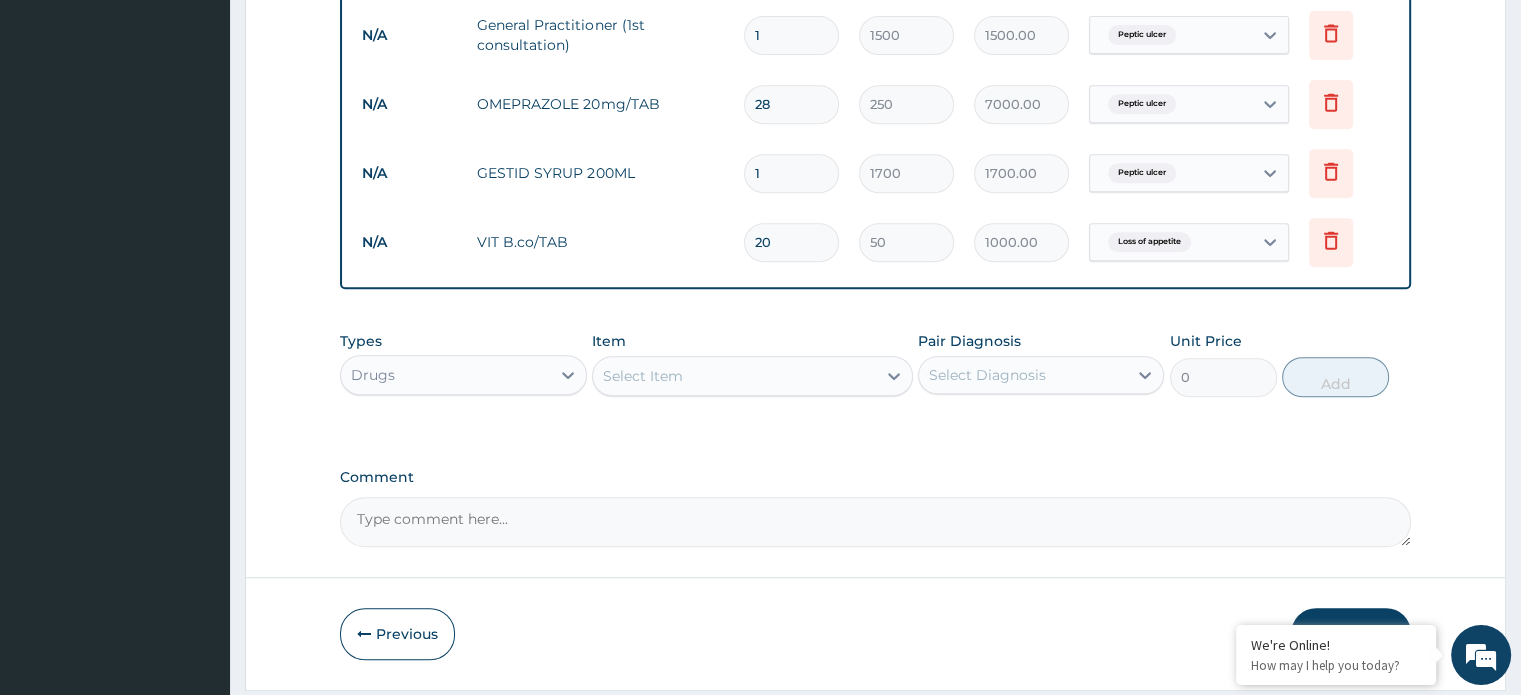 scroll, scrollTop: 924, scrollLeft: 0, axis: vertical 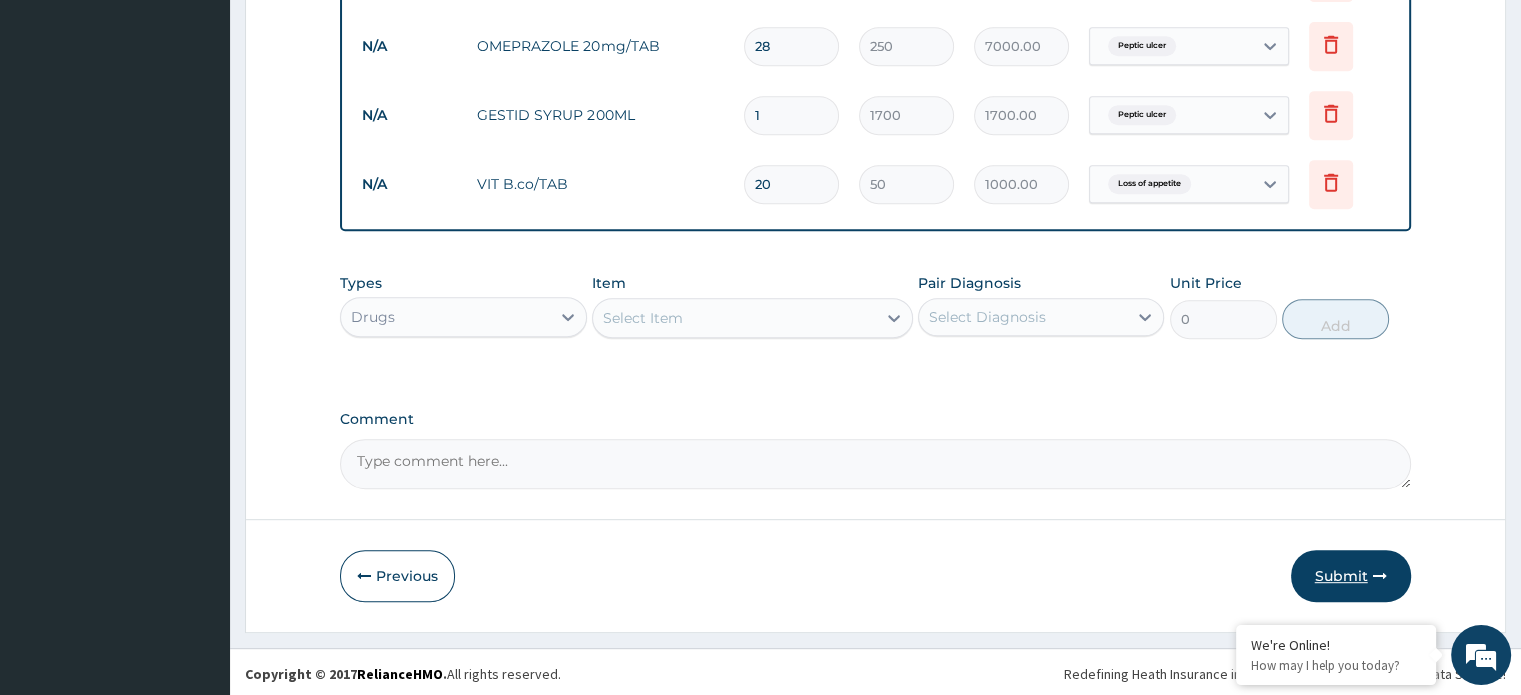 click at bounding box center (1380, 576) 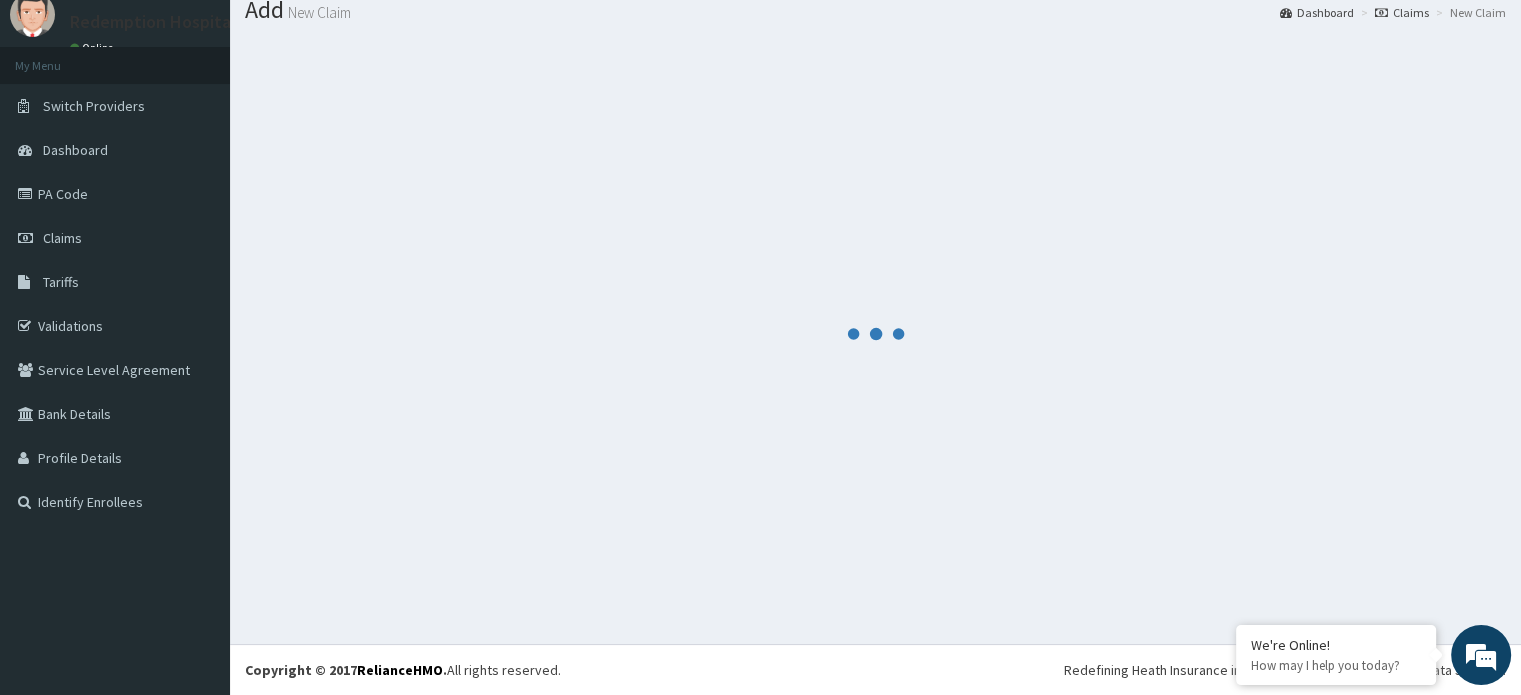 scroll, scrollTop: 924, scrollLeft: 0, axis: vertical 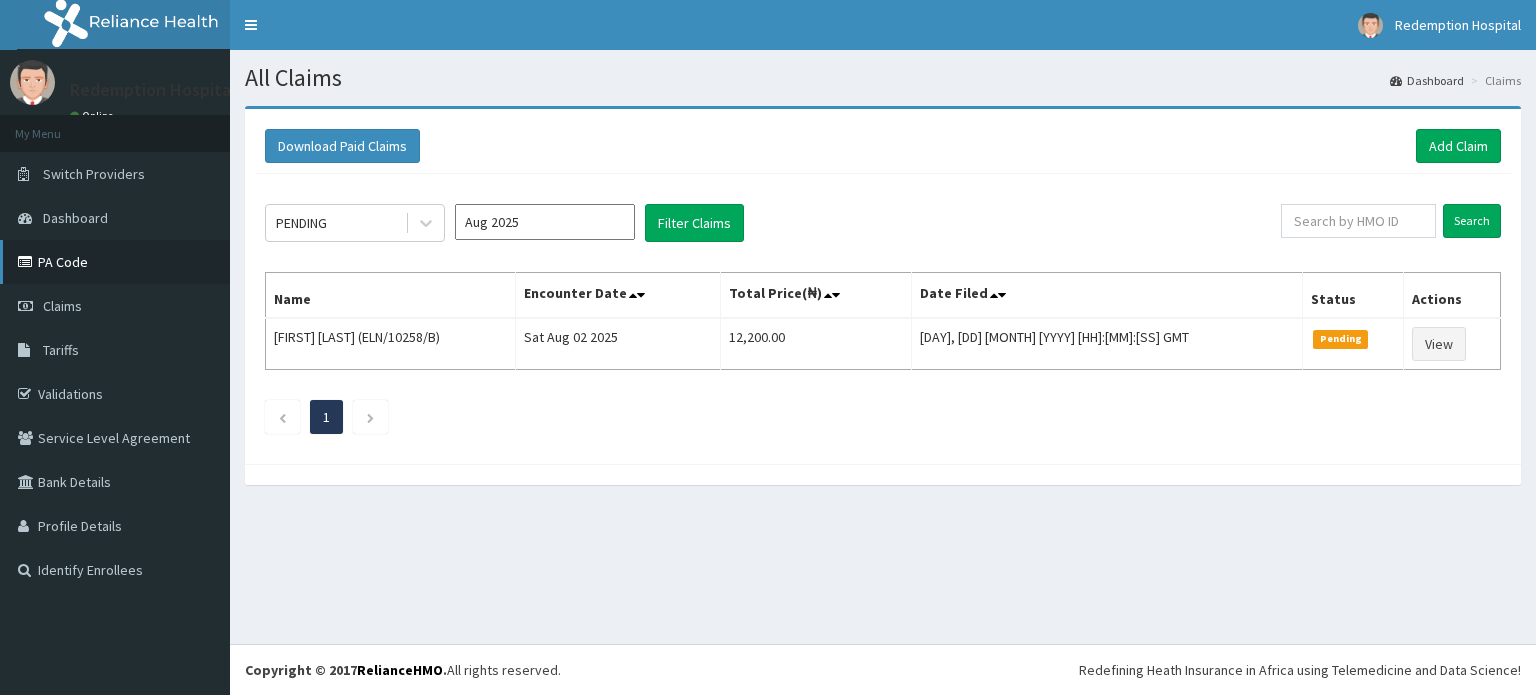 click on "PA Code" at bounding box center [115, 262] 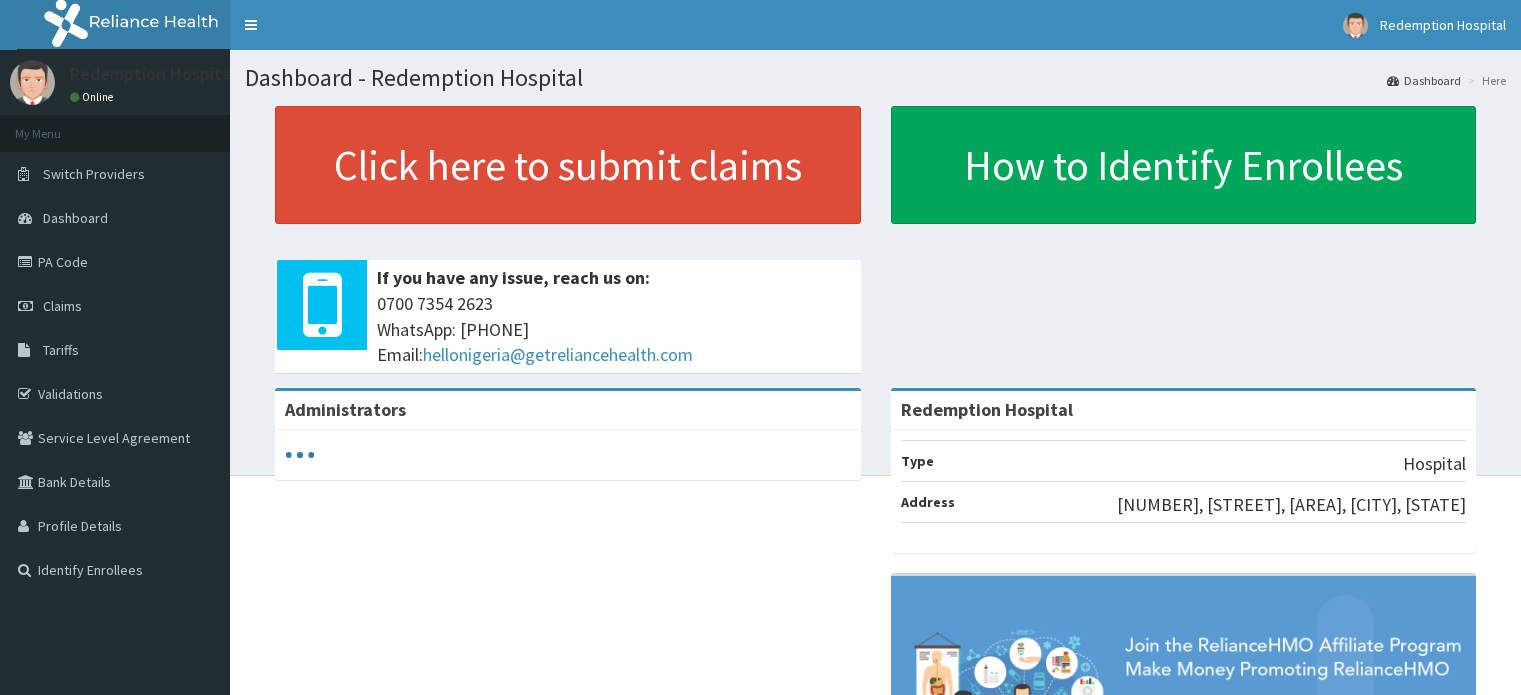 scroll, scrollTop: 0, scrollLeft: 0, axis: both 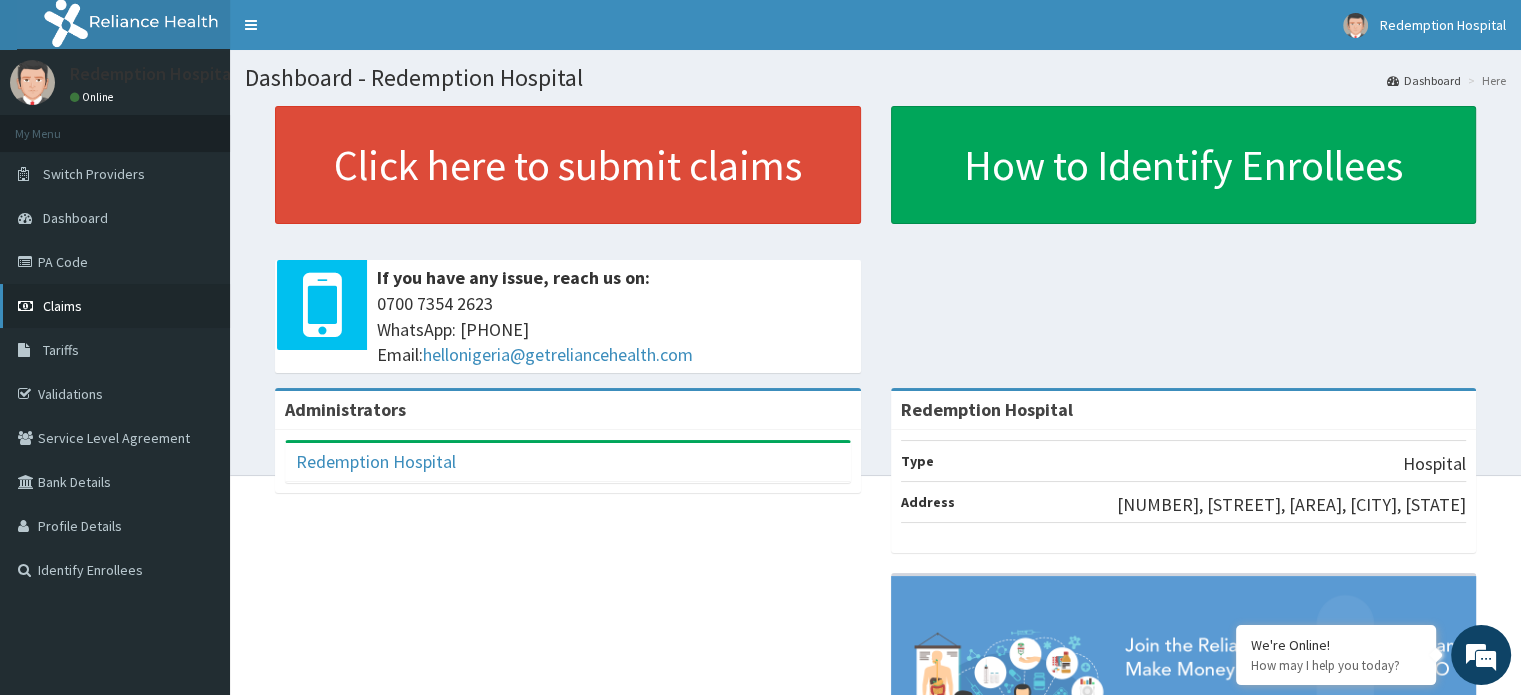 click on "Claims" at bounding box center (62, 306) 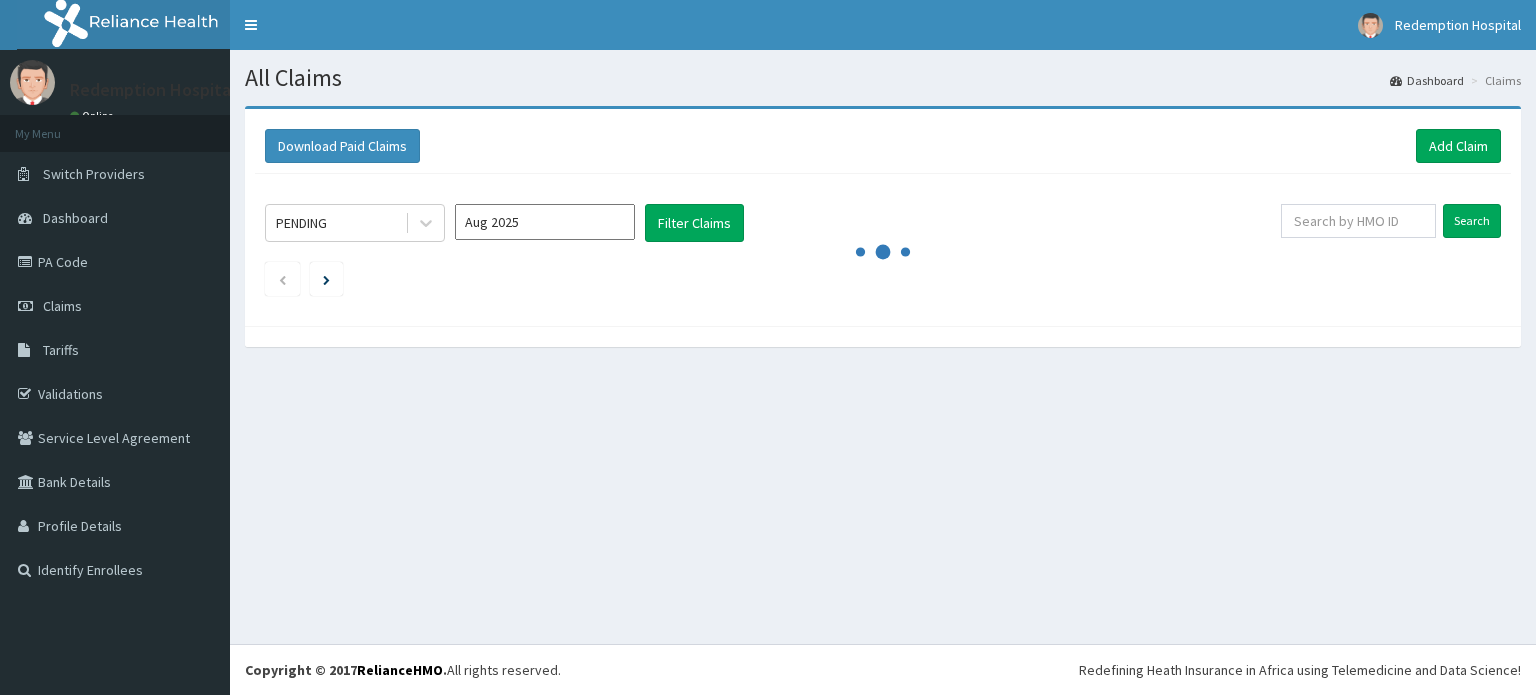 scroll, scrollTop: 0, scrollLeft: 0, axis: both 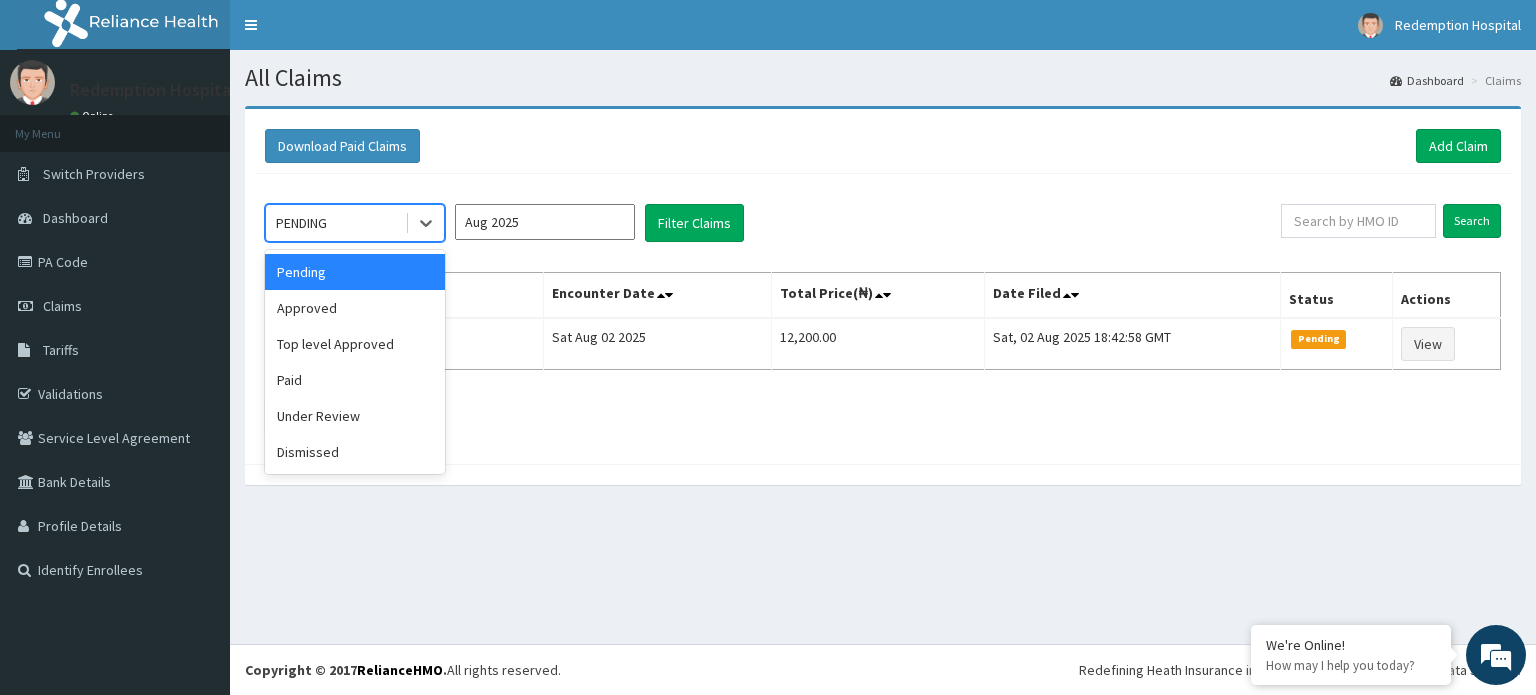 click on "Approved" at bounding box center [355, 308] 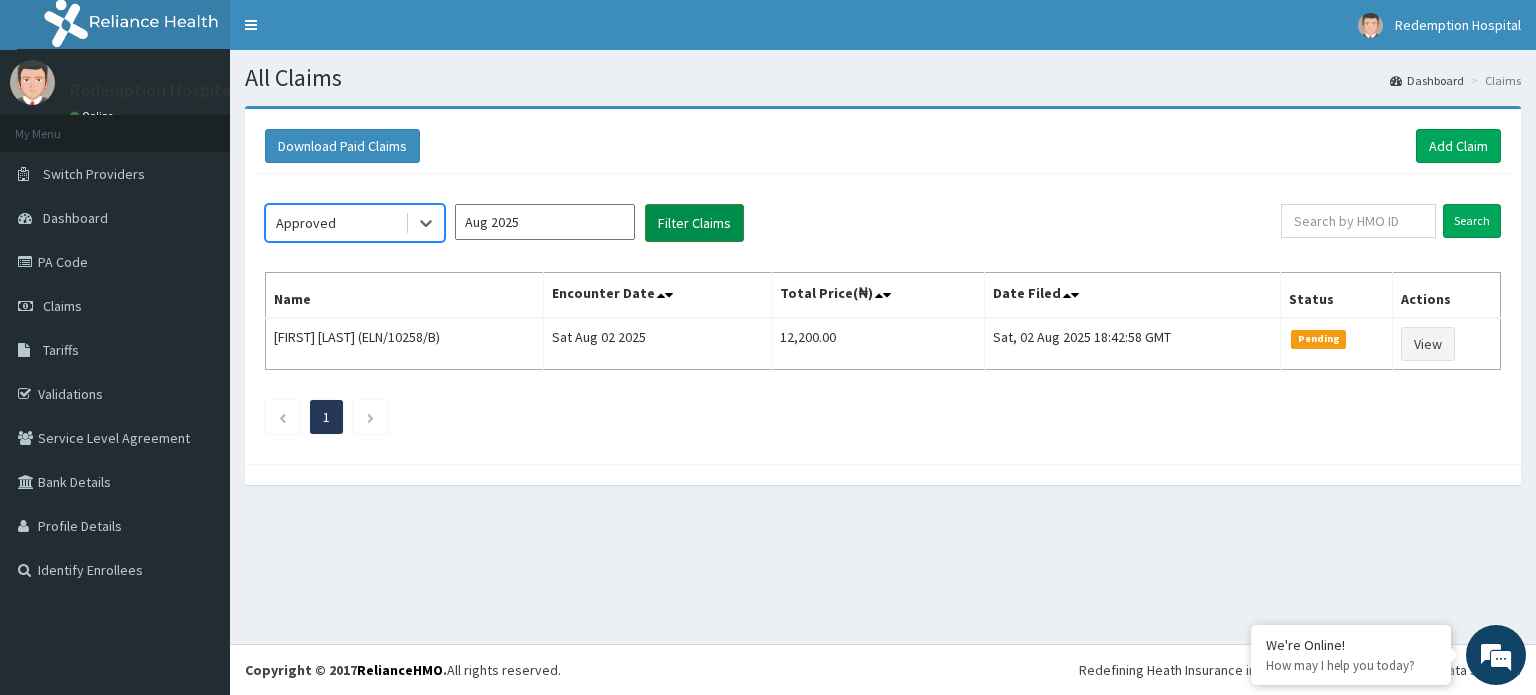 click on "Filter Claims" at bounding box center (694, 223) 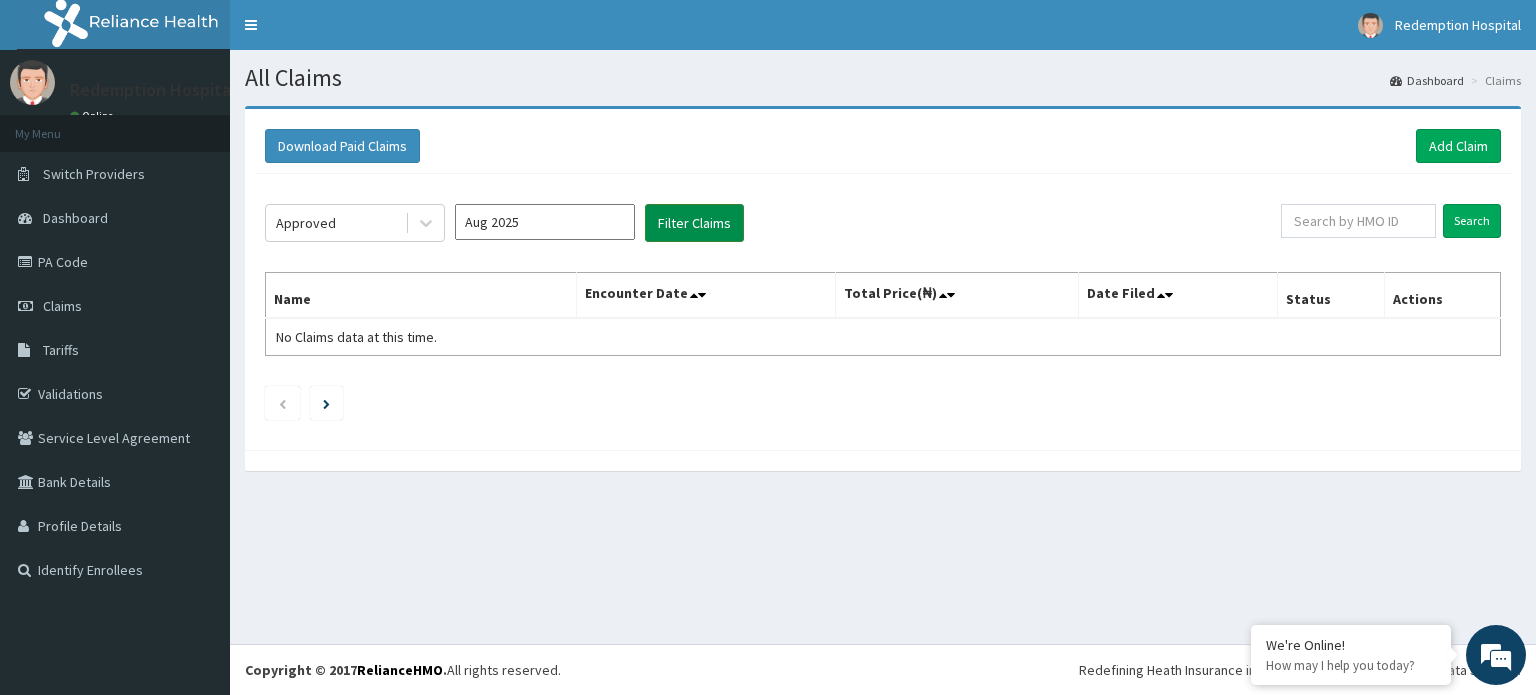 scroll, scrollTop: 0, scrollLeft: 0, axis: both 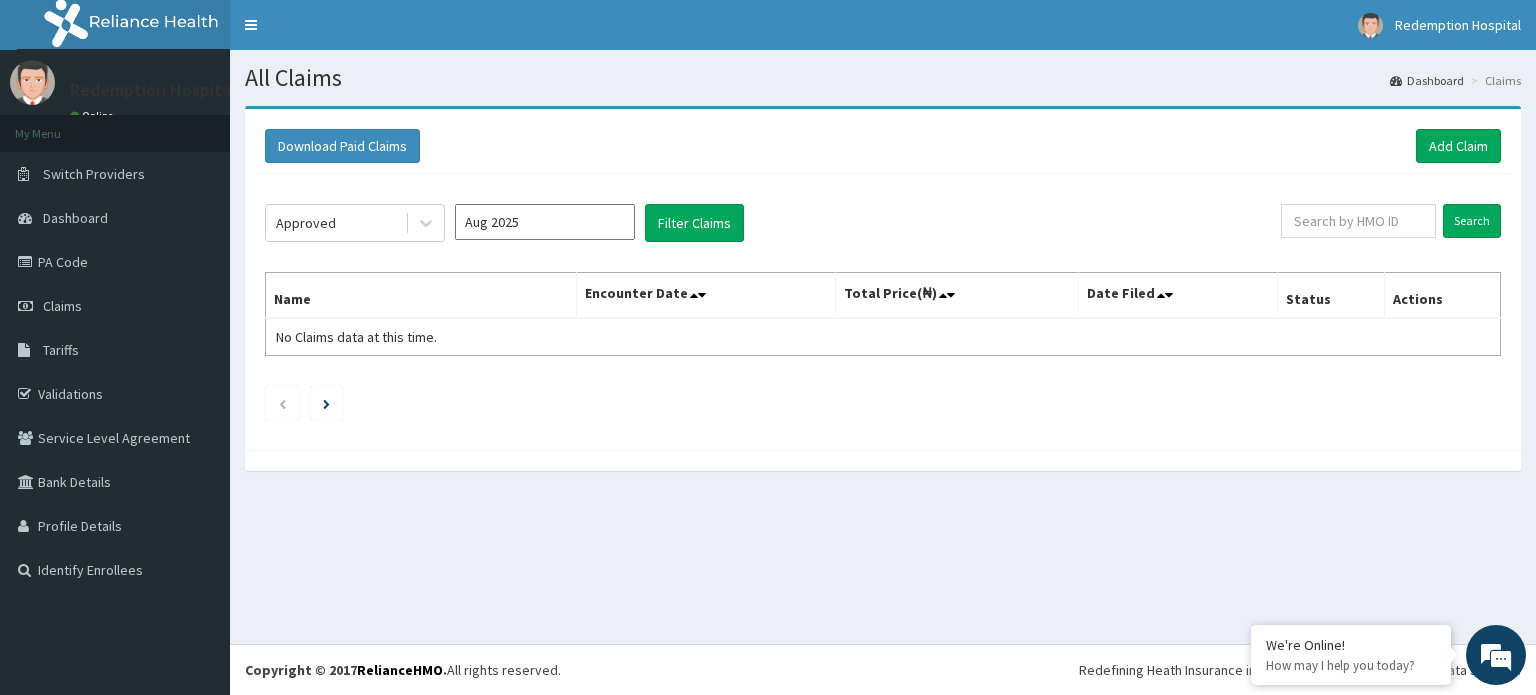 click on "Aug 2025" at bounding box center (545, 222) 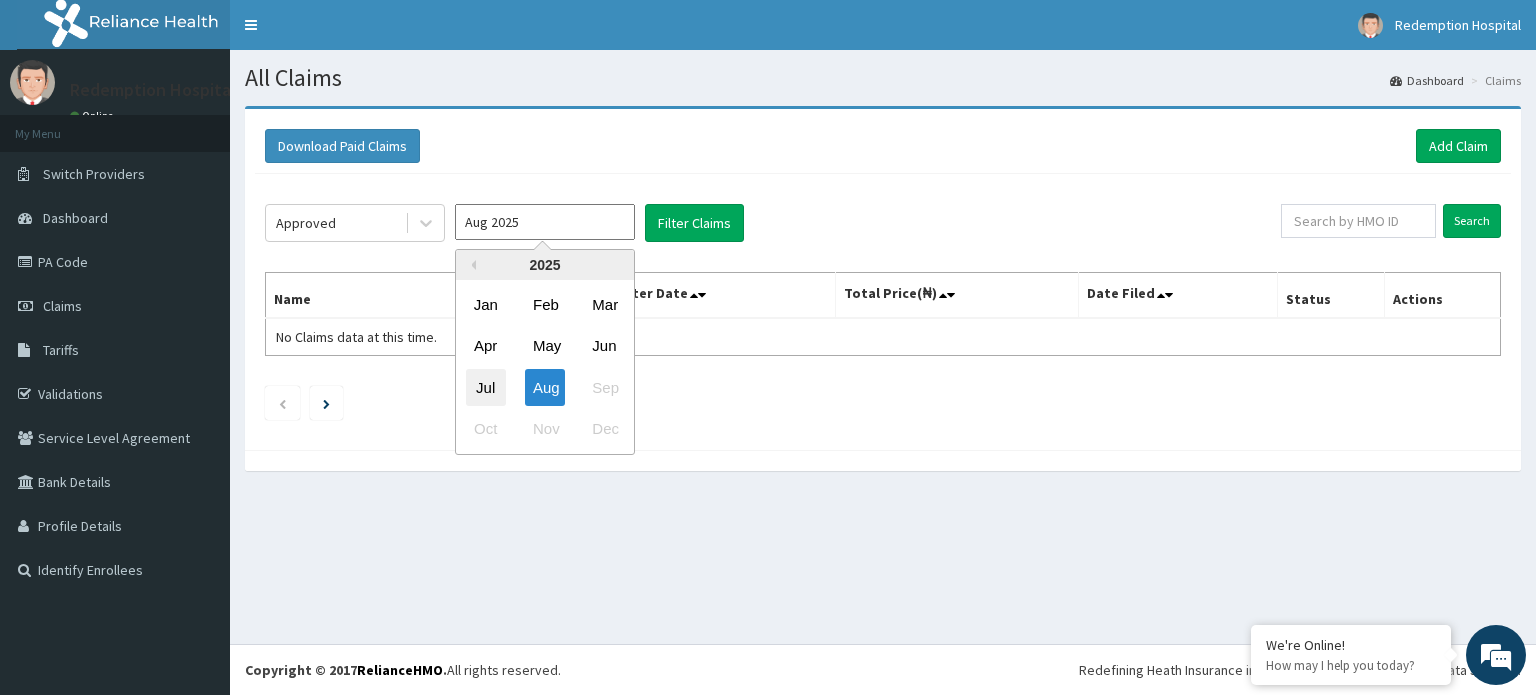 click on "Jul" at bounding box center (486, 387) 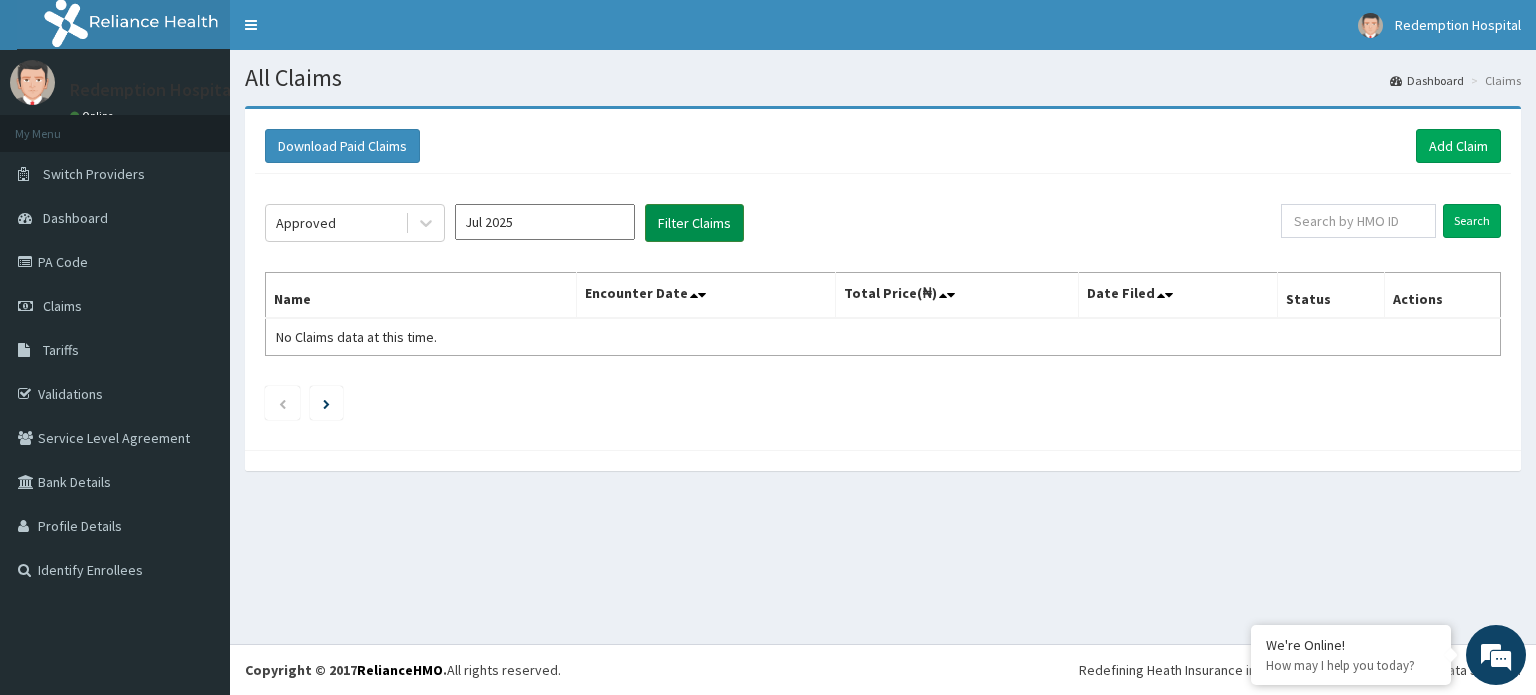 click on "Filter Claims" at bounding box center (694, 223) 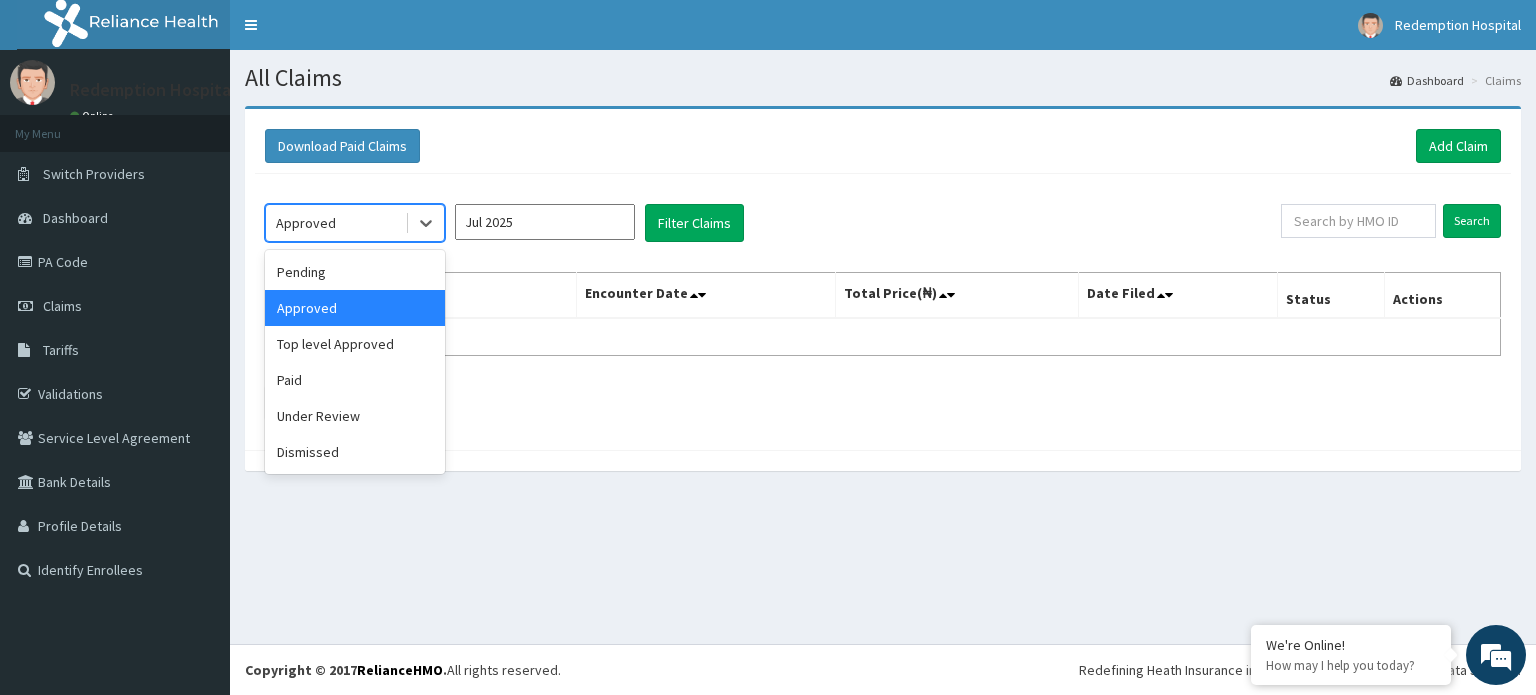 click on "Pending" at bounding box center [355, 272] 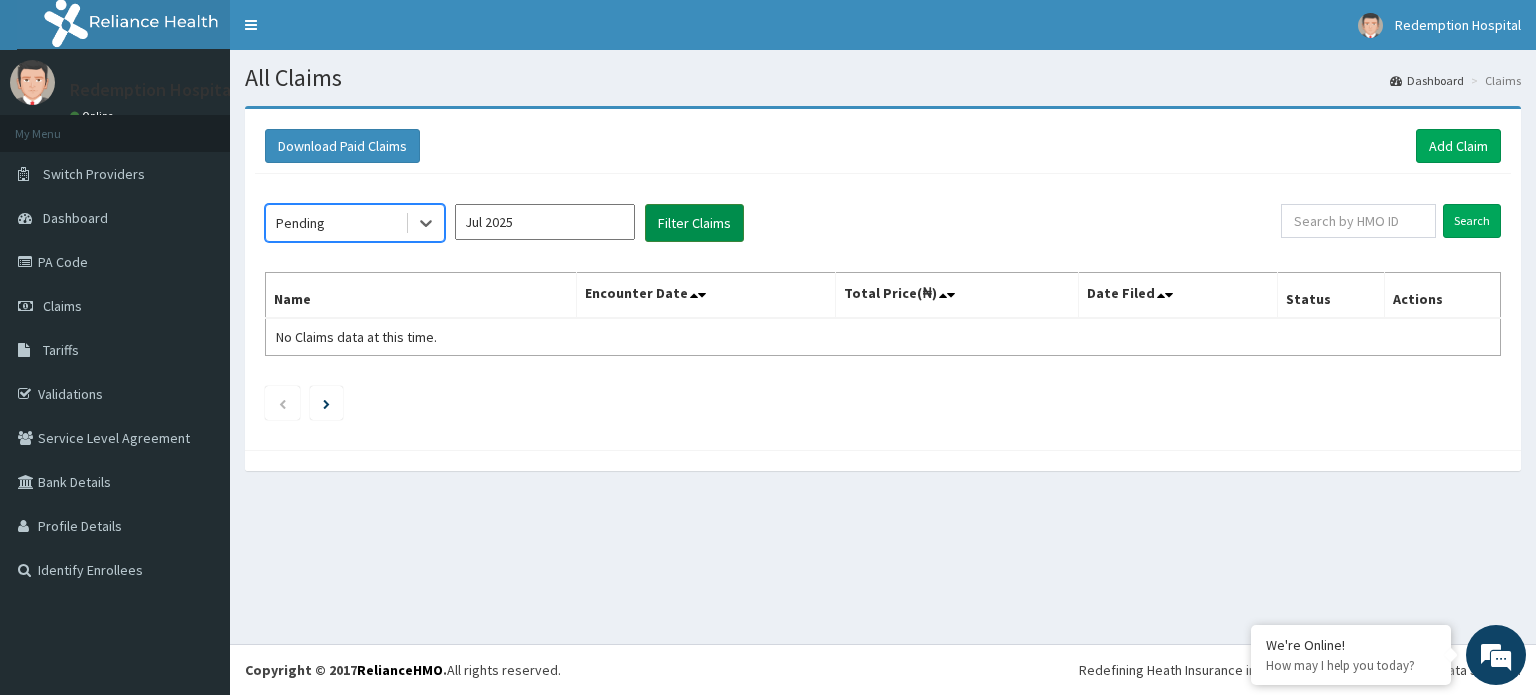 click on "Filter Claims" at bounding box center (694, 223) 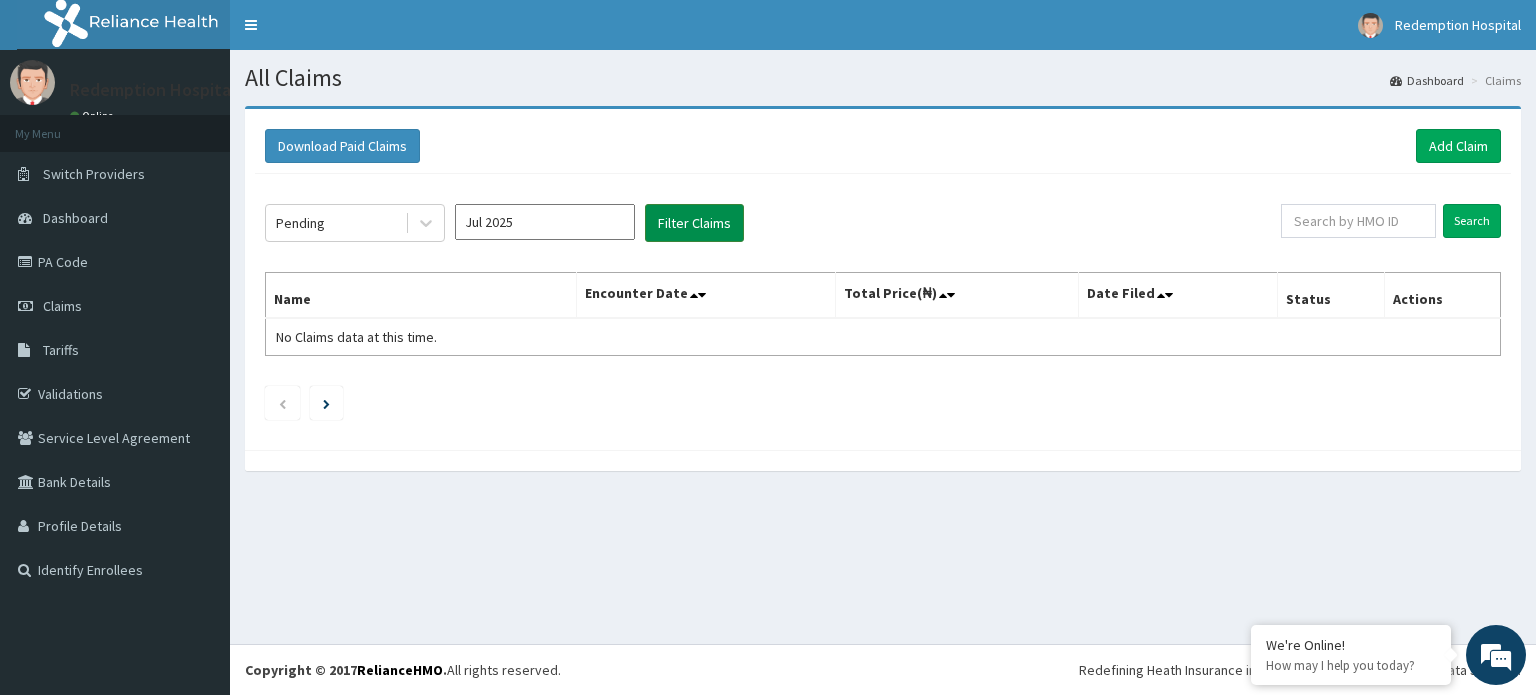 click on "Filter Claims" at bounding box center [694, 223] 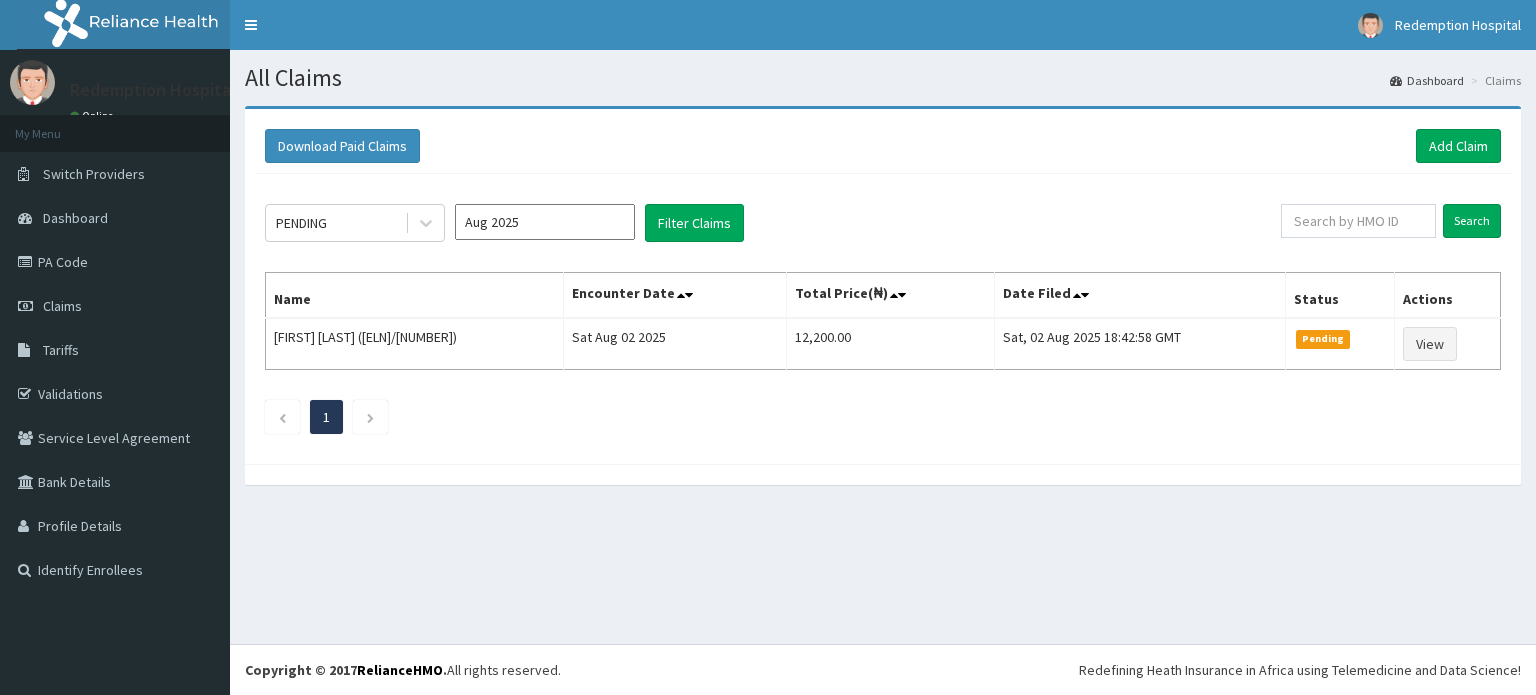 scroll, scrollTop: 0, scrollLeft: 0, axis: both 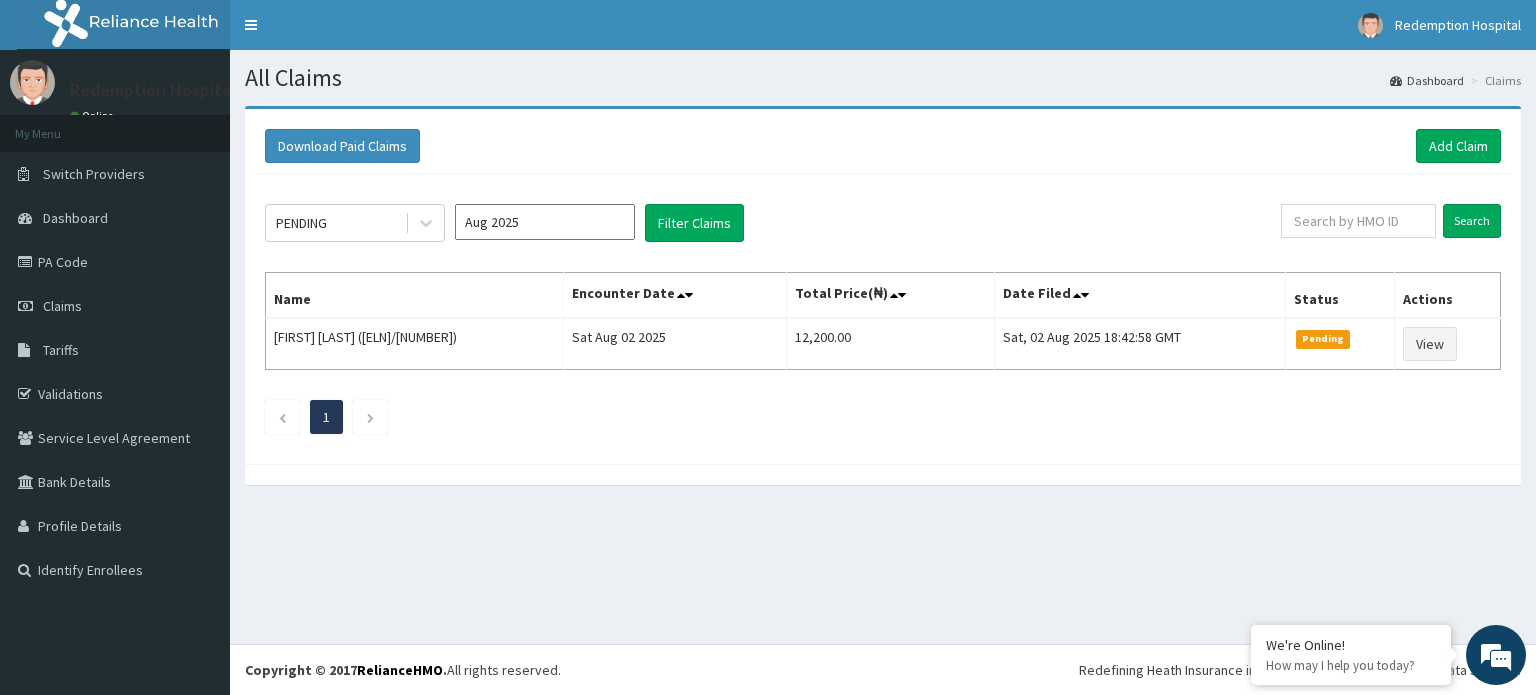 click on "Aug 2025" at bounding box center [545, 222] 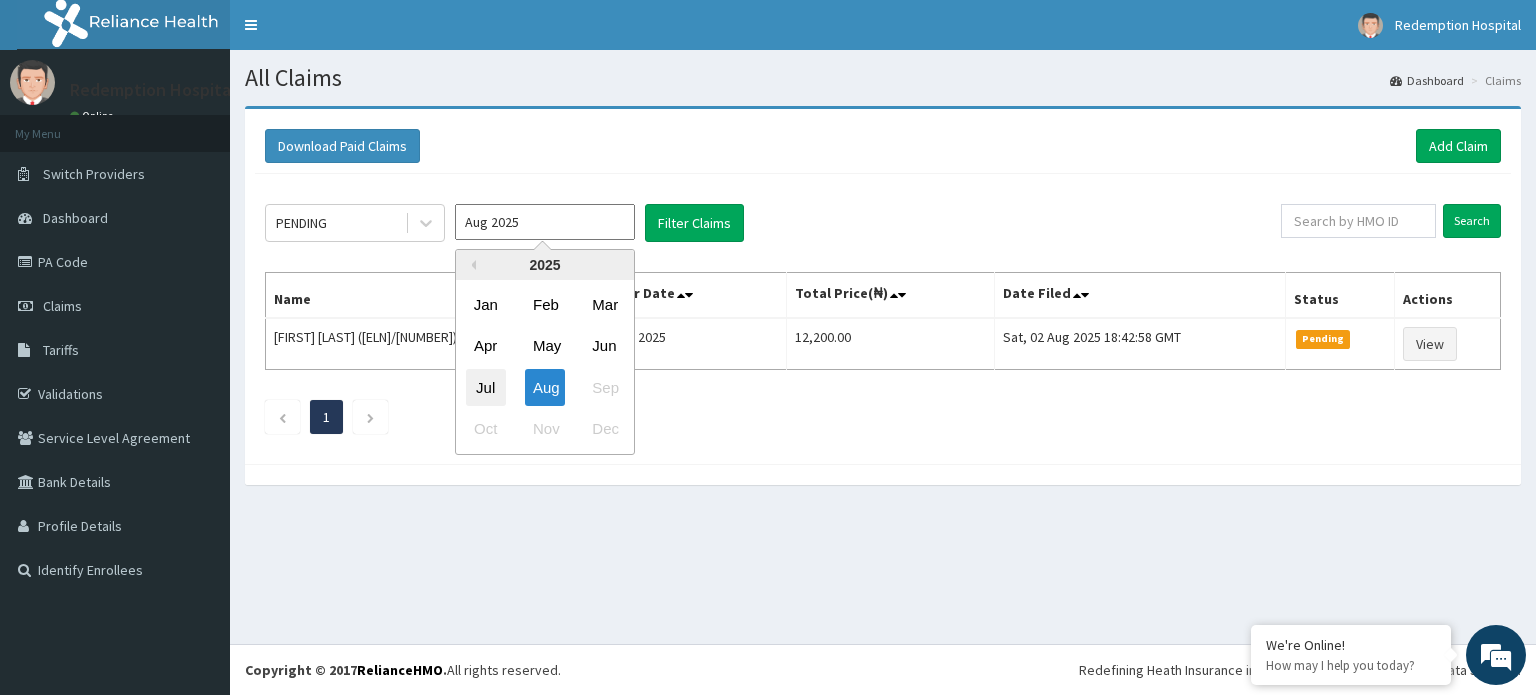 click on "Jul" at bounding box center (486, 387) 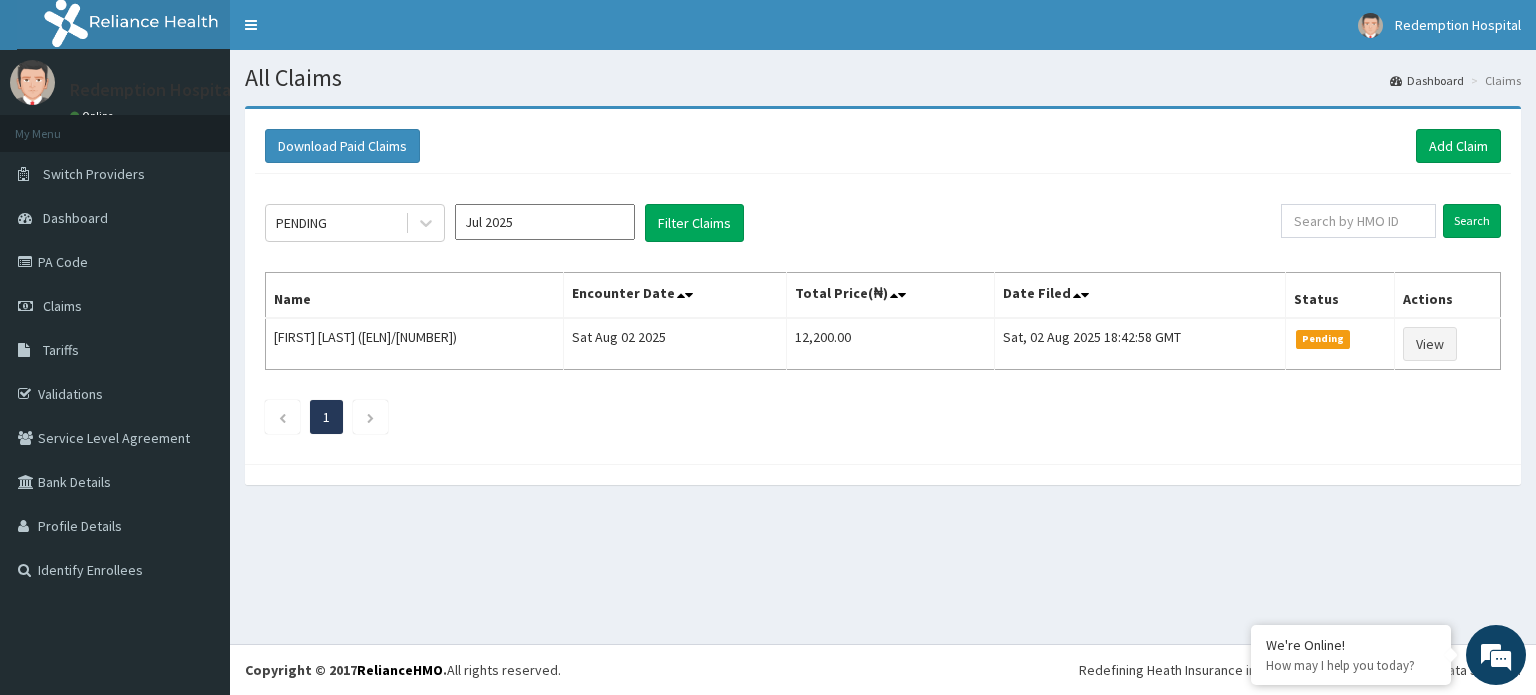 scroll, scrollTop: 0, scrollLeft: 0, axis: both 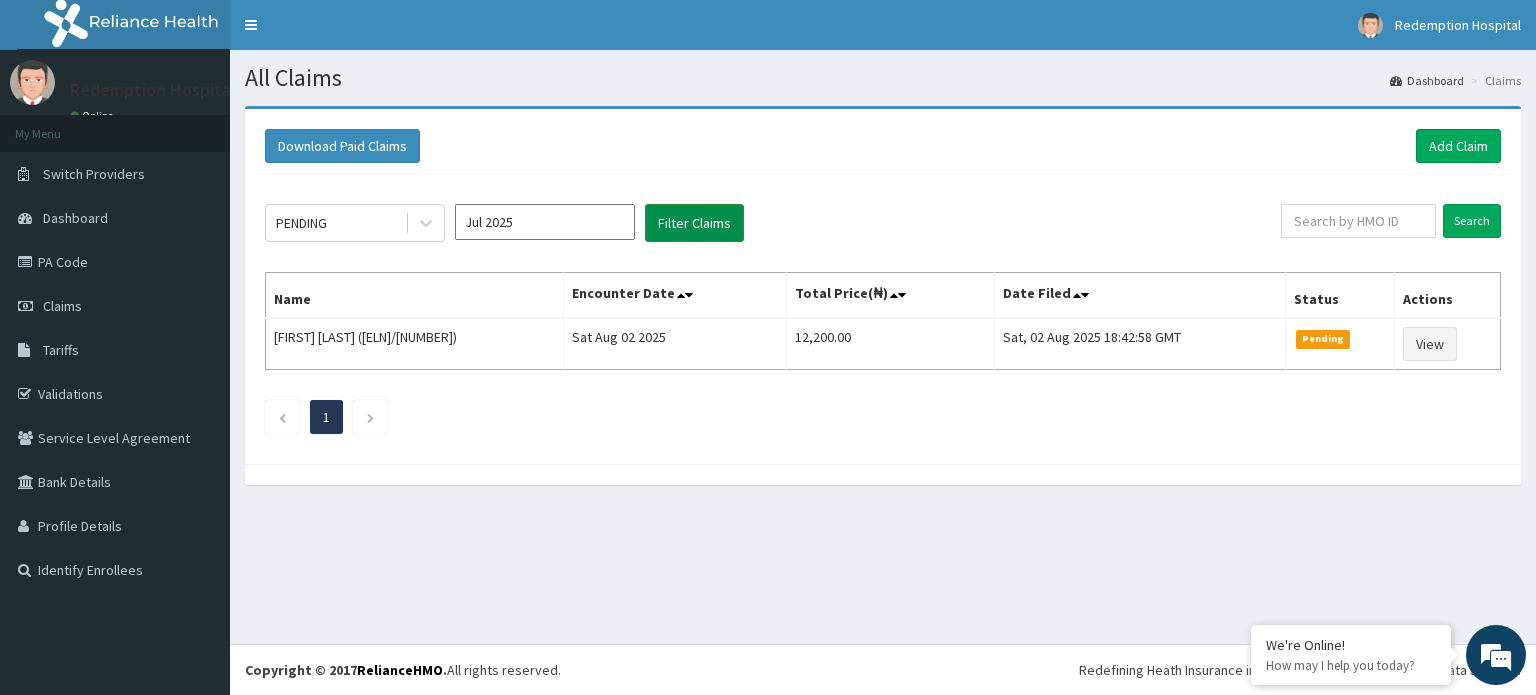 click on "Filter Claims" at bounding box center (694, 223) 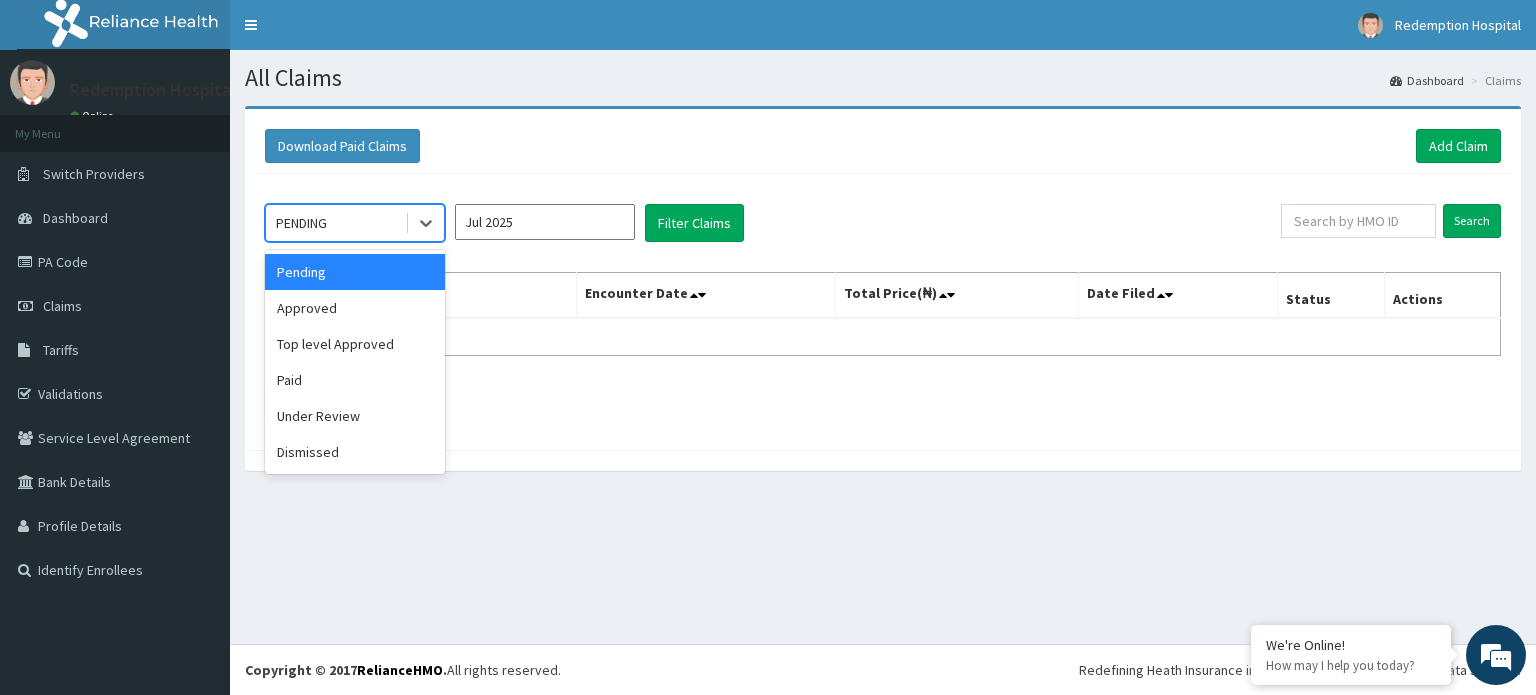 click on "Approved" at bounding box center (355, 308) 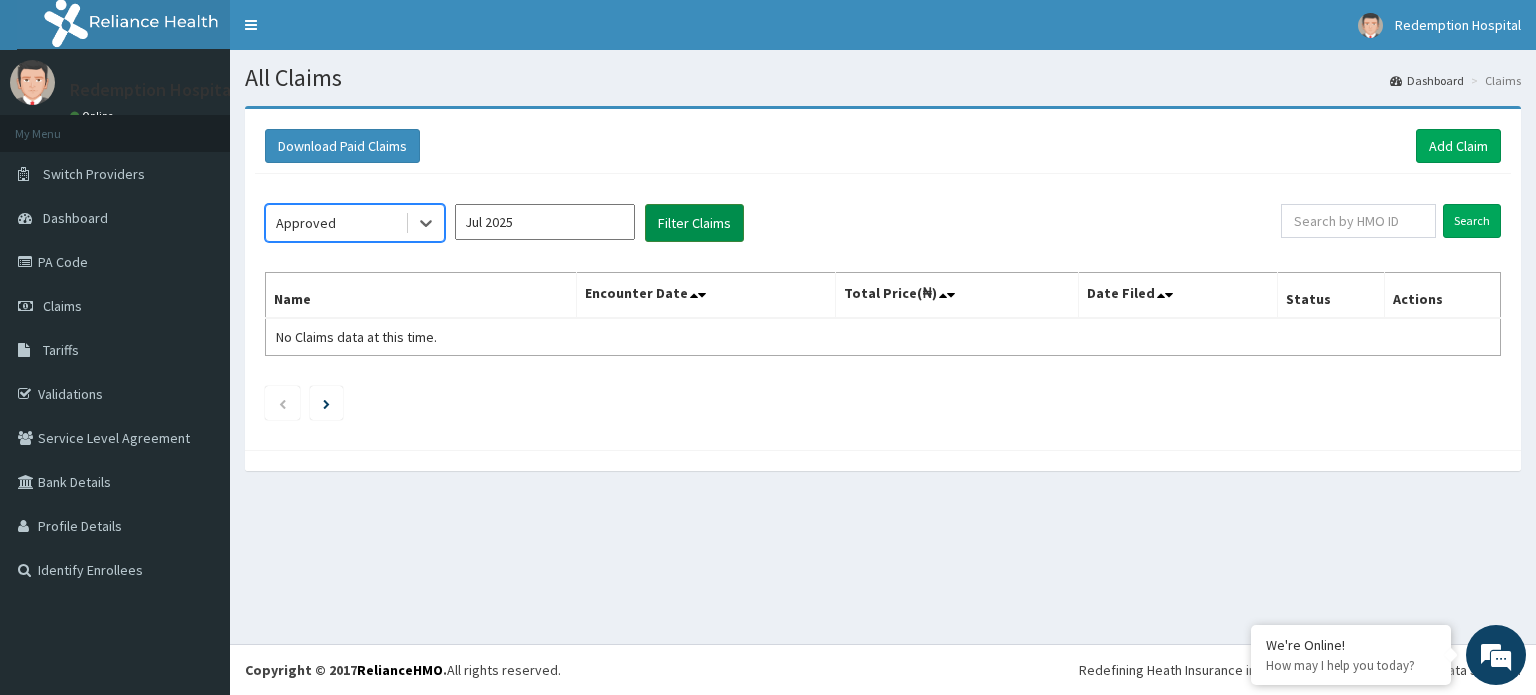 click on "Filter Claims" at bounding box center [694, 223] 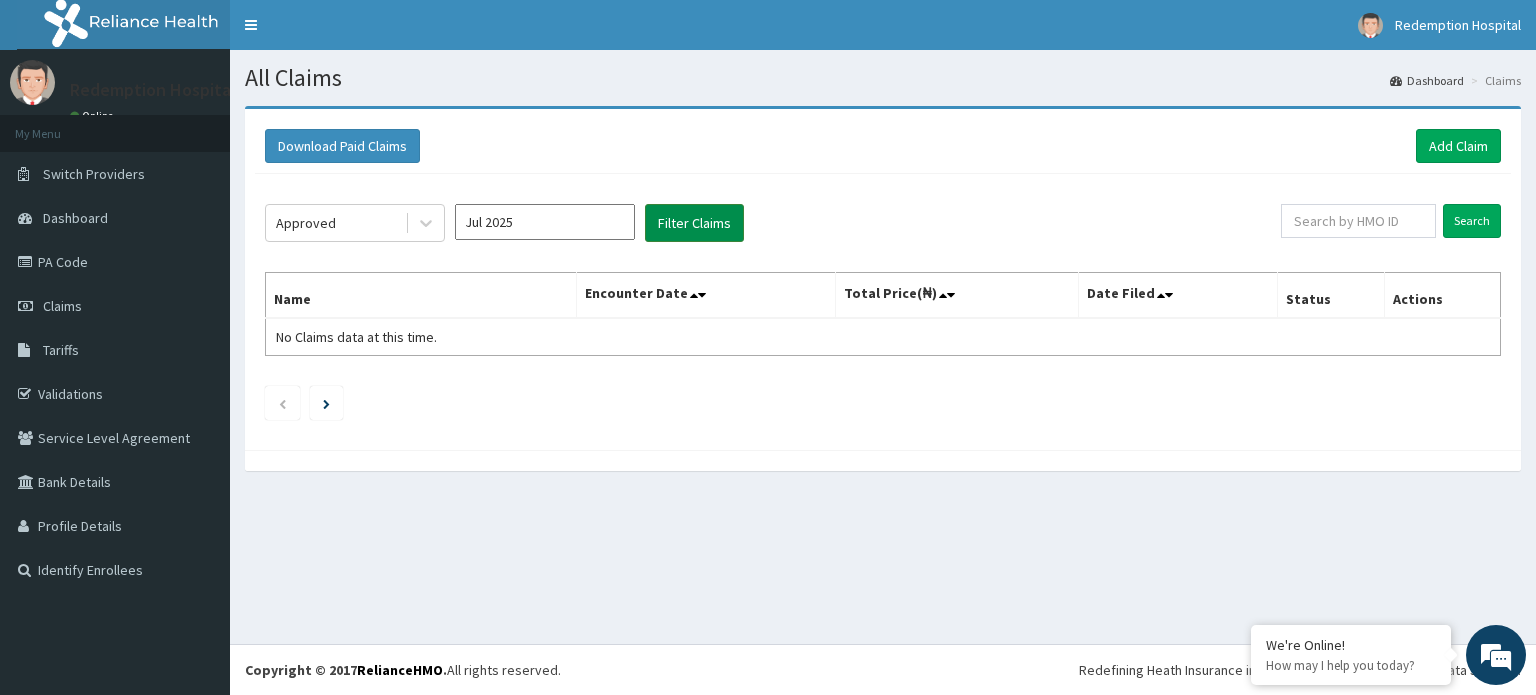 click on "Filter Claims" at bounding box center (694, 223) 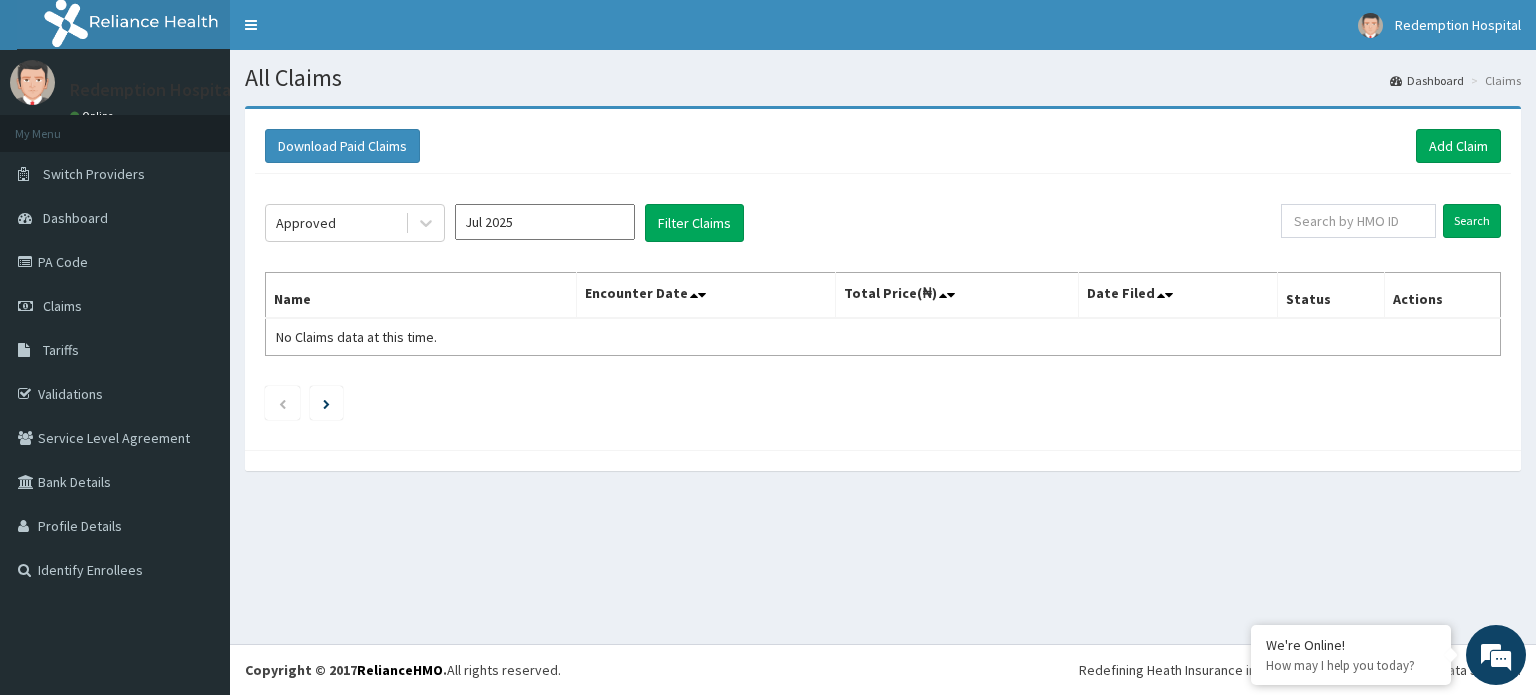 click on "Approved Jul 2025 Filter Claims Search Name Encounter Date Total Price(₦) Date Filed Status Actions No Claims data at this time." 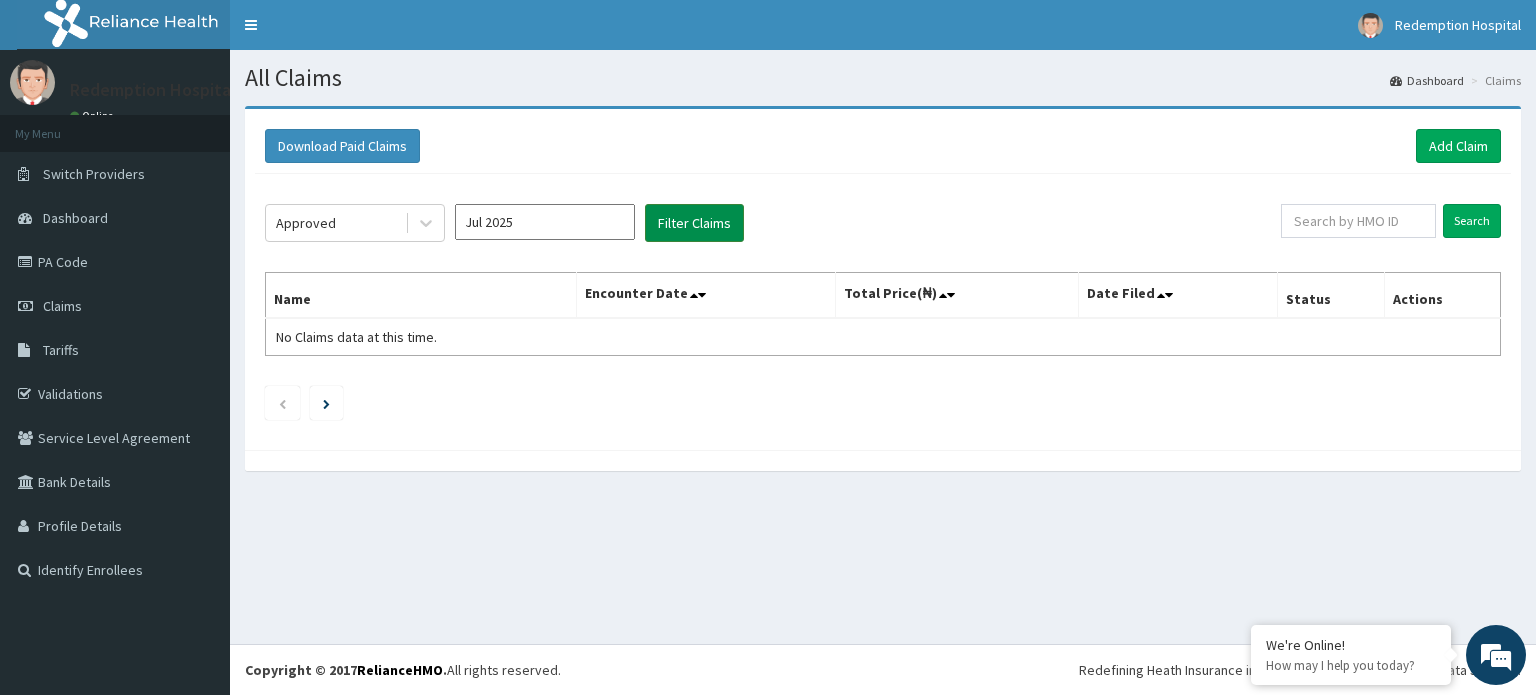 click on "Filter Claims" at bounding box center (694, 223) 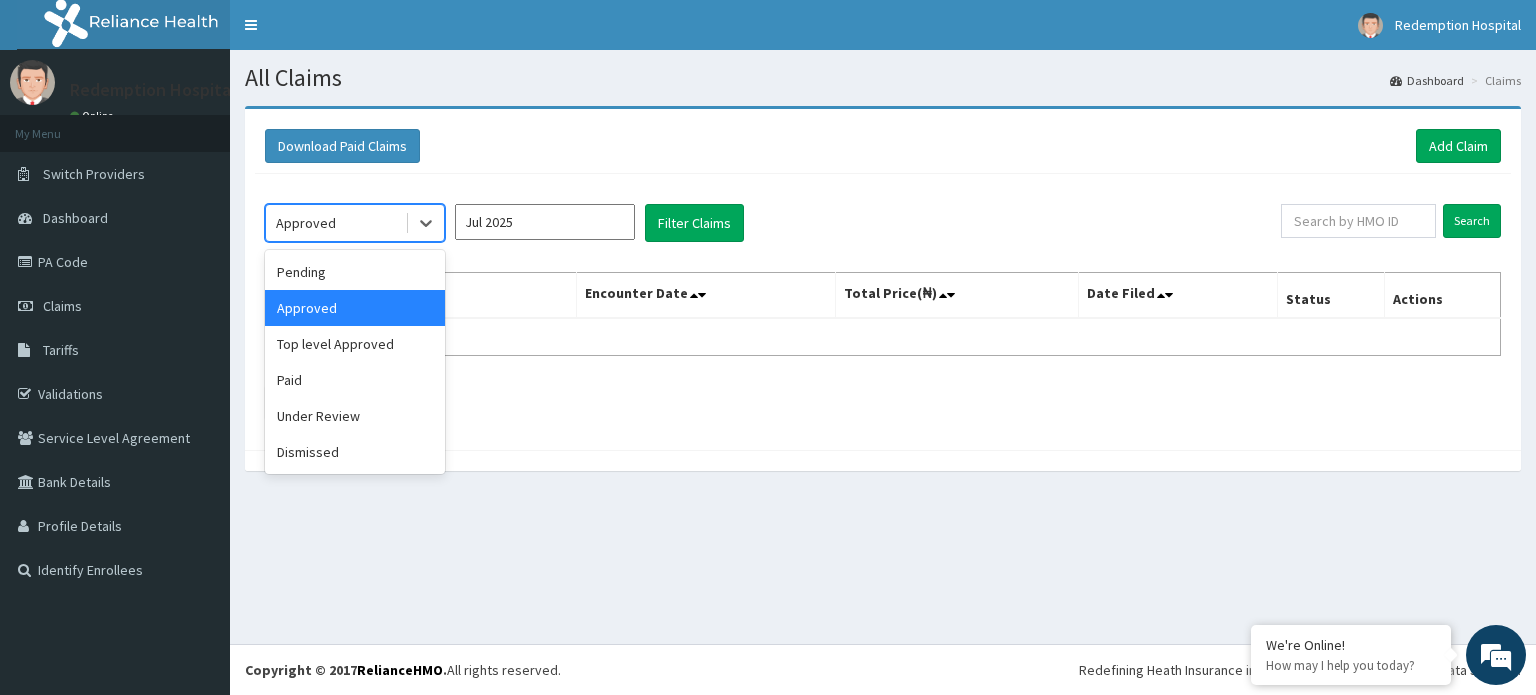 click on "Under Review" at bounding box center [355, 416] 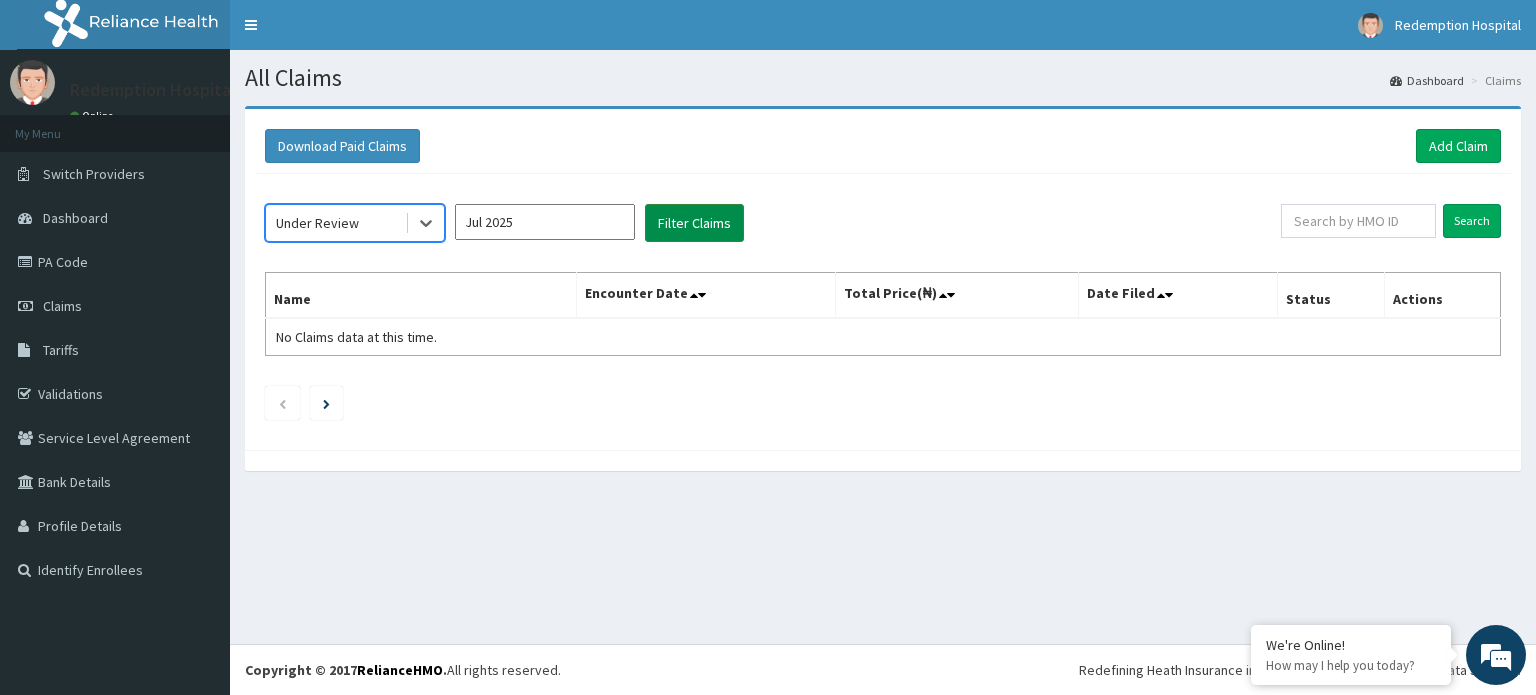 click on "Filter Claims" at bounding box center (694, 223) 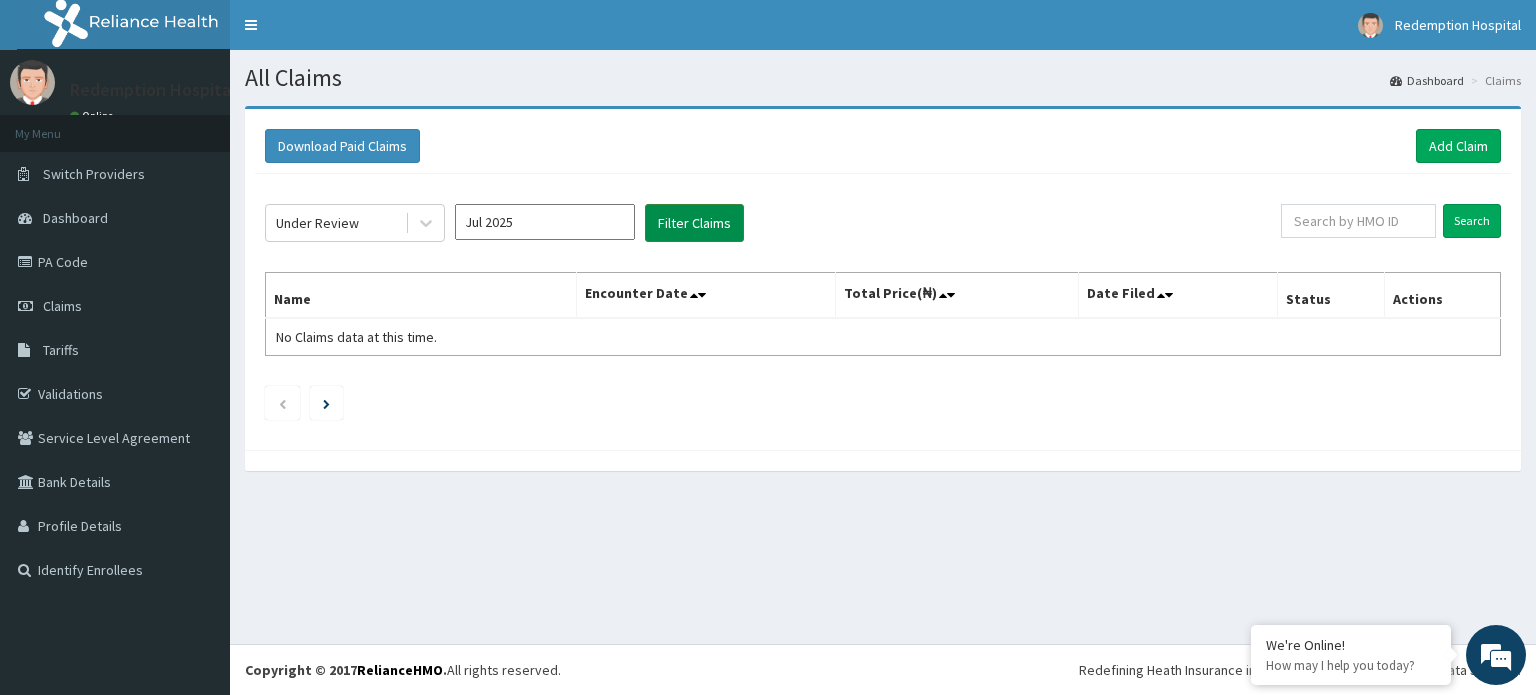 click on "Filter Claims" at bounding box center [694, 223] 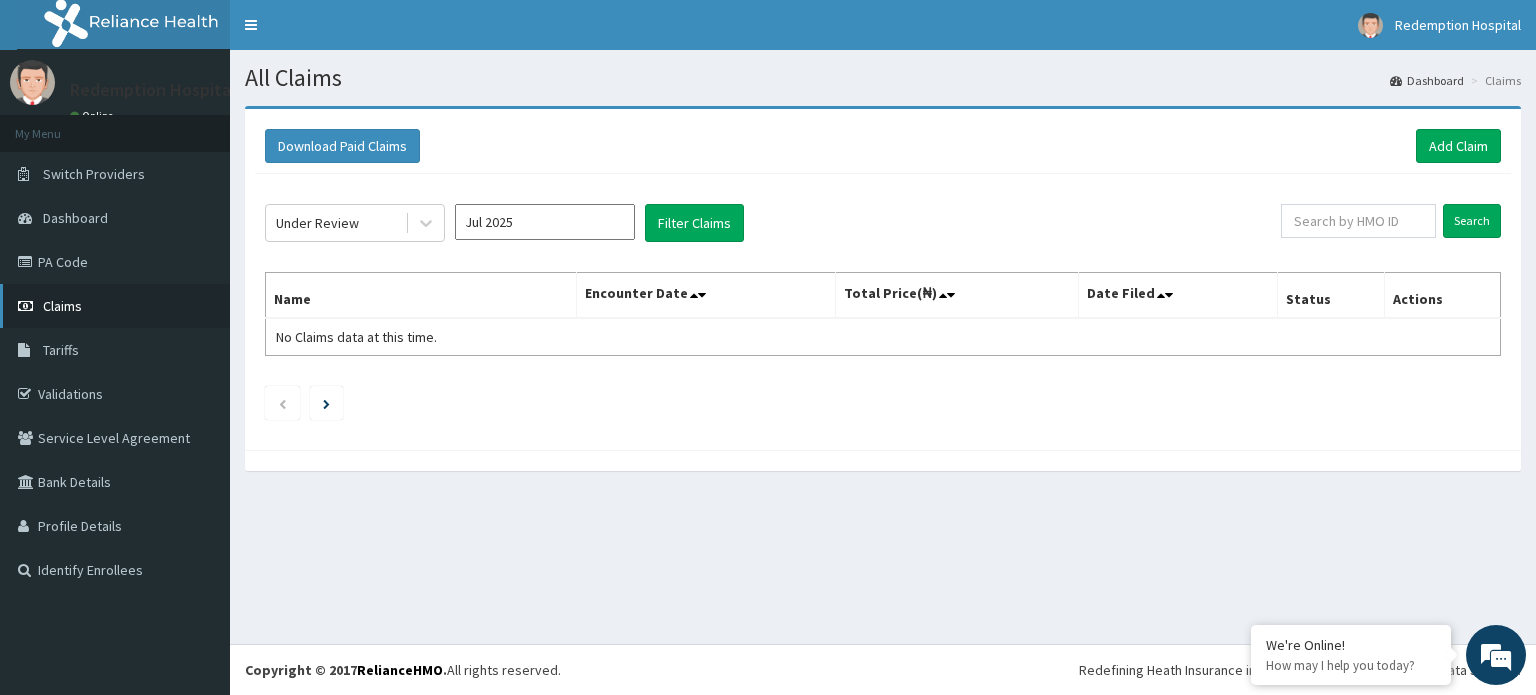 click on "Claims" at bounding box center (115, 306) 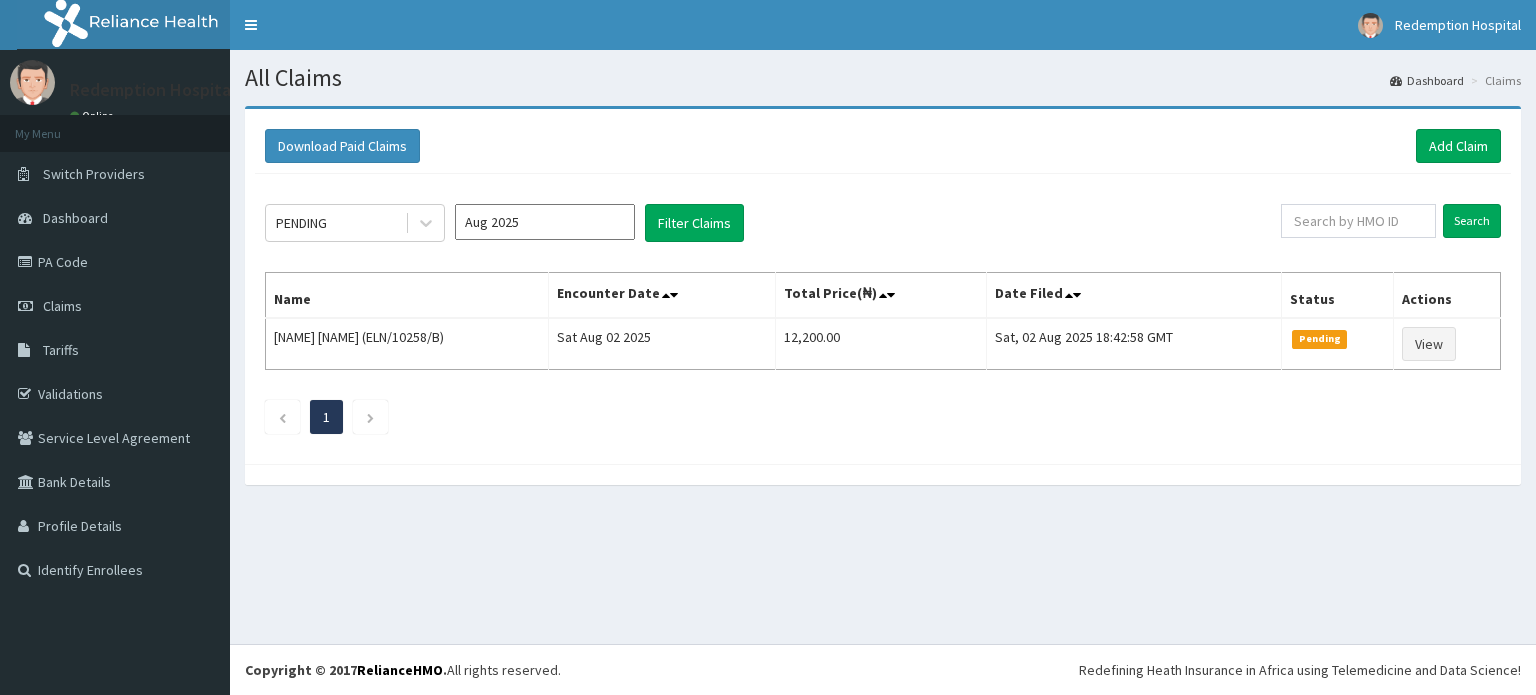 scroll, scrollTop: 0, scrollLeft: 0, axis: both 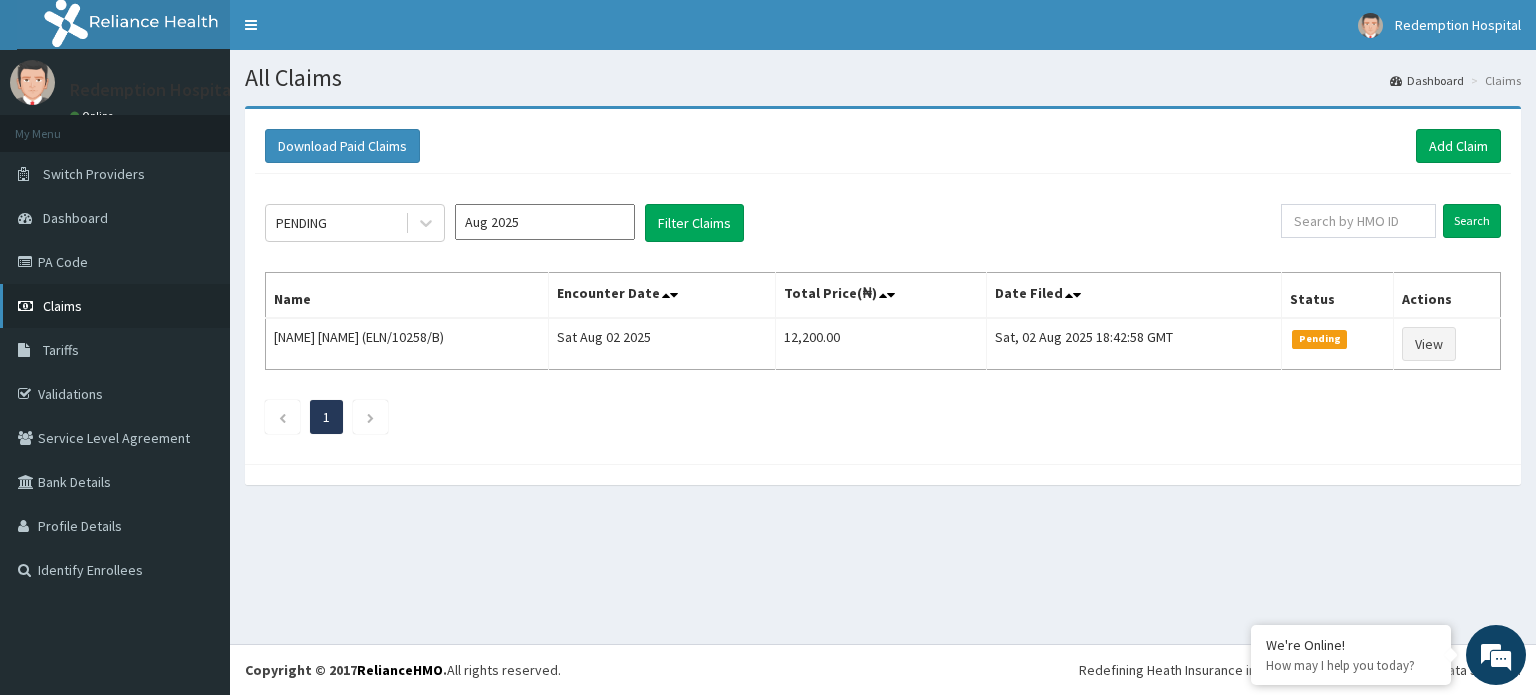 click on "Claims" at bounding box center [115, 306] 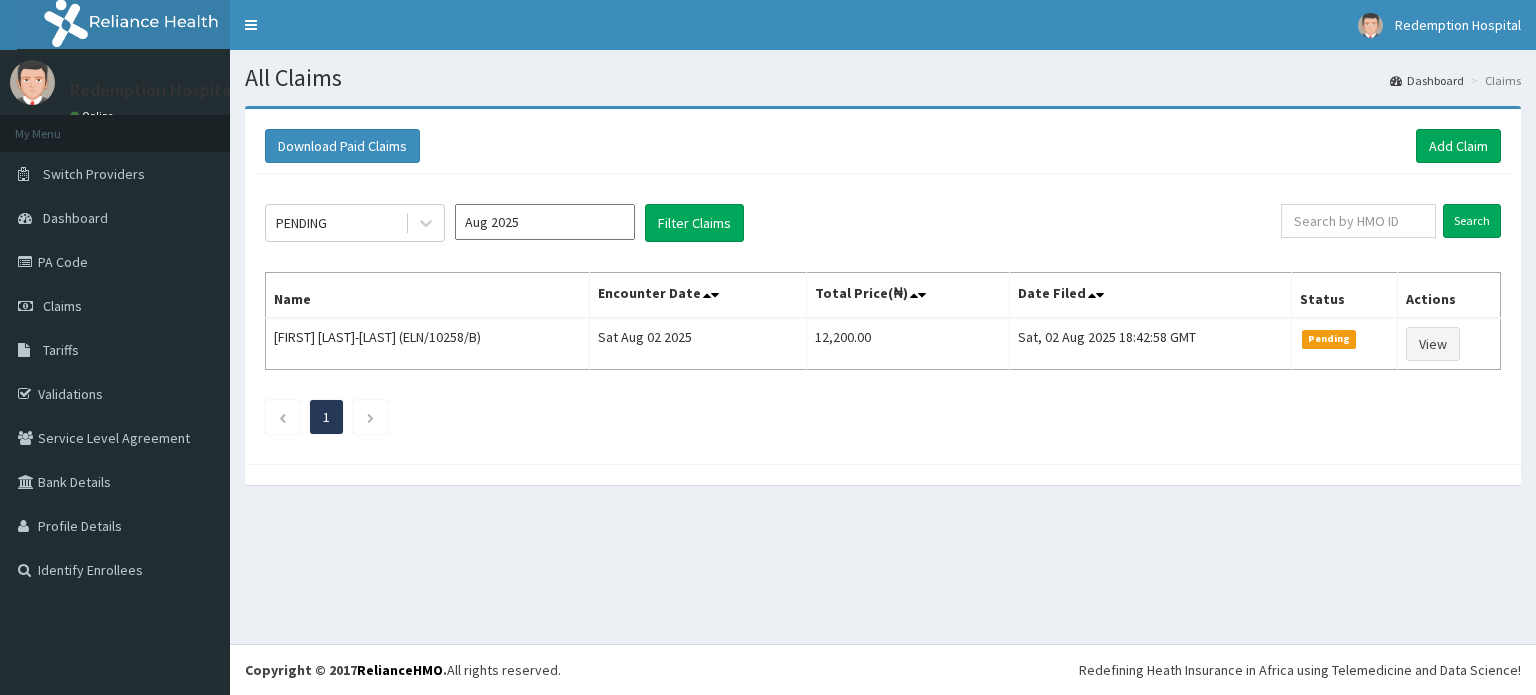 scroll, scrollTop: 0, scrollLeft: 0, axis: both 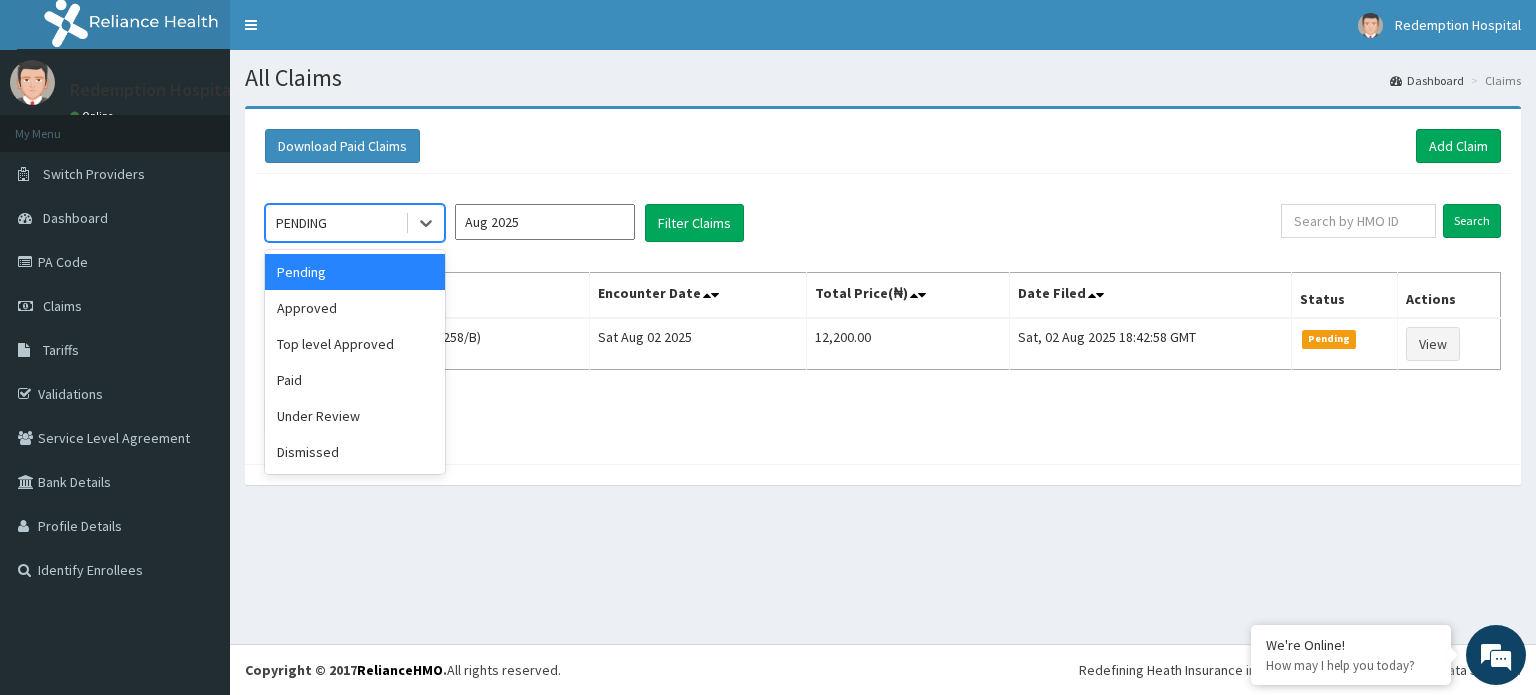click on "Dismissed" at bounding box center [355, 452] 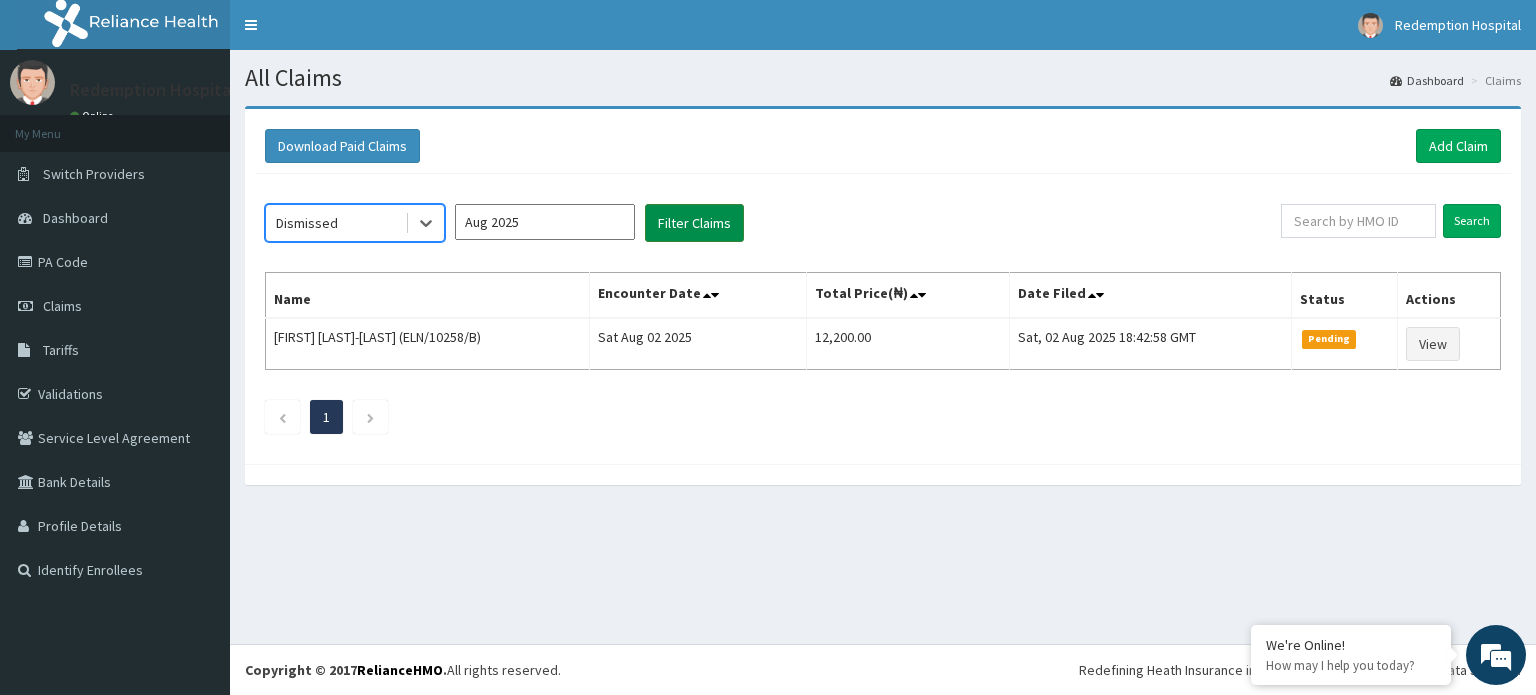 click on "Filter Claims" at bounding box center [694, 223] 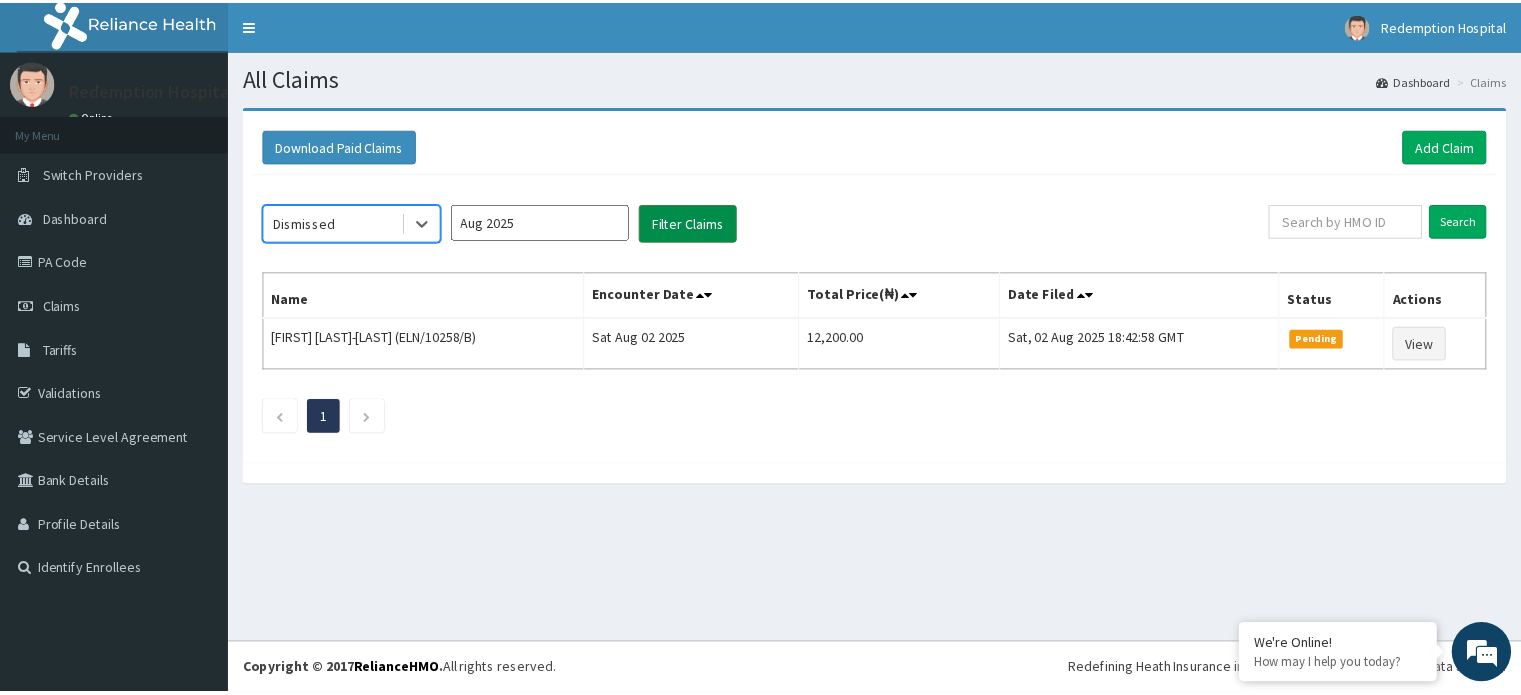 scroll, scrollTop: 0, scrollLeft: 0, axis: both 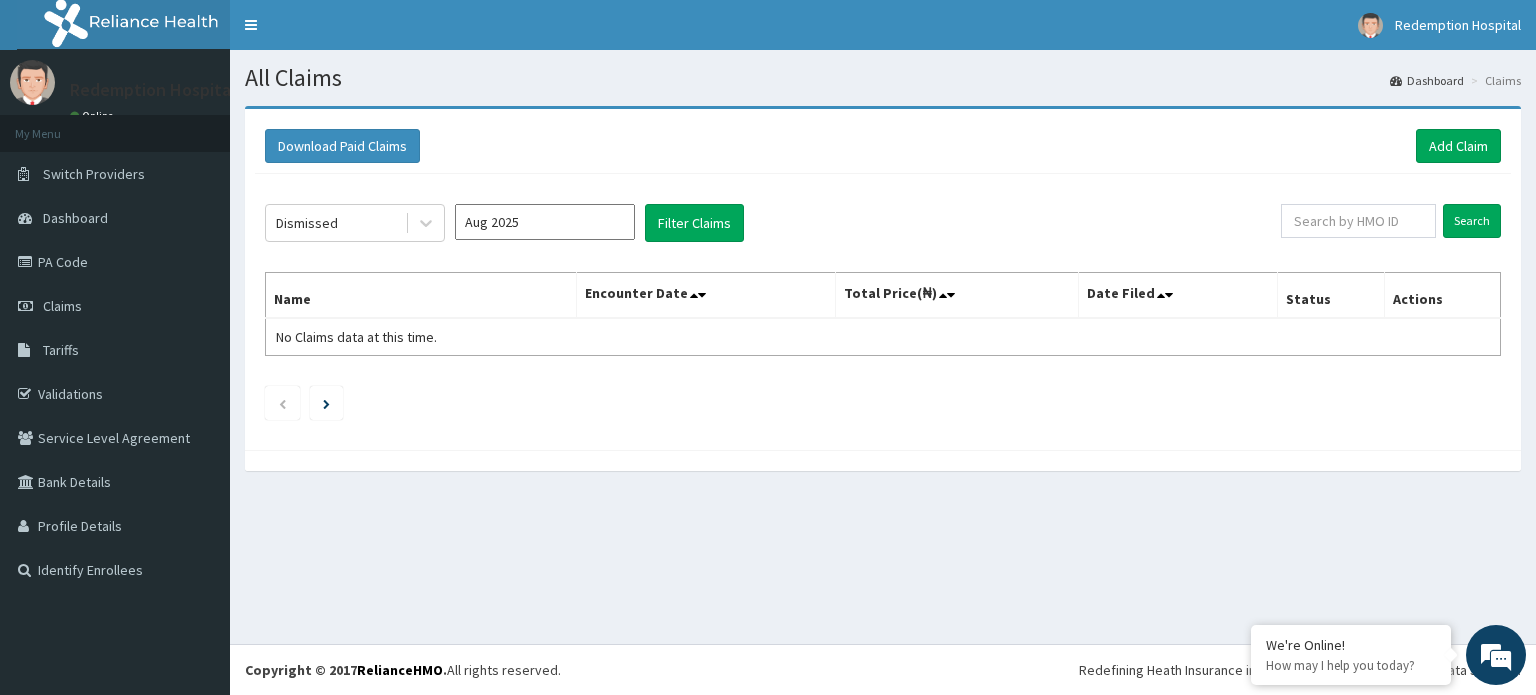 click on "Aug 2025" at bounding box center [545, 222] 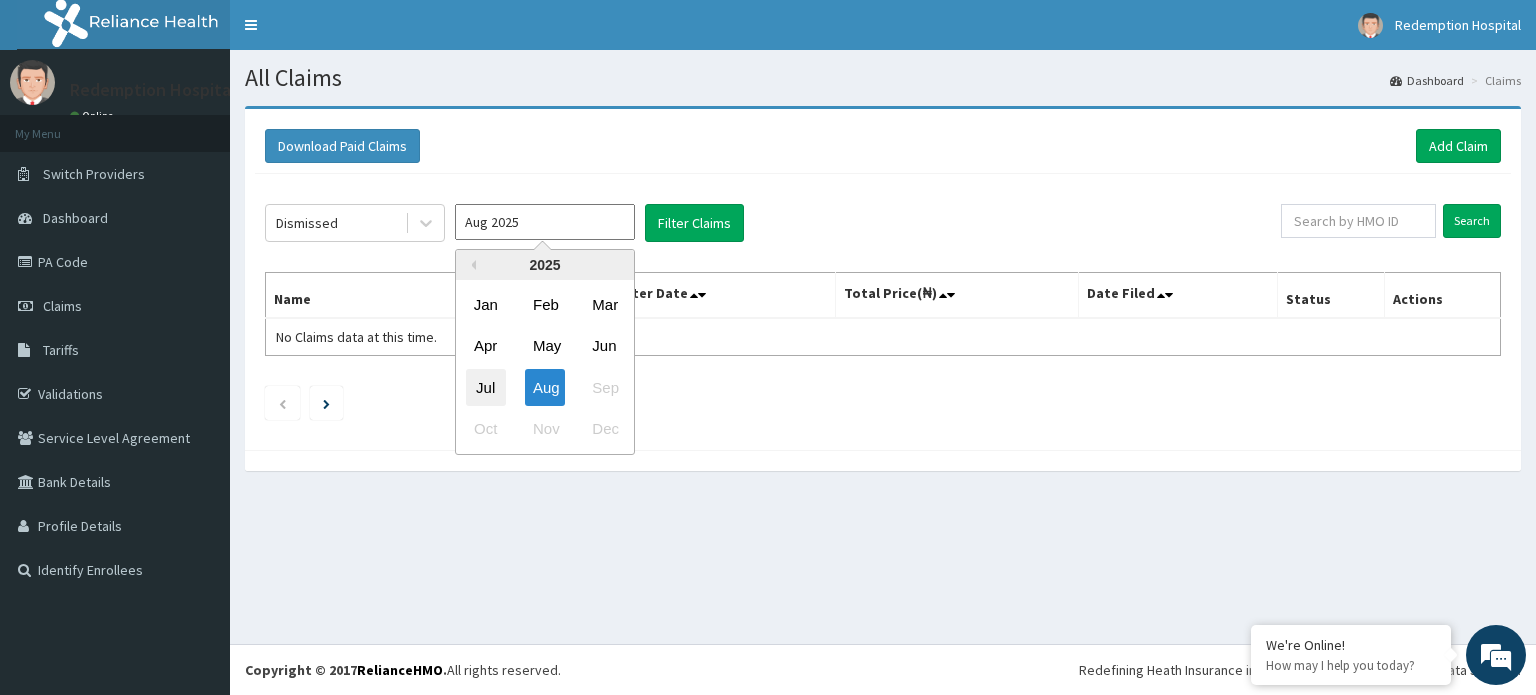click on "Jul" at bounding box center [486, 387] 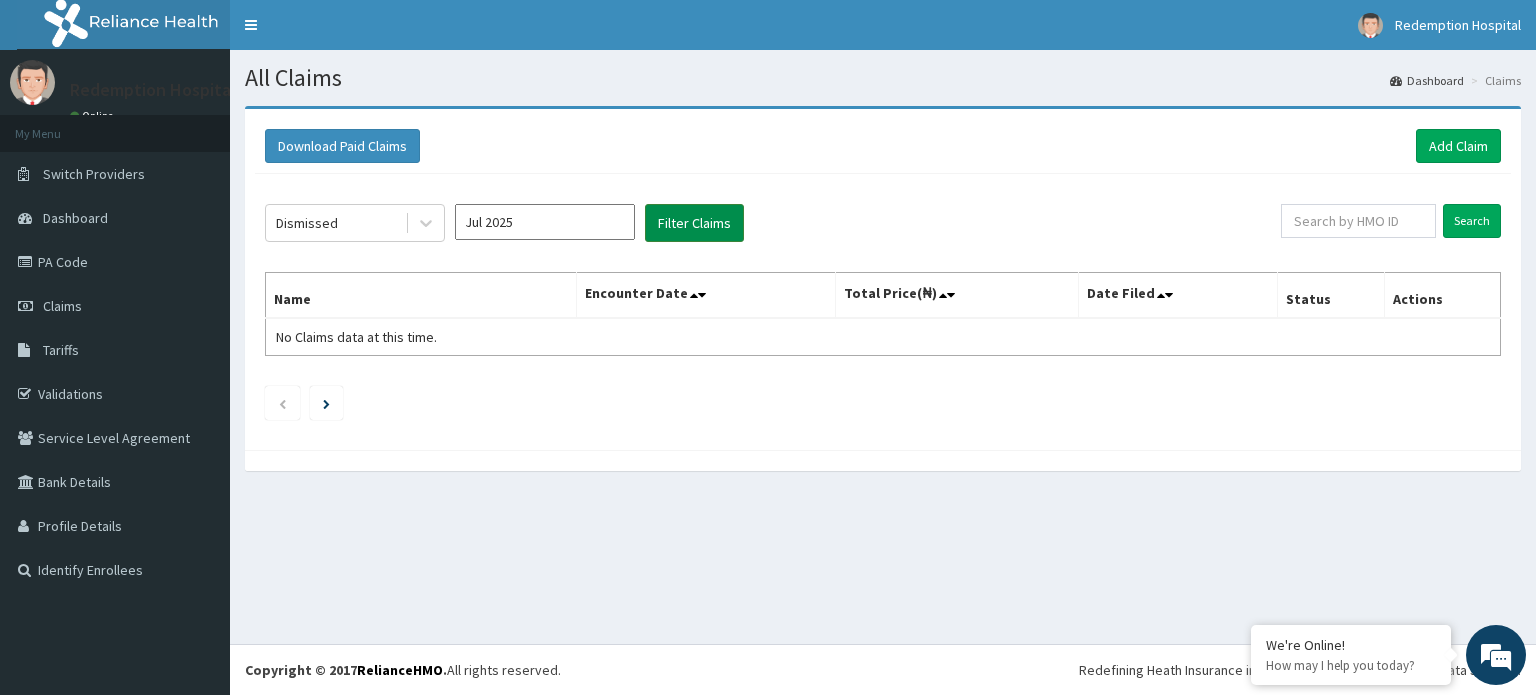 click on "Filter Claims" at bounding box center (694, 223) 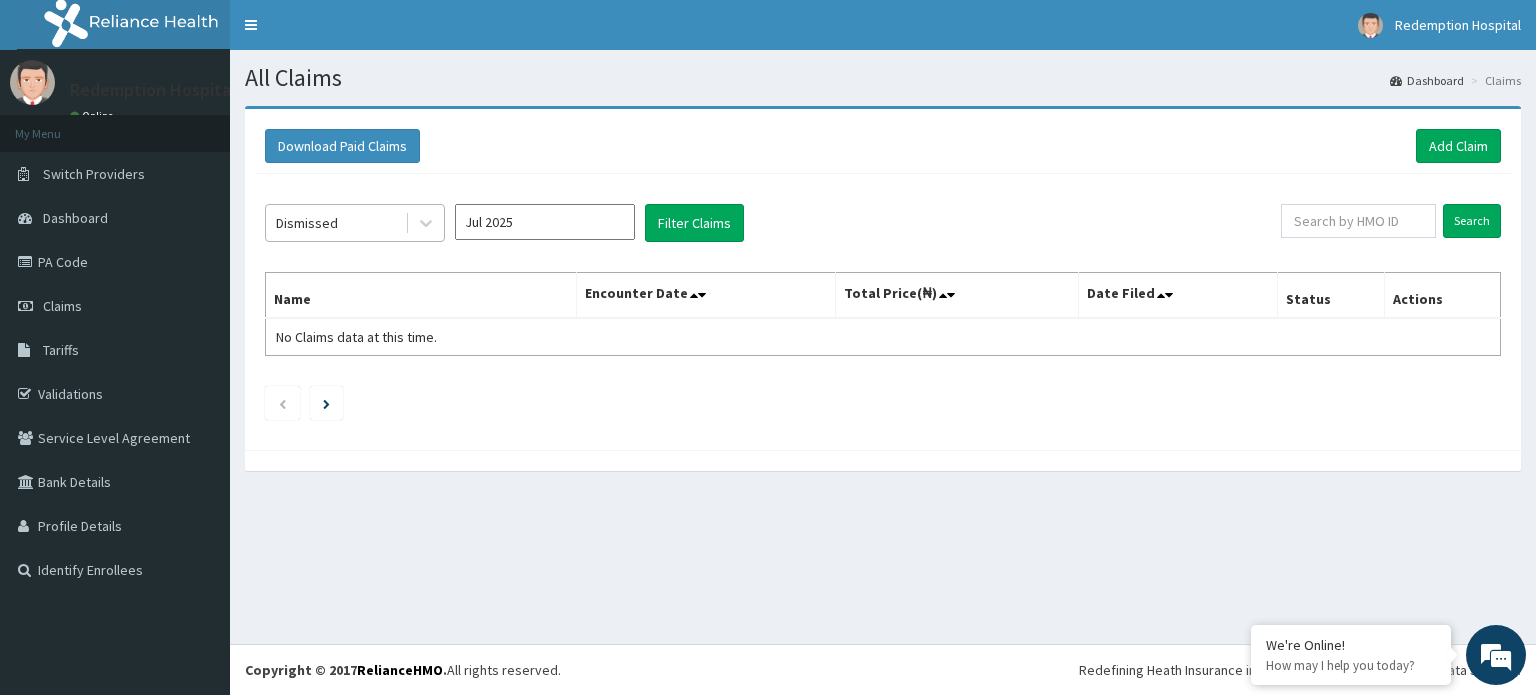 click on "Dismissed" at bounding box center [307, 223] 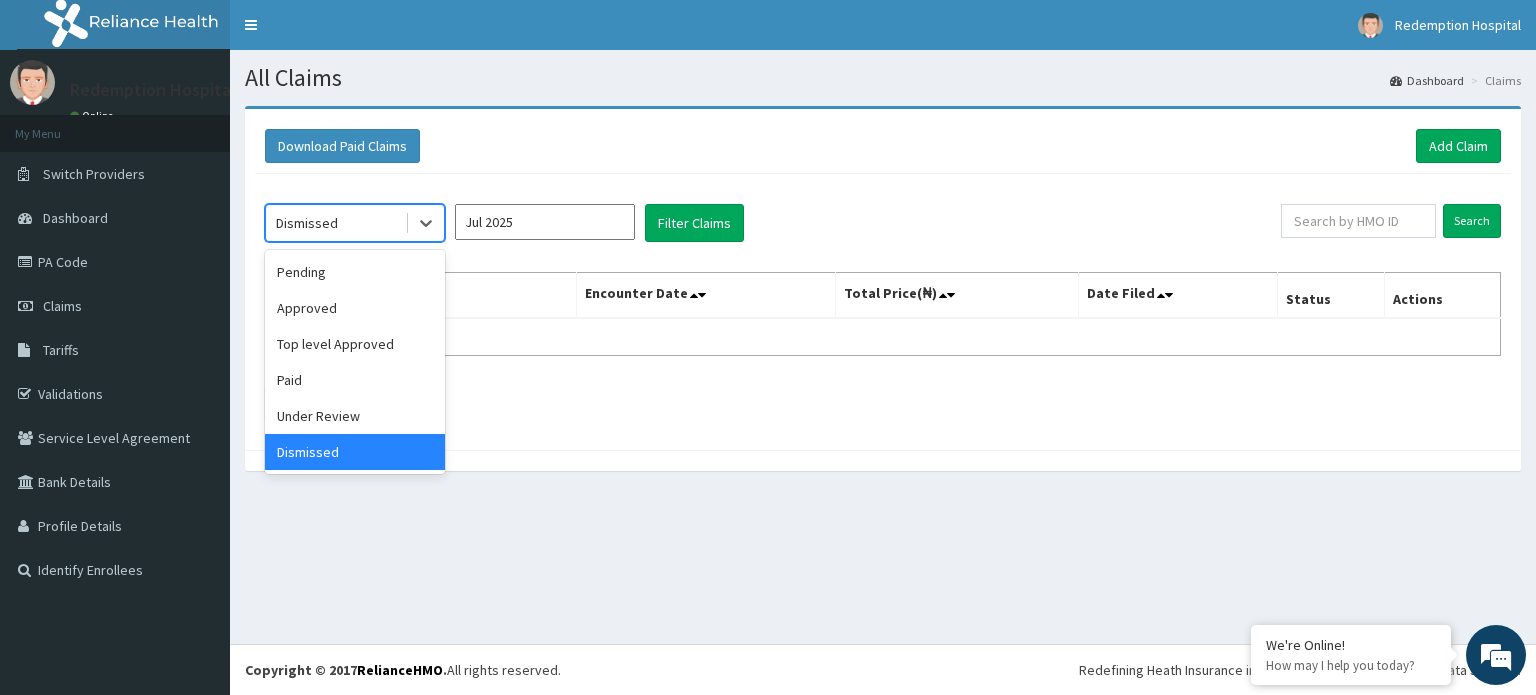 click on "Under Review" at bounding box center (355, 416) 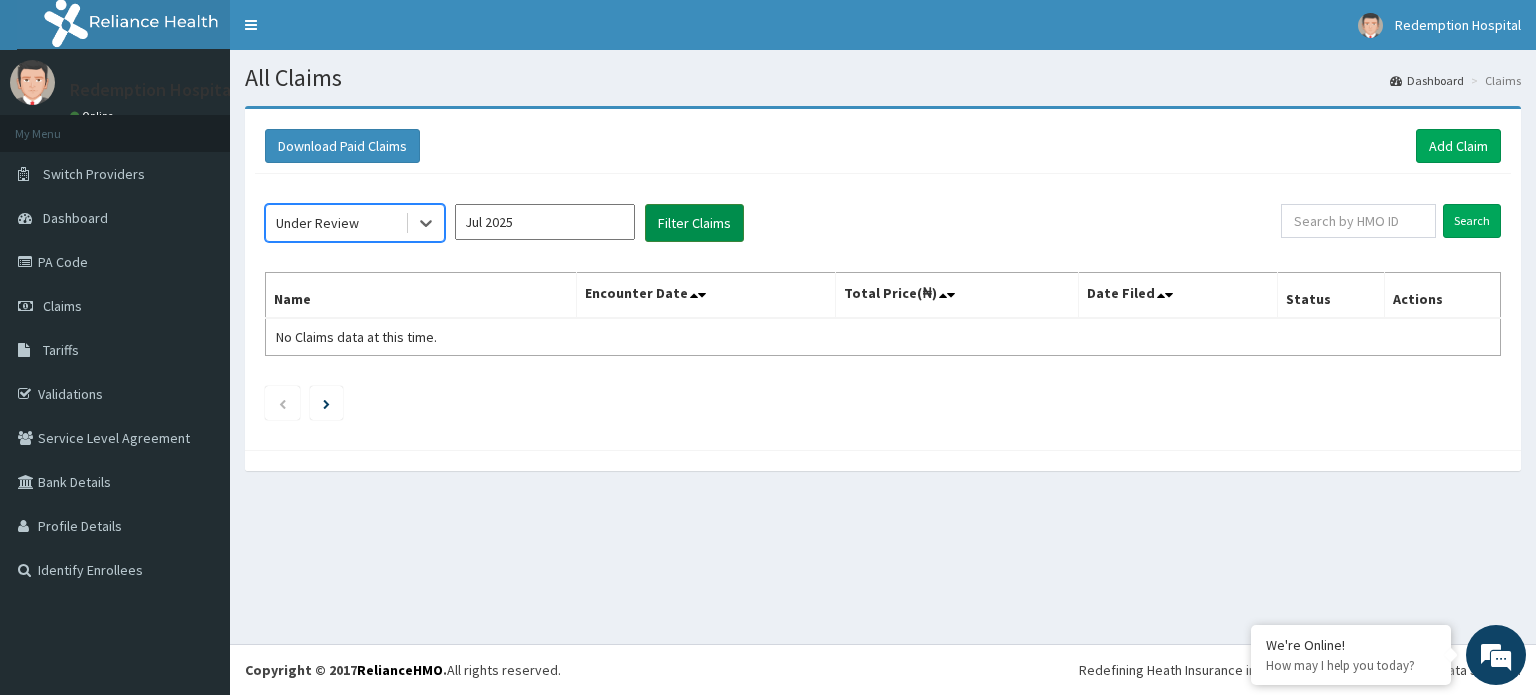 click on "Filter Claims" at bounding box center (694, 223) 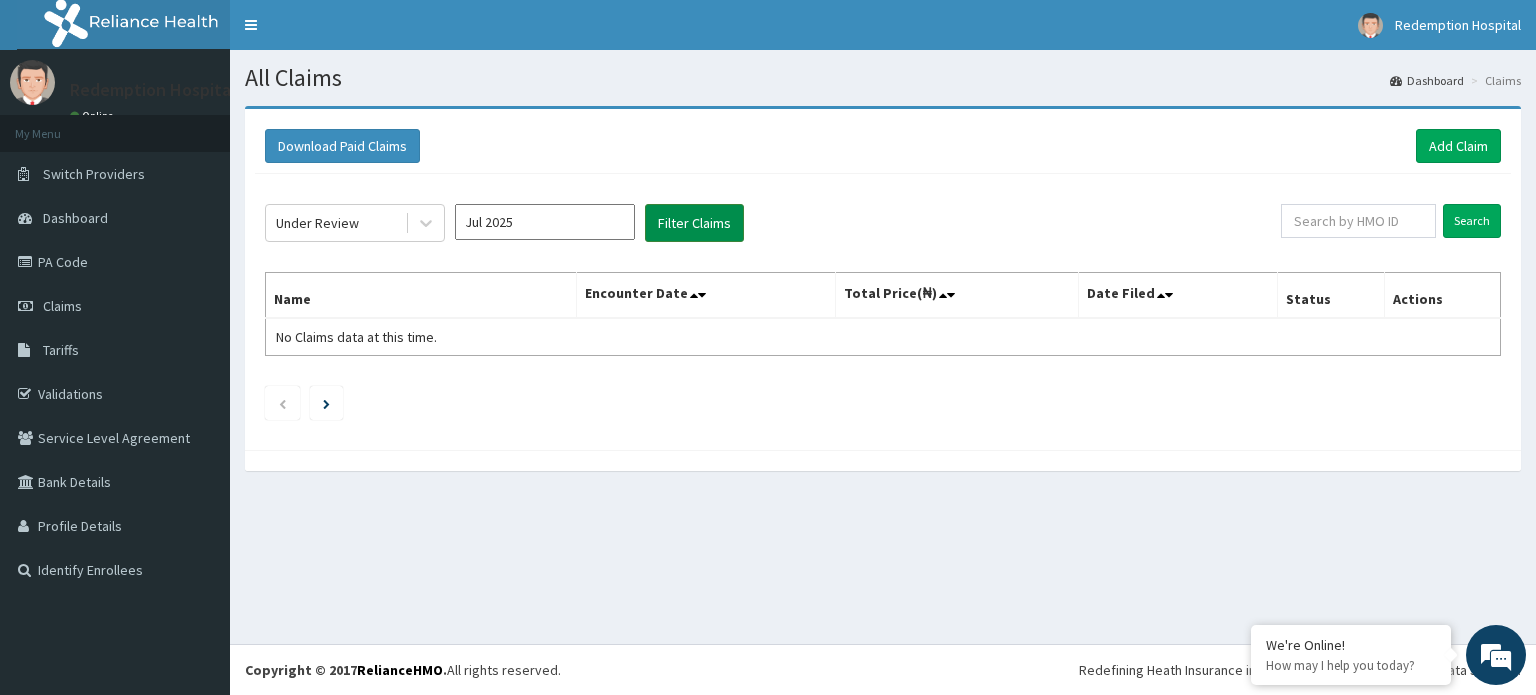 click on "Filter Claims" at bounding box center [694, 223] 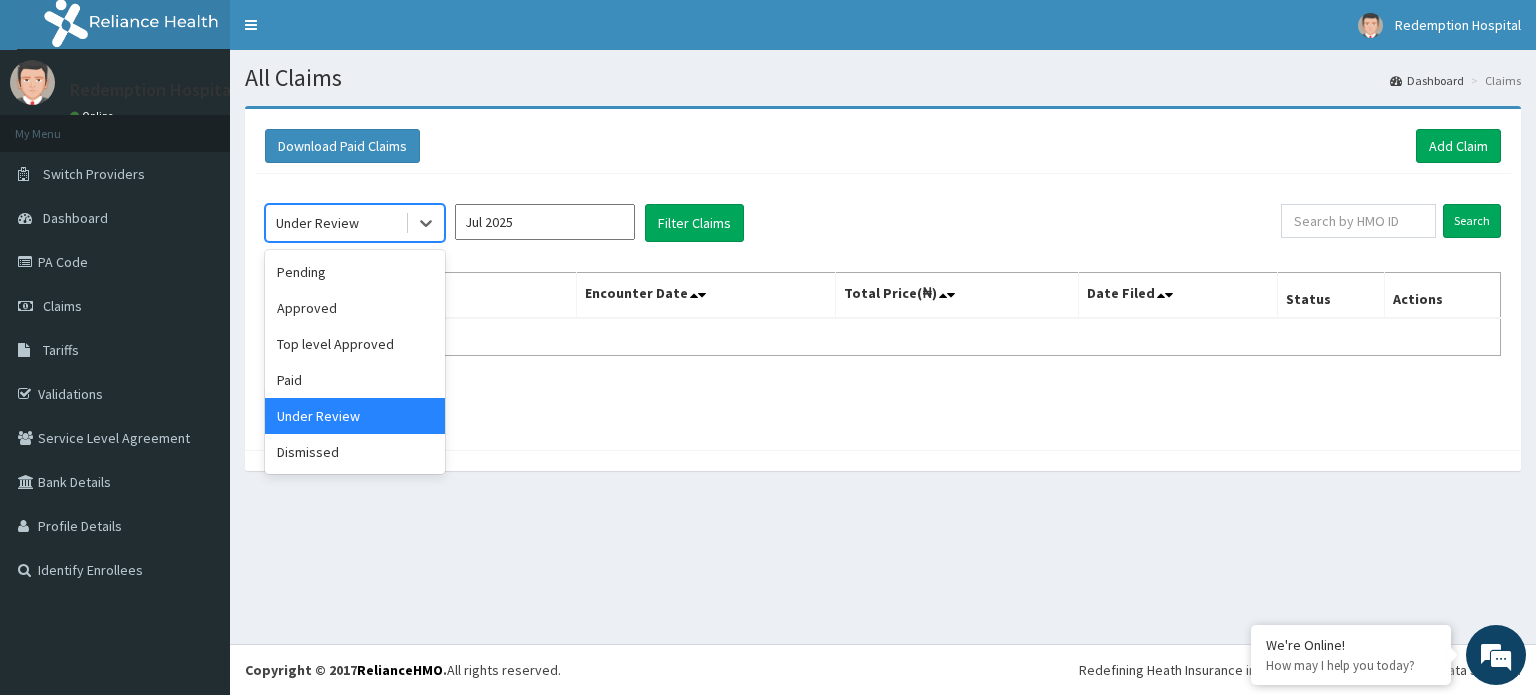 click on "Pending" at bounding box center [355, 272] 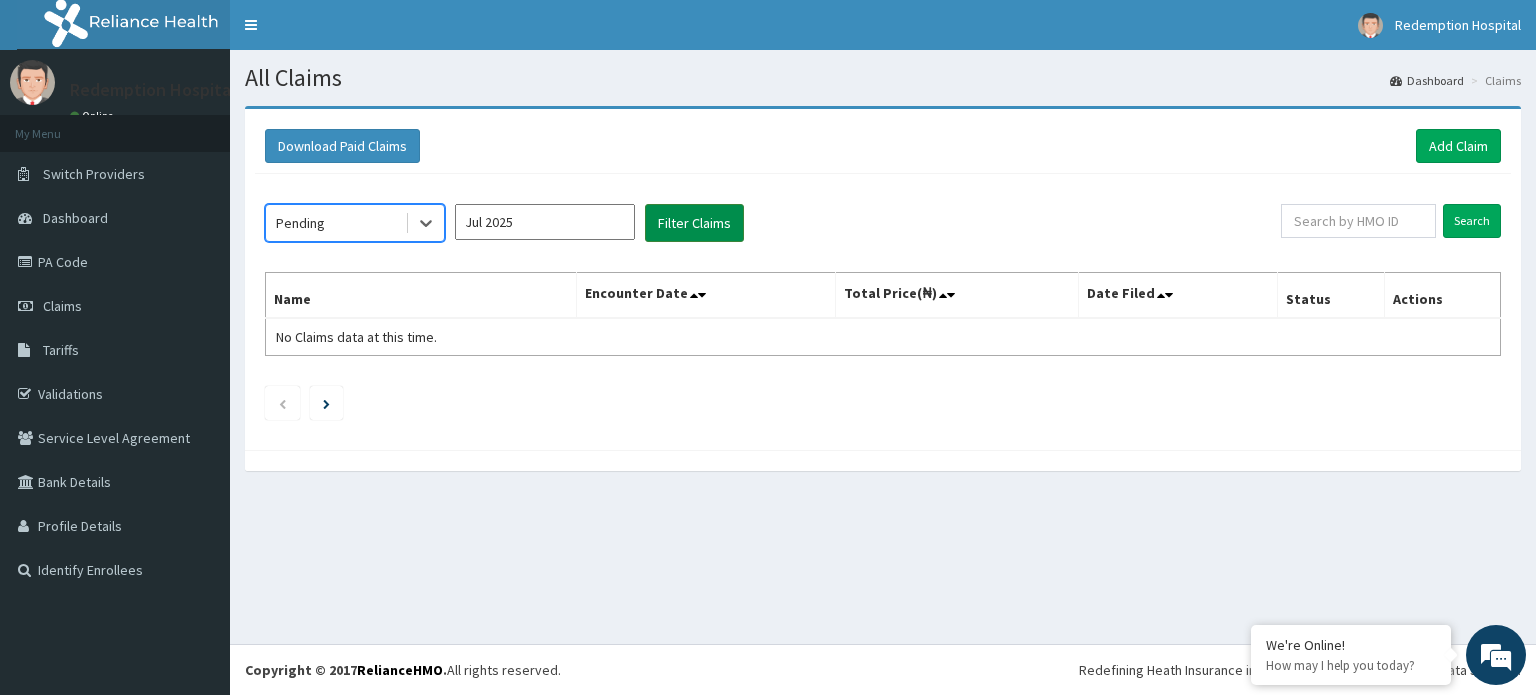 click on "Filter Claims" at bounding box center (694, 223) 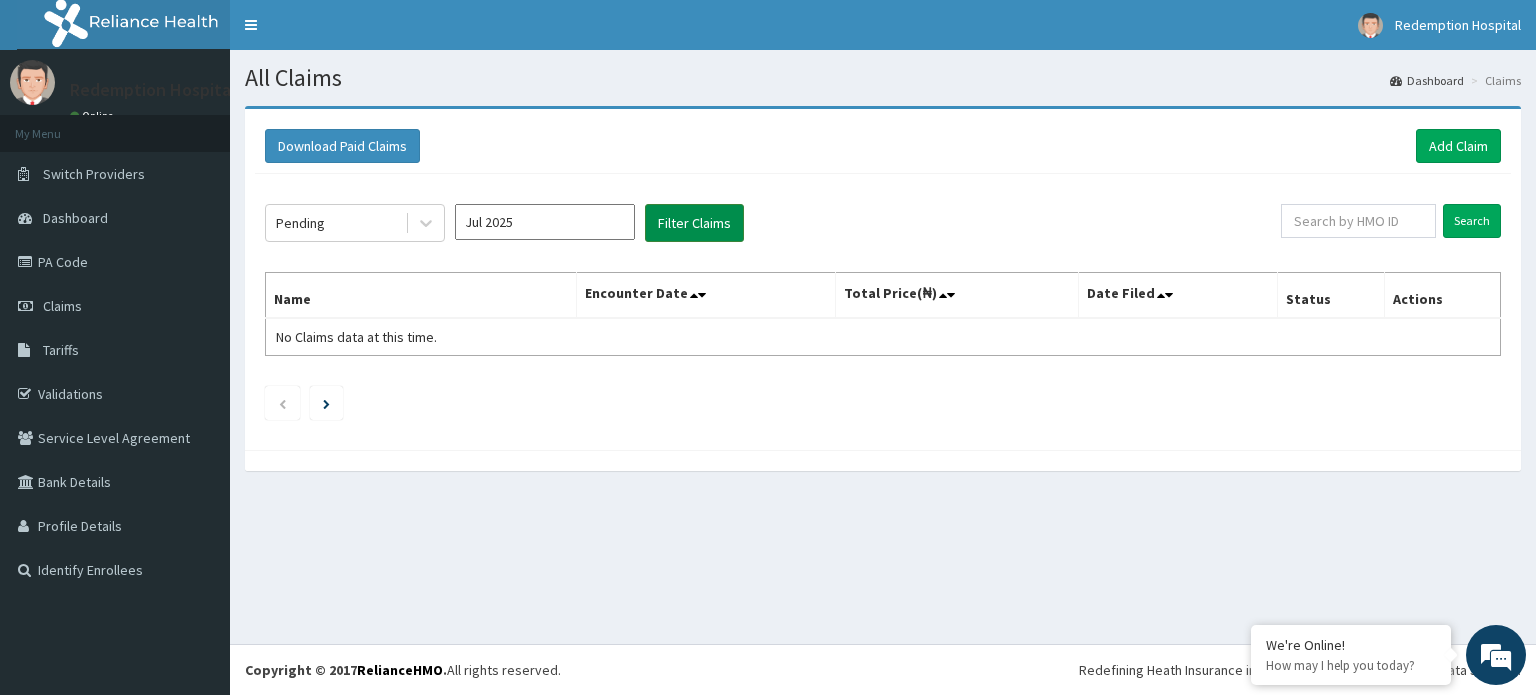 click on "Filter Claims" at bounding box center [694, 223] 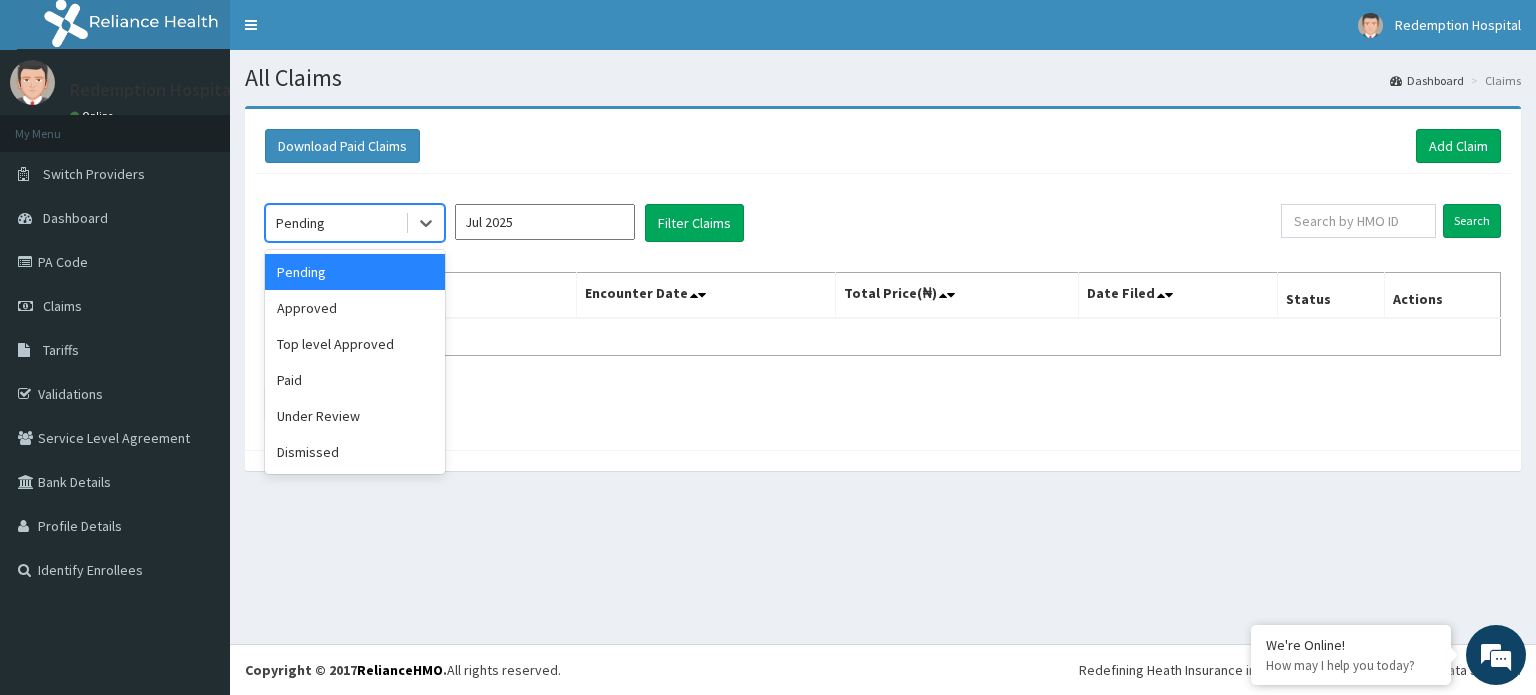 click on "Paid" at bounding box center (355, 380) 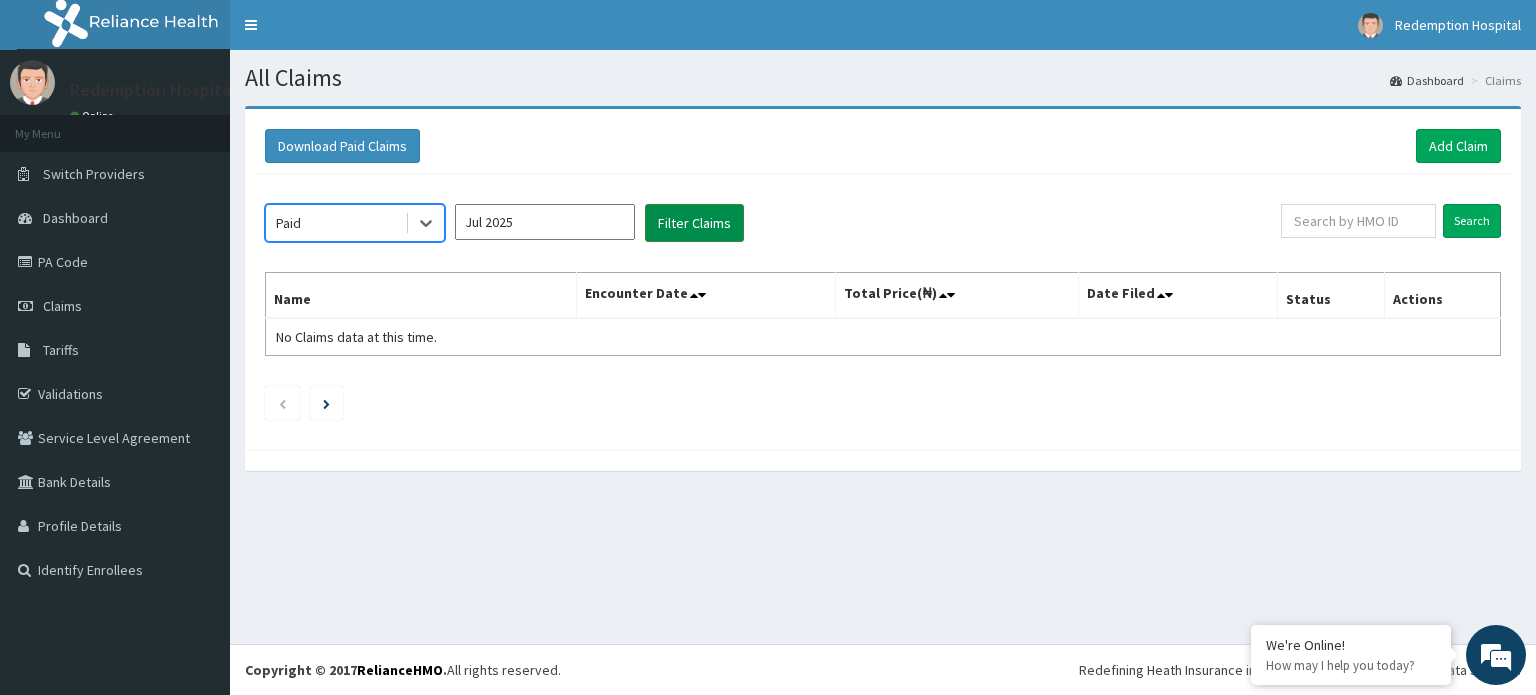 click on "Filter Claims" at bounding box center (694, 223) 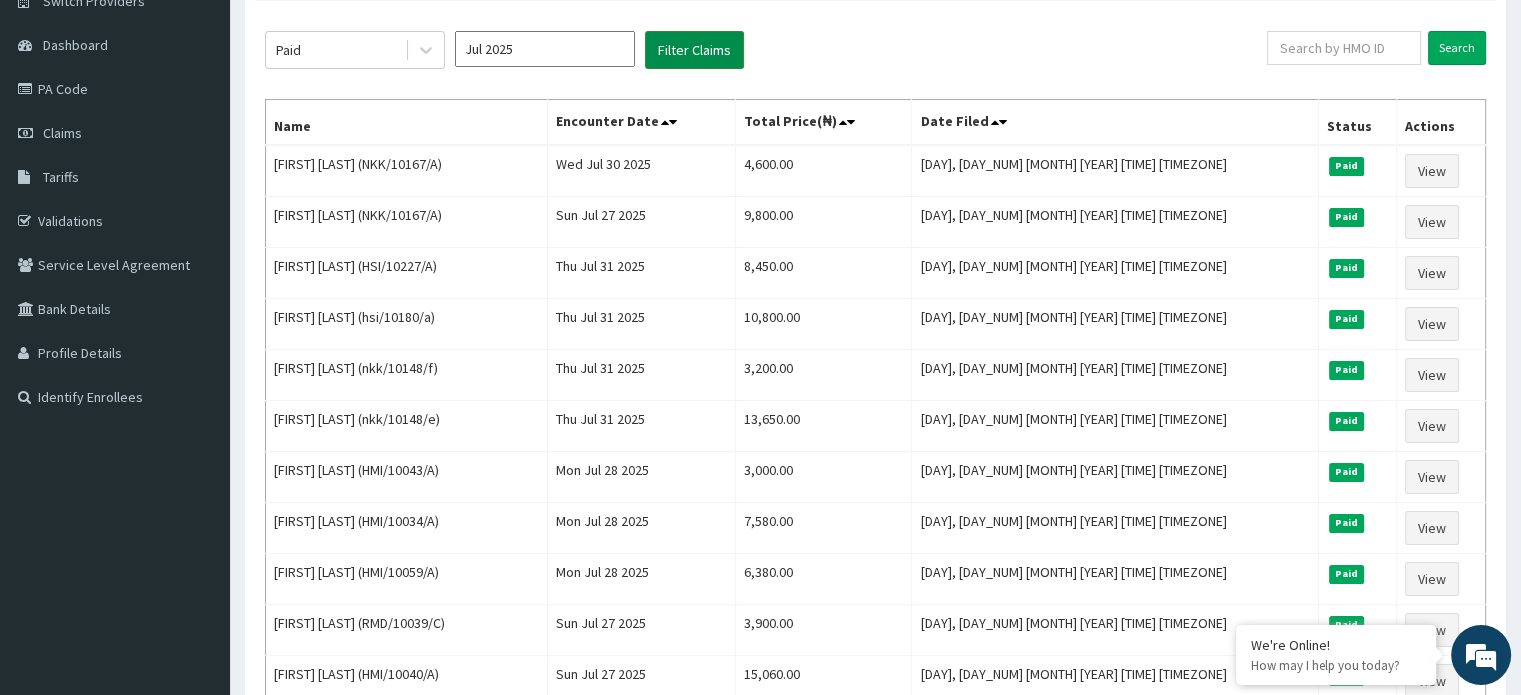 scroll, scrollTop: 174, scrollLeft: 0, axis: vertical 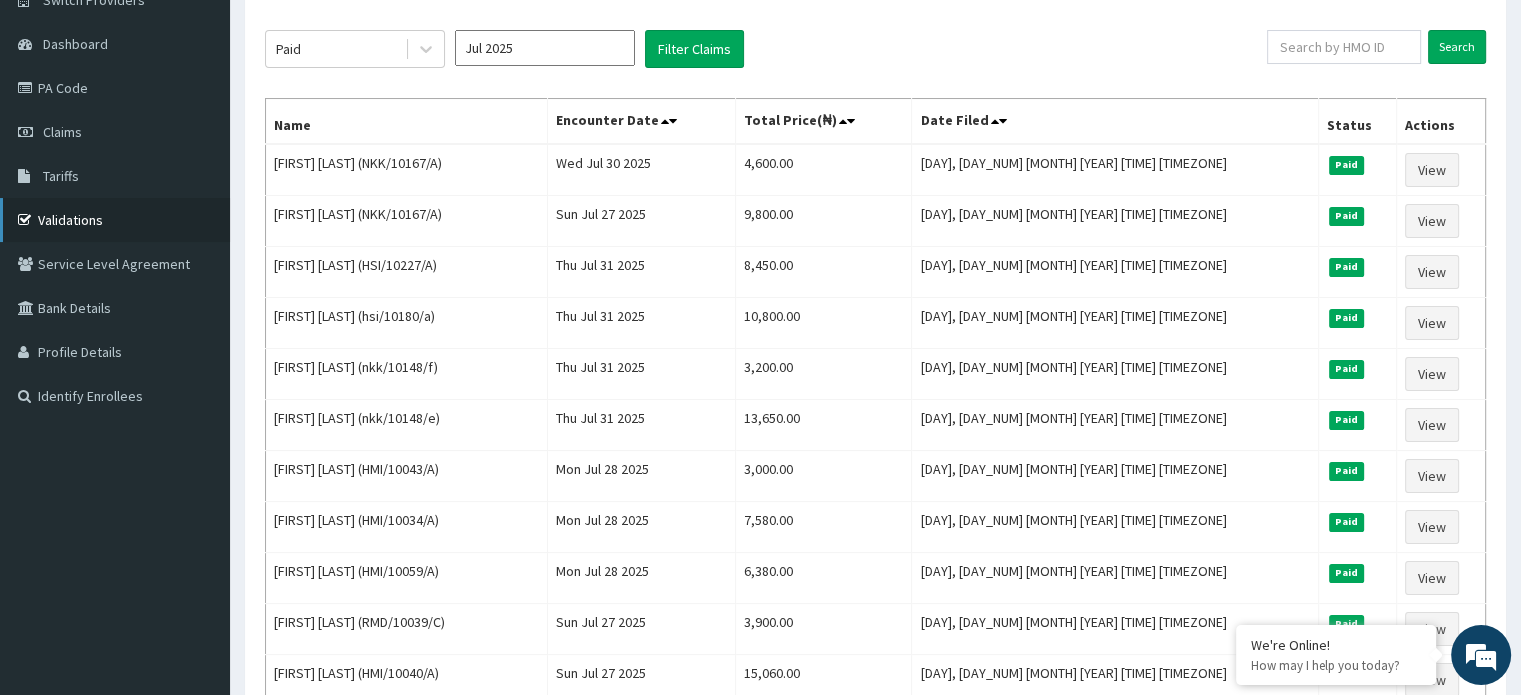click on "Validations" at bounding box center [115, 220] 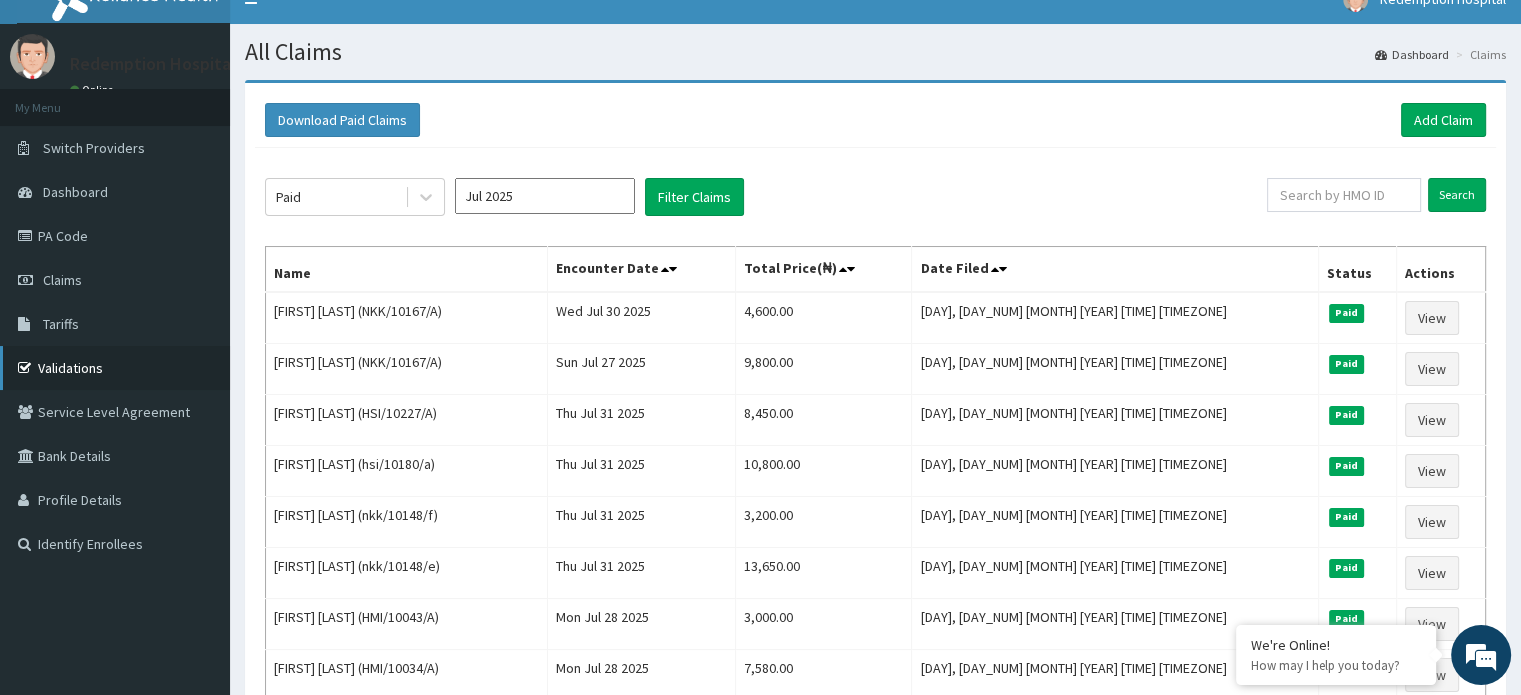 scroll, scrollTop: 0, scrollLeft: 0, axis: both 